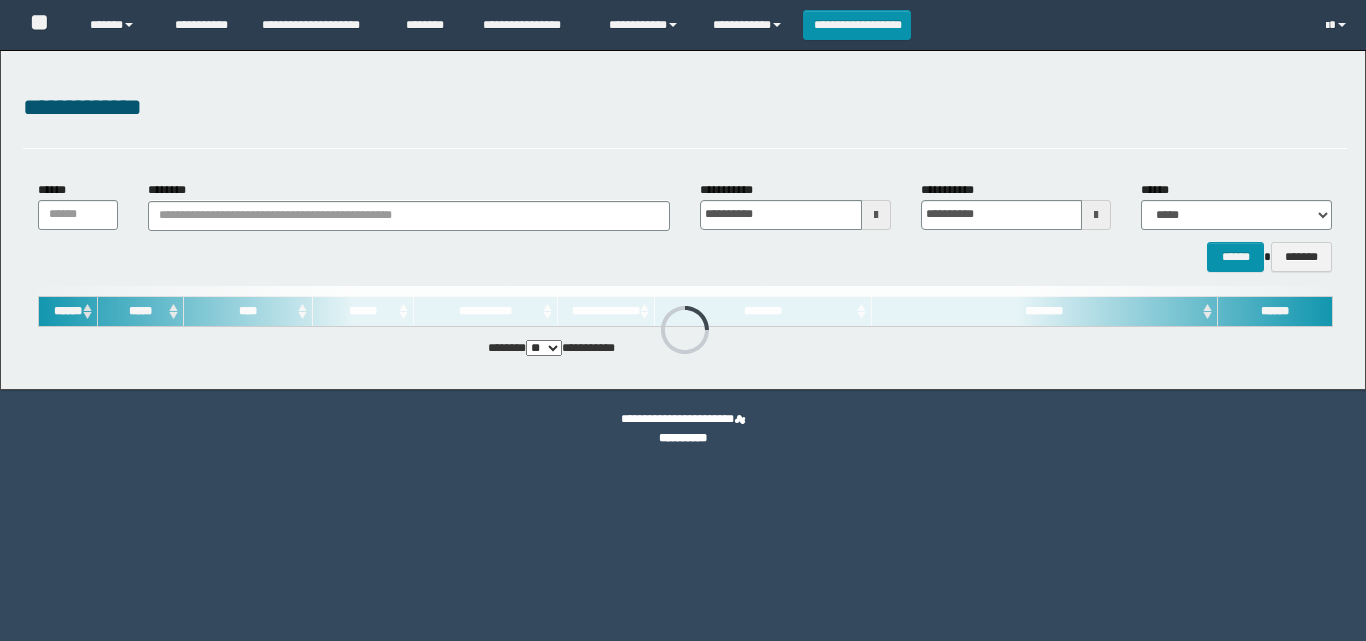 scroll, scrollTop: 0, scrollLeft: 0, axis: both 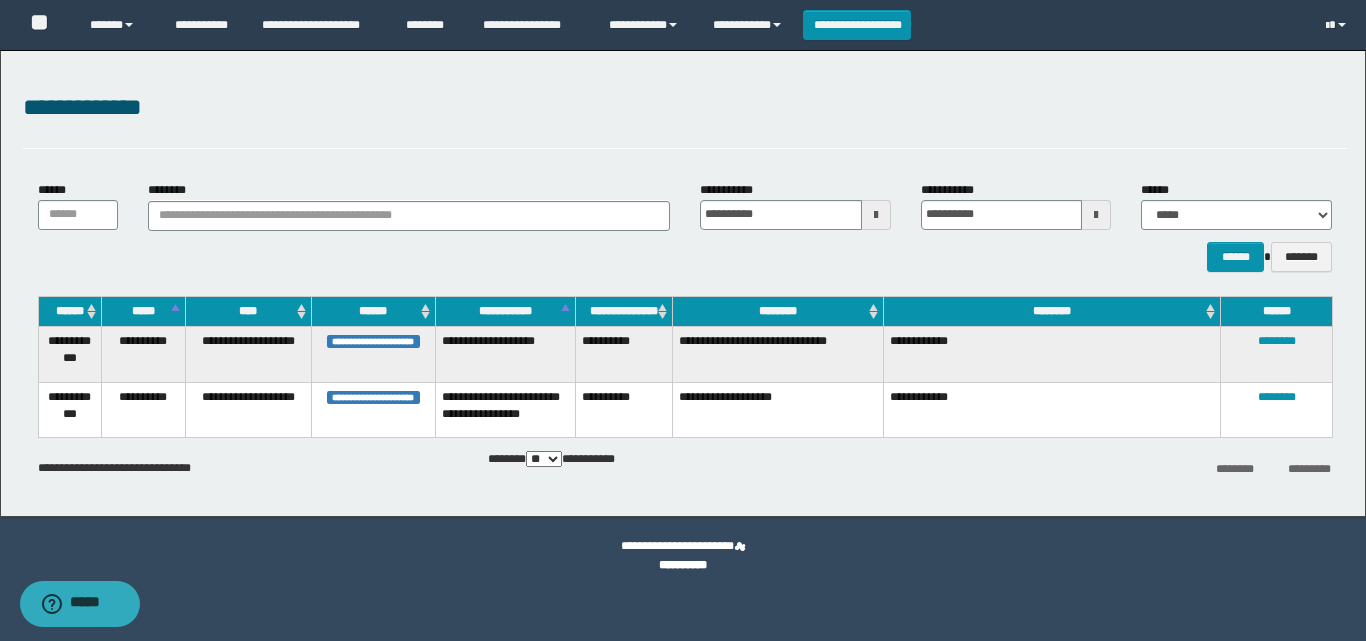 click on "**********" at bounding box center [624, 354] 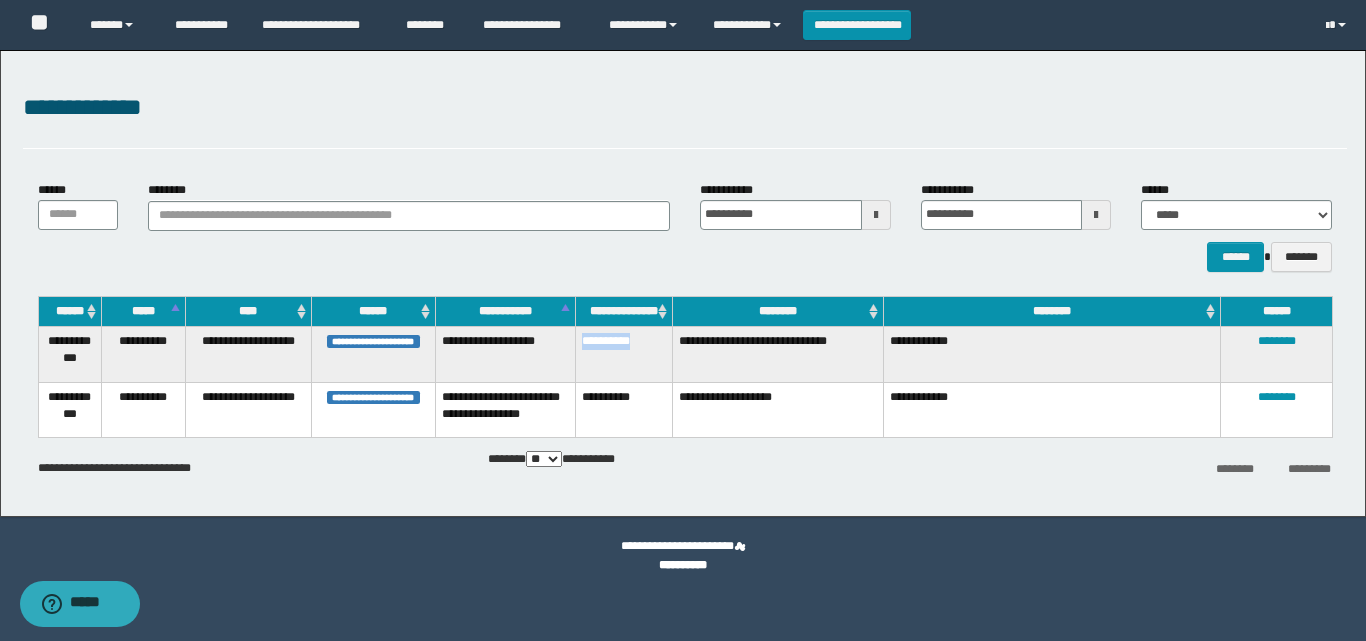 click on "**********" at bounding box center [624, 354] 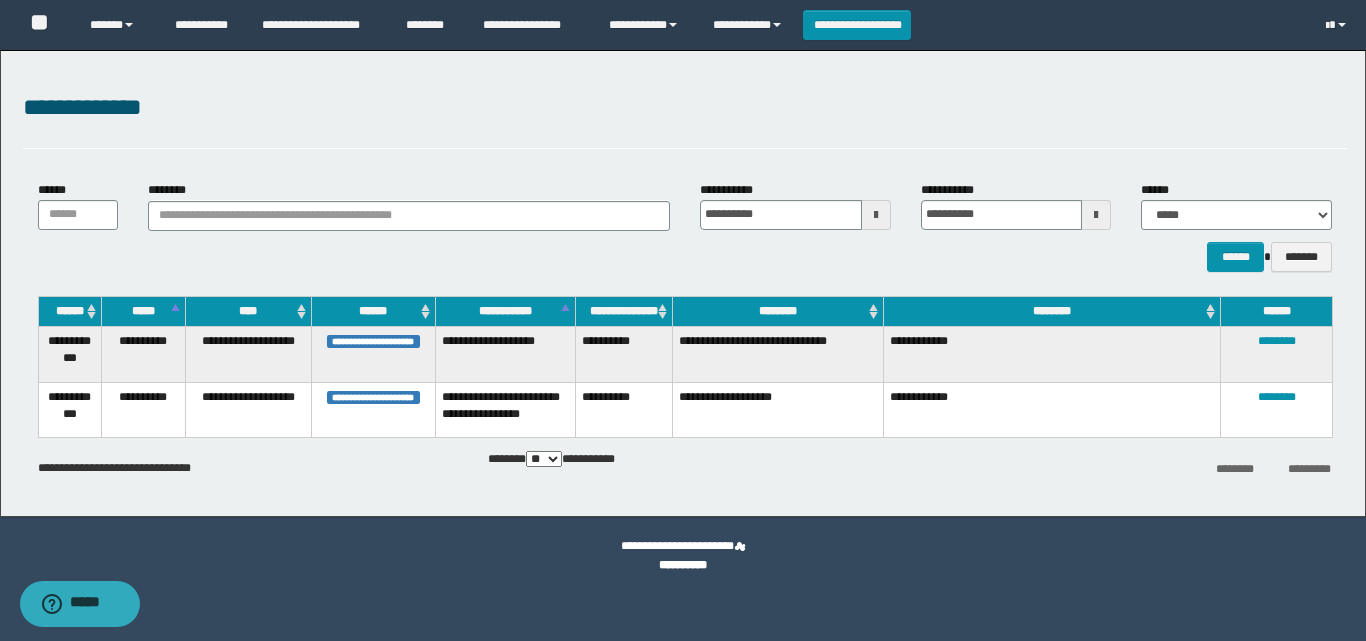click on "**********" at bounding box center (683, 283) 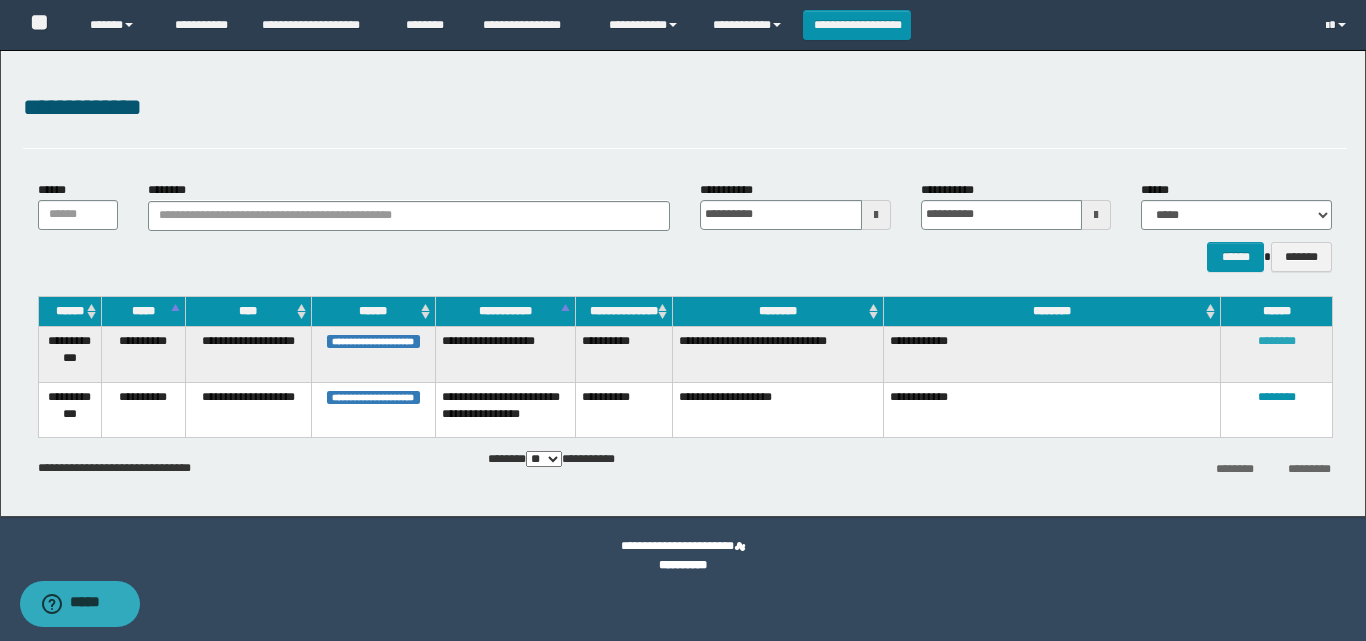 click on "********" at bounding box center [1277, 341] 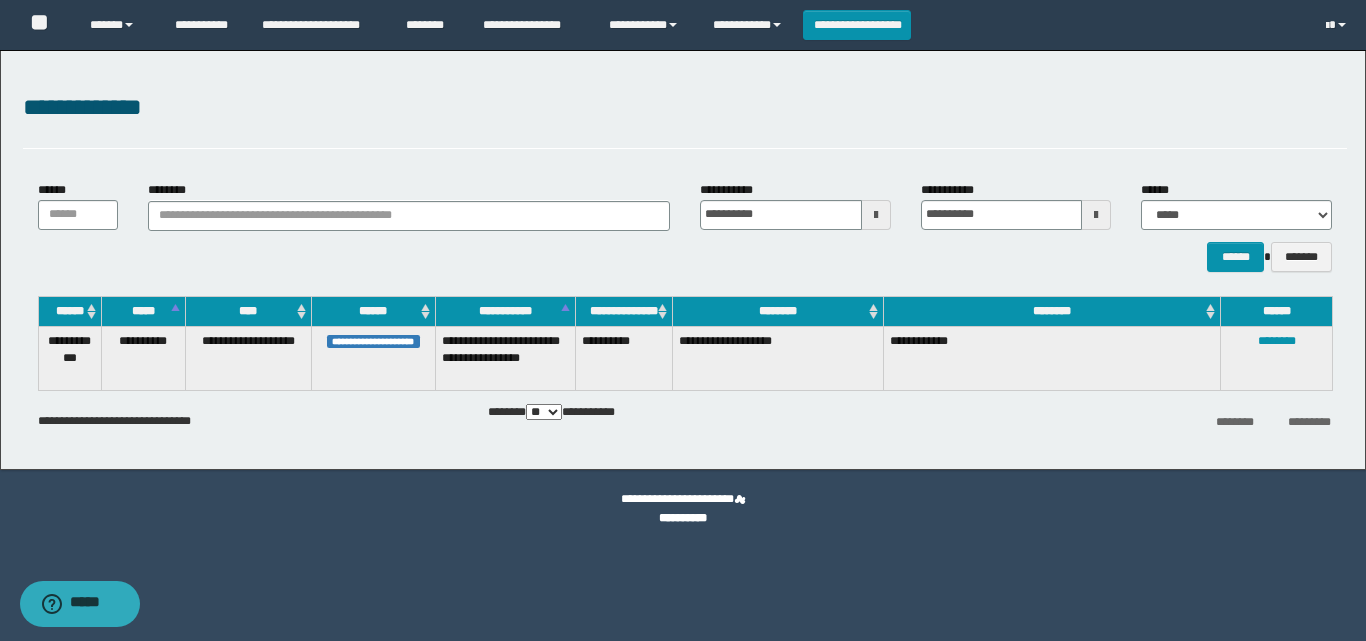 click on "**********" at bounding box center [624, 358] 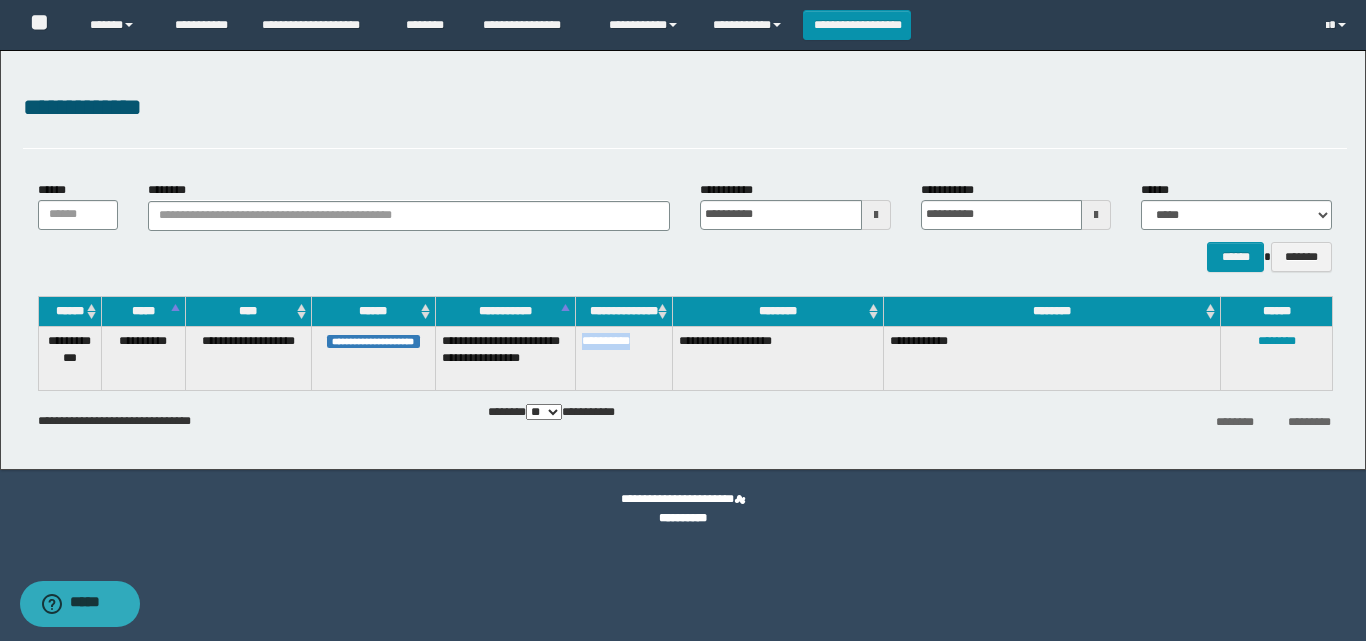 click on "**********" at bounding box center (624, 358) 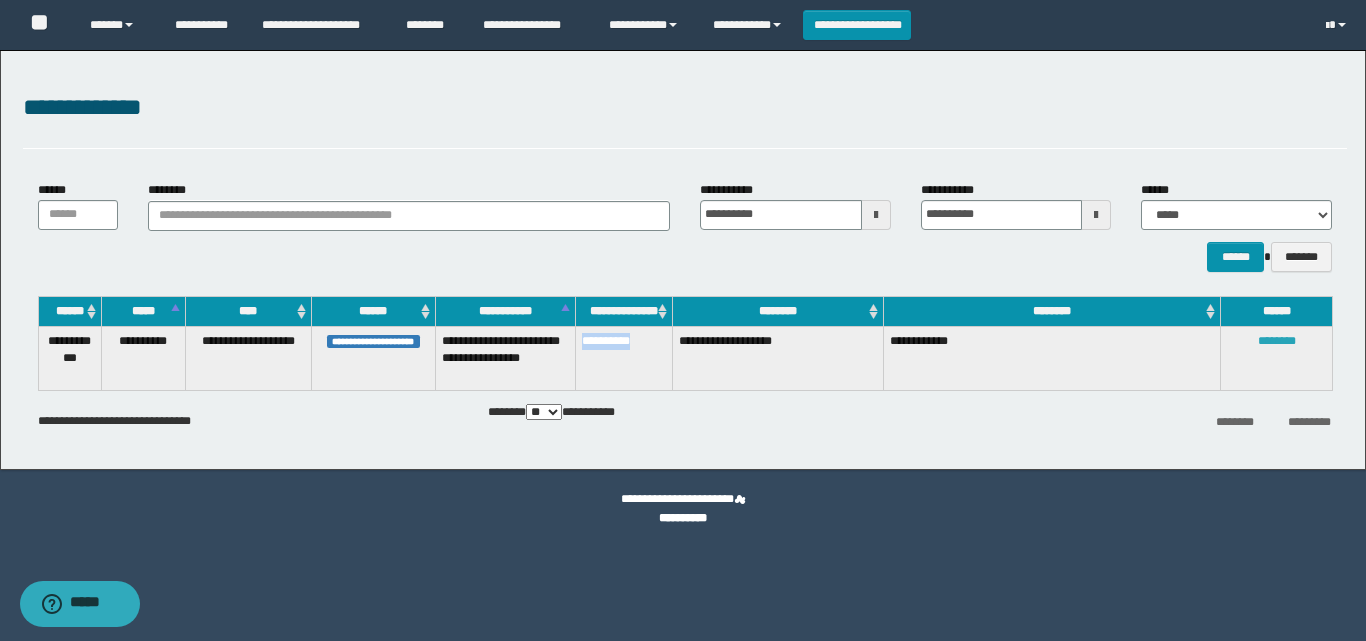 click on "********" at bounding box center [1277, 341] 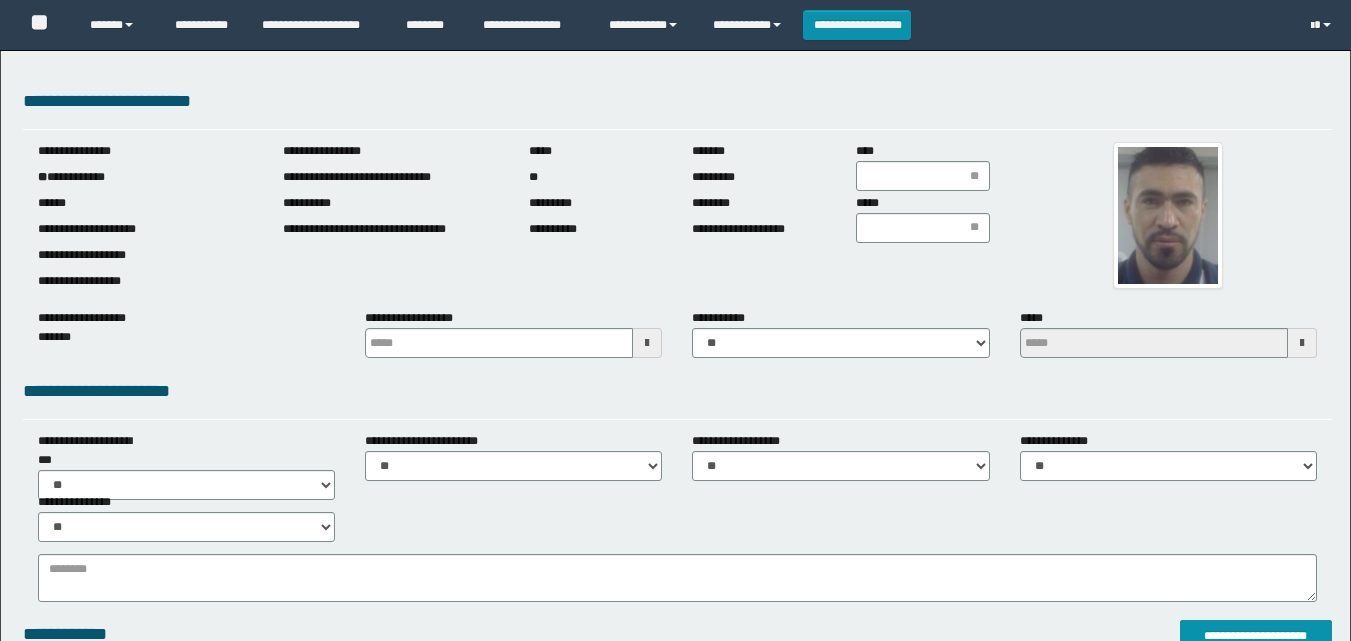 scroll, scrollTop: 0, scrollLeft: 0, axis: both 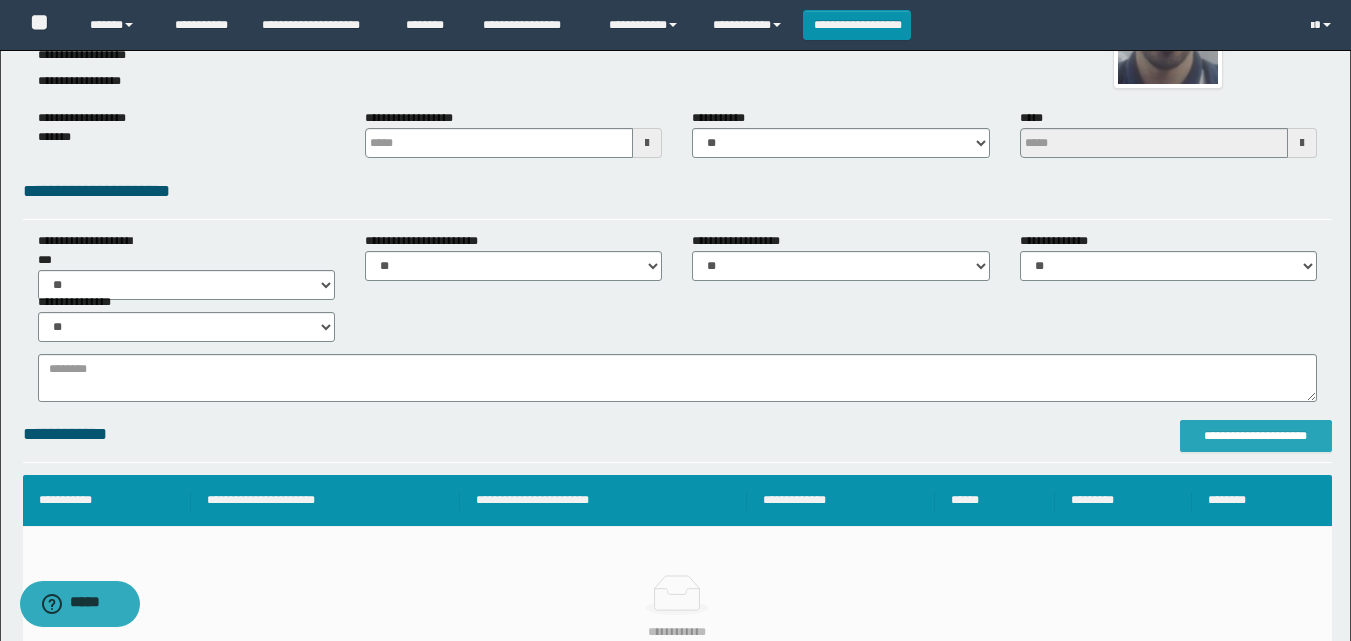 click on "**********" at bounding box center (1256, 436) 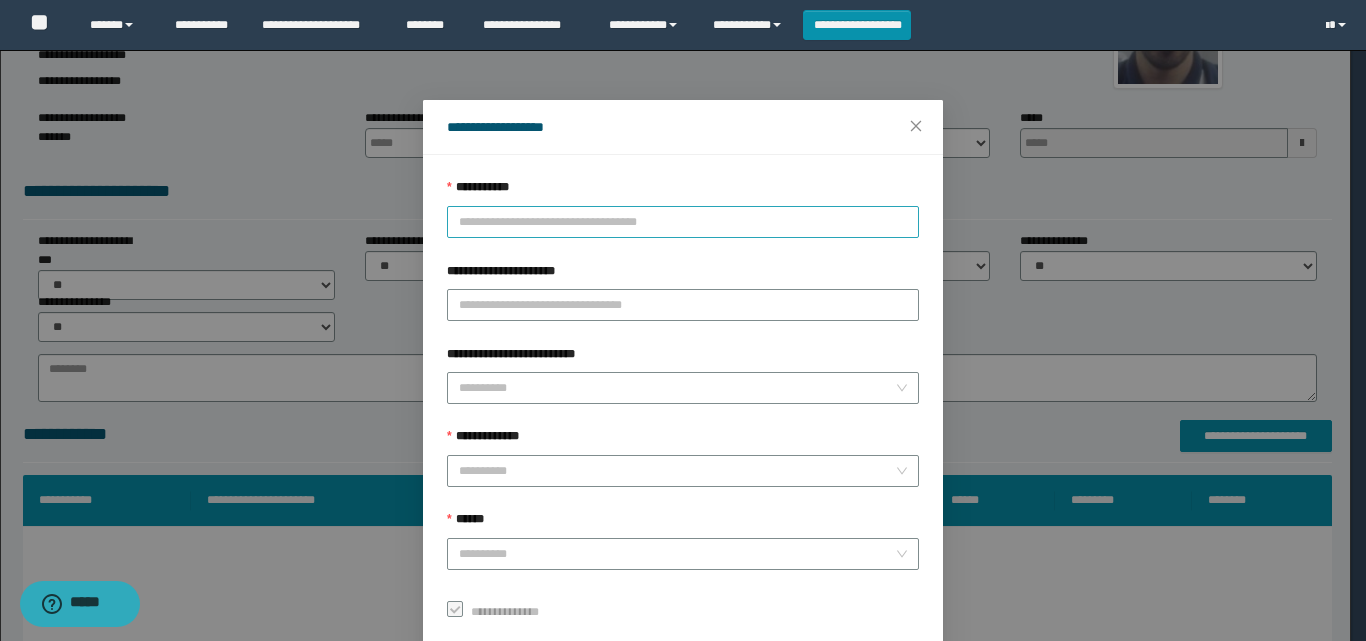 click on "**********" at bounding box center (683, 222) 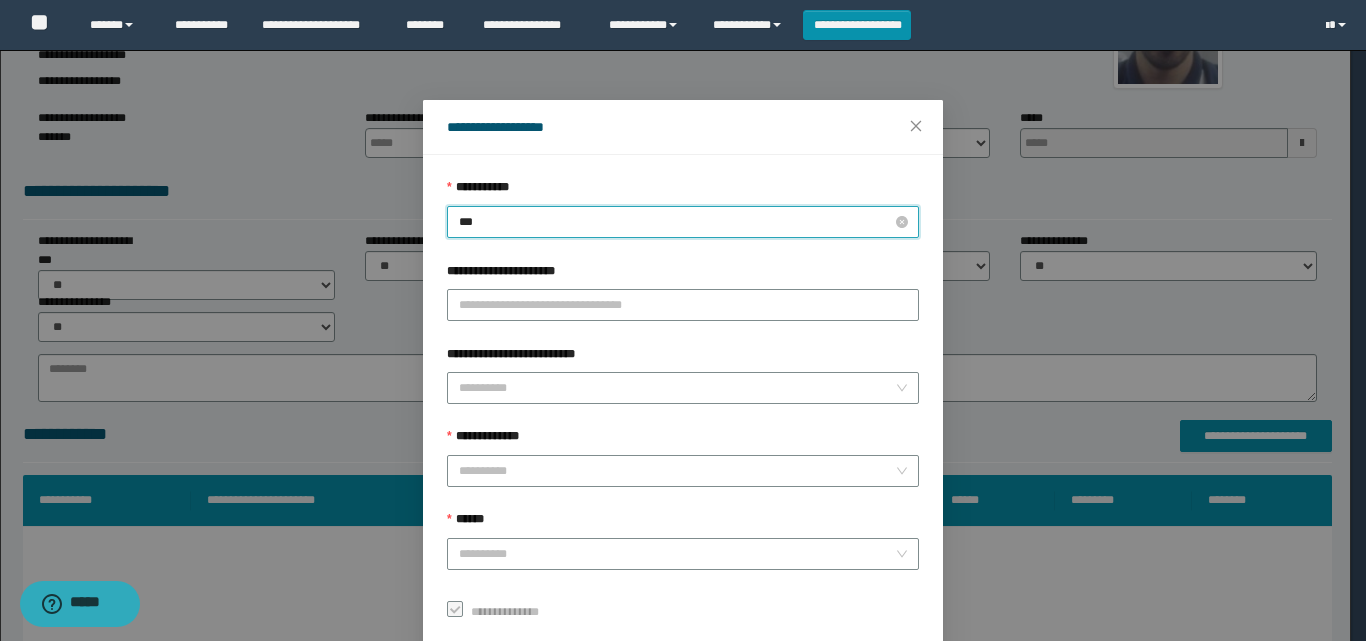 type on "****" 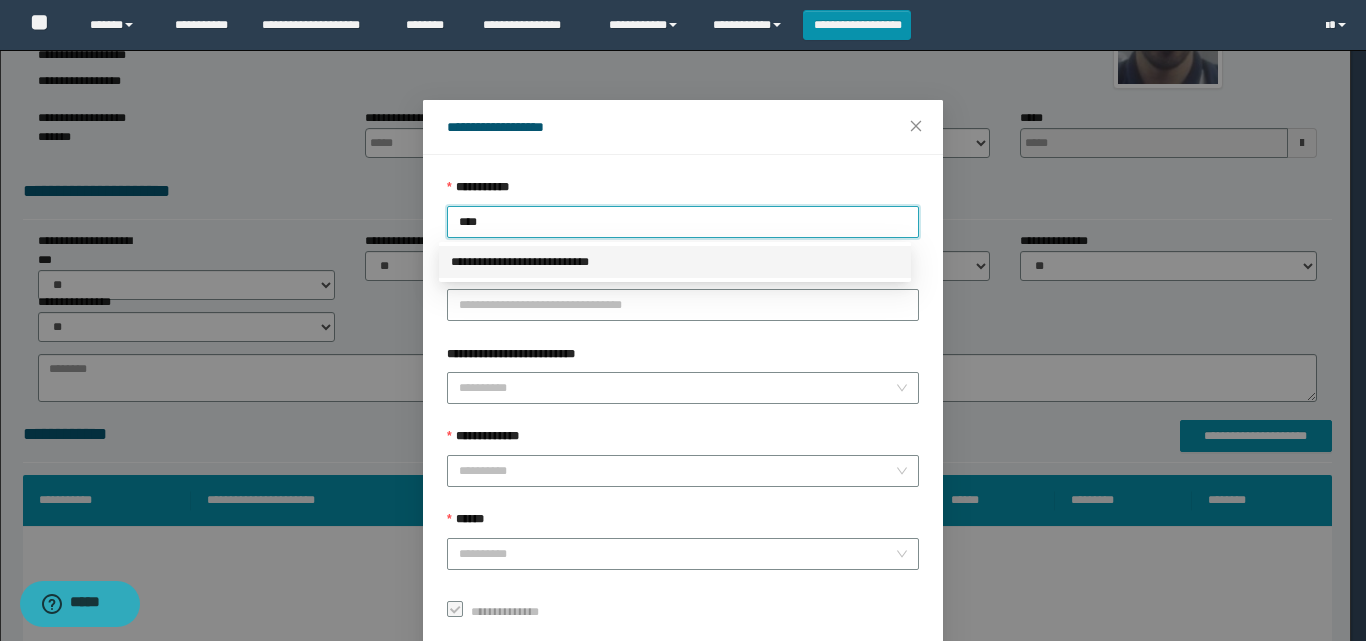 click on "**********" at bounding box center (675, 262) 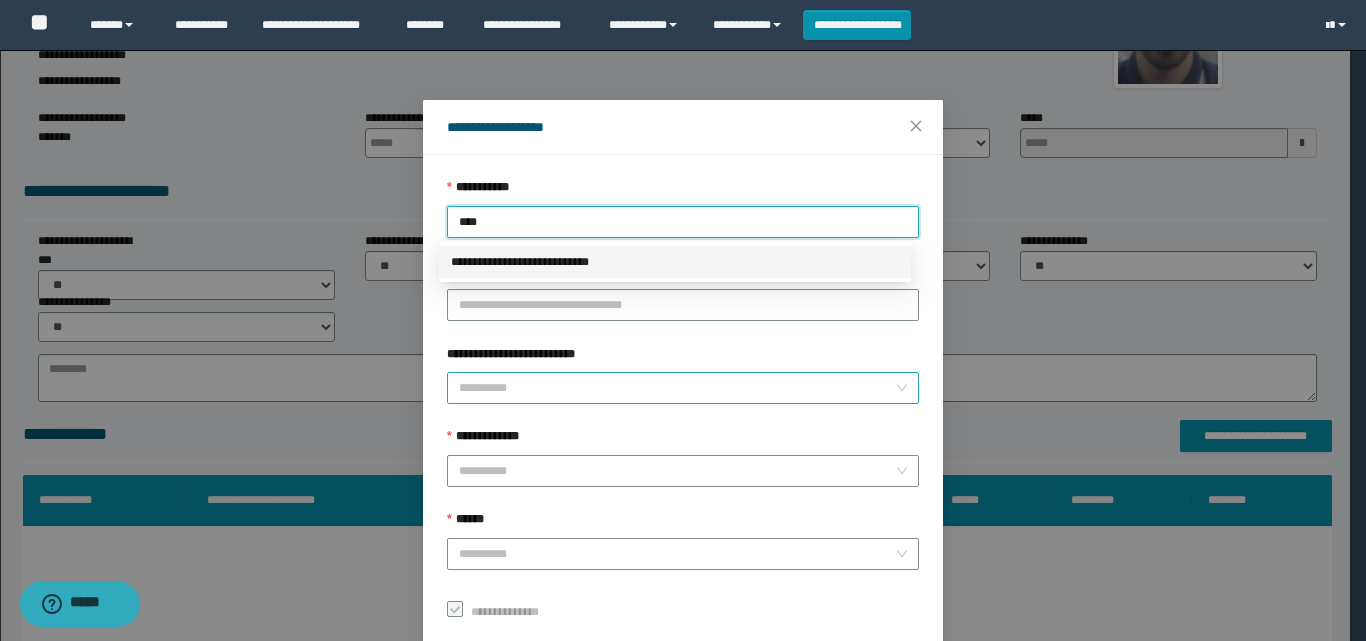type 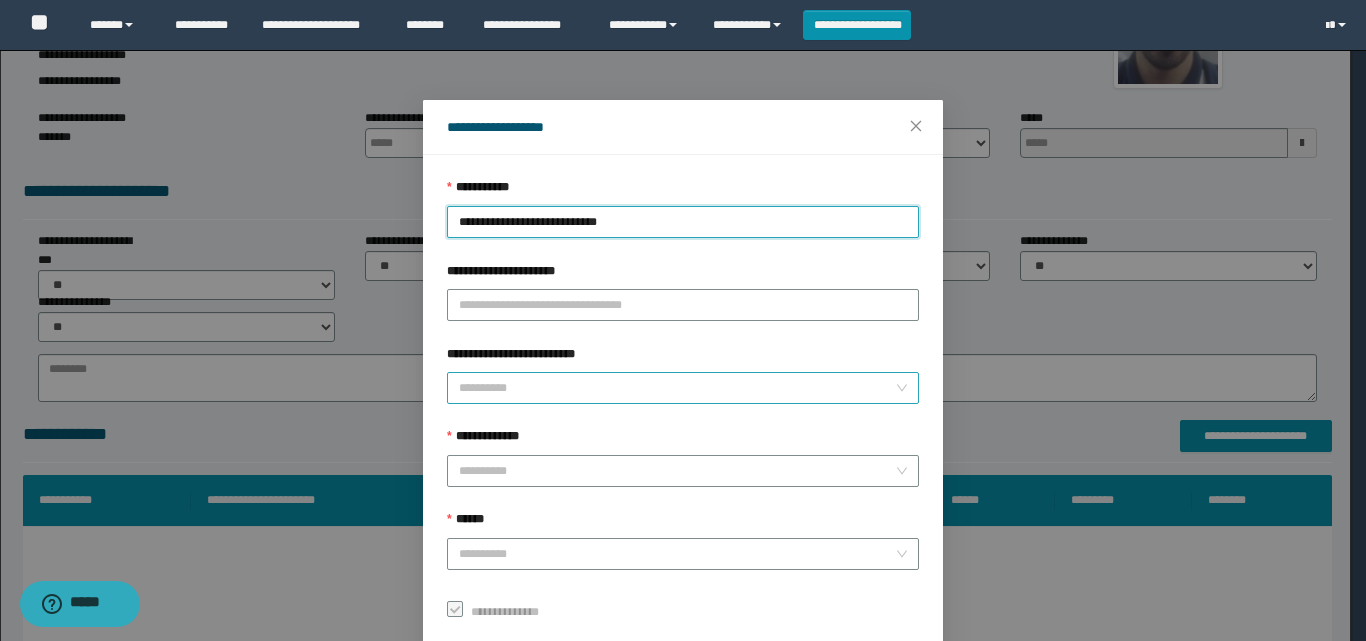 click on "**********" at bounding box center [677, 388] 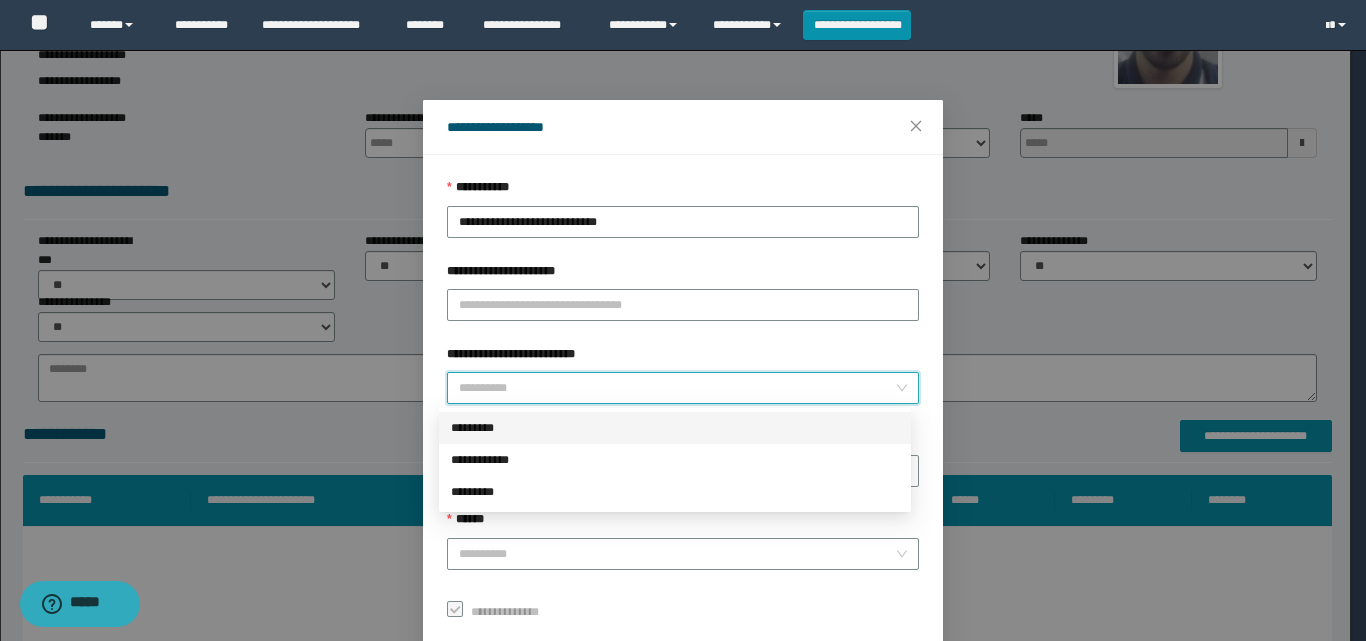 click on "*********" at bounding box center (675, 428) 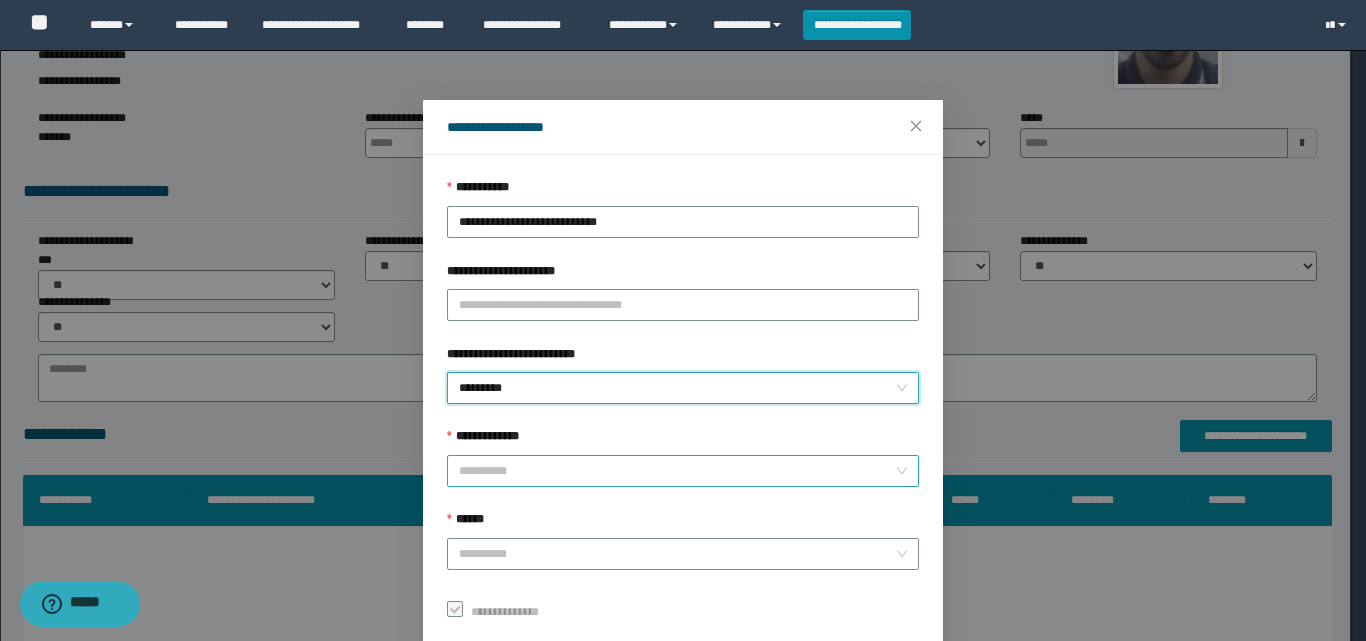 click on "**********" at bounding box center (677, 471) 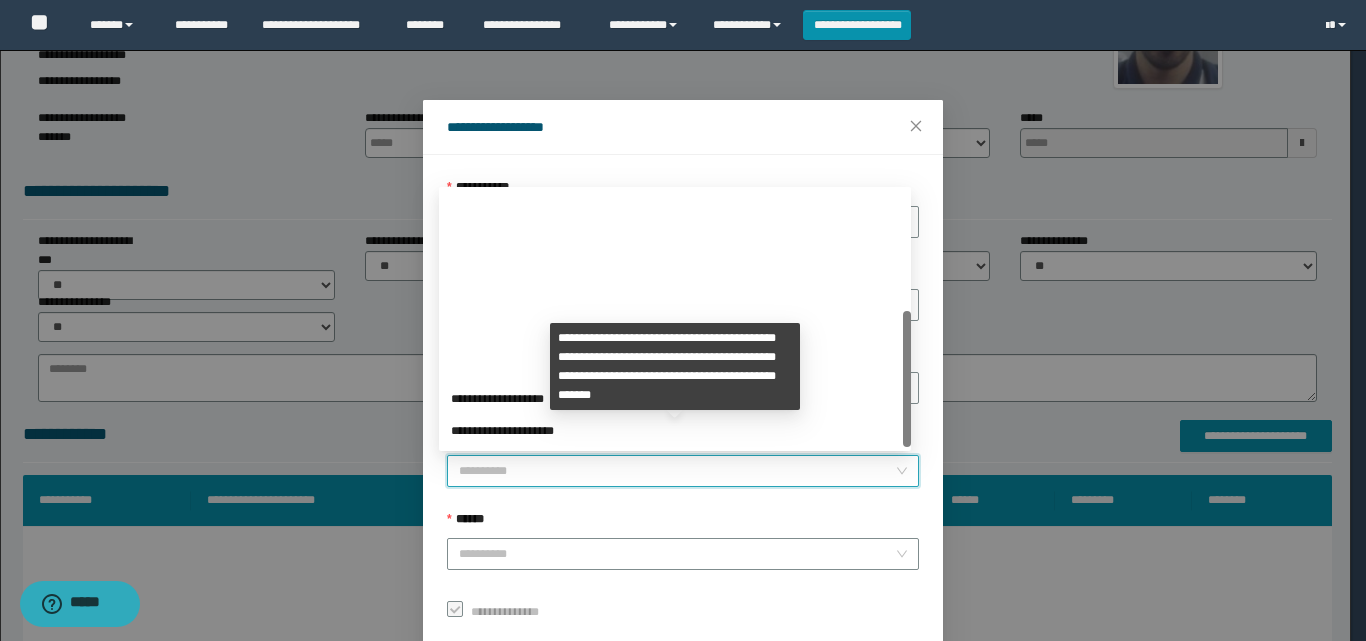 scroll, scrollTop: 224, scrollLeft: 0, axis: vertical 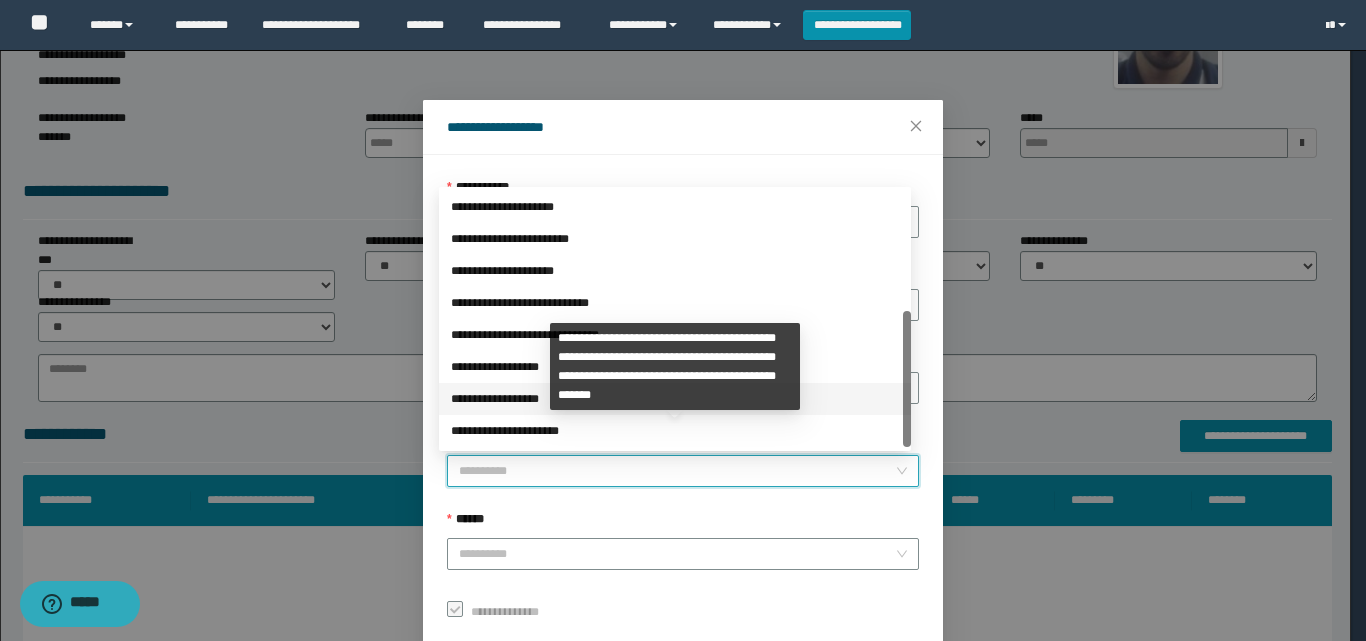 click on "**********" at bounding box center [675, 303] 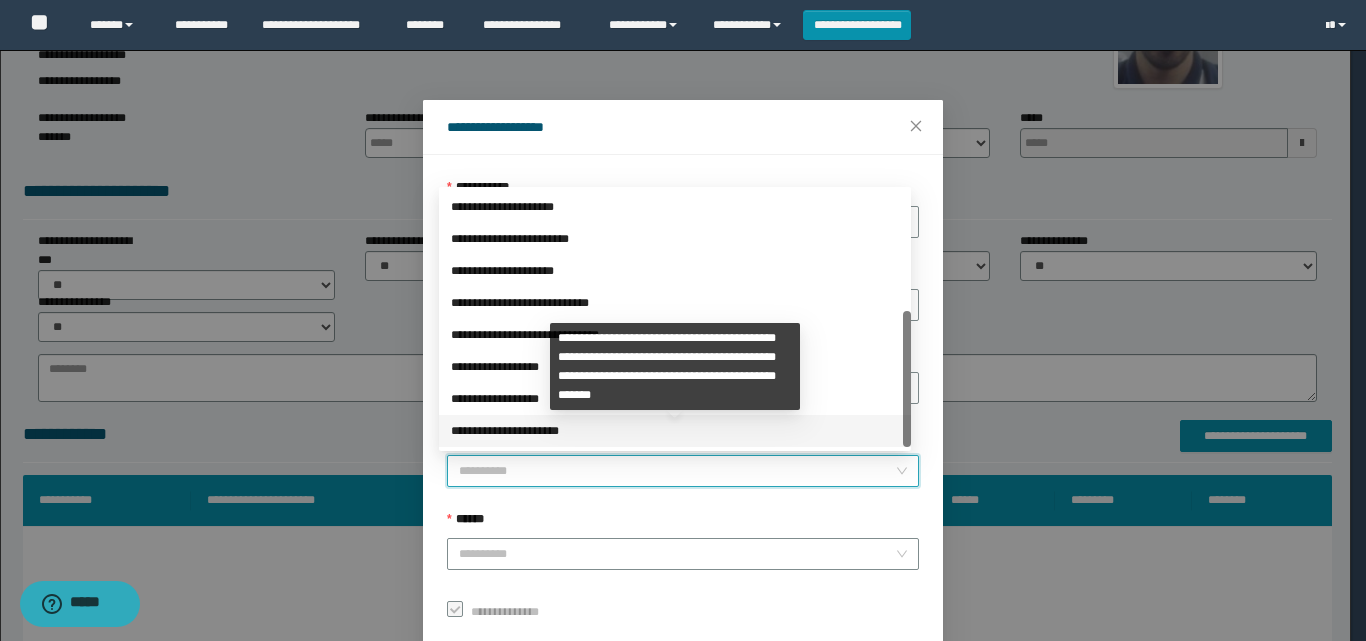 click on "**********" at bounding box center (675, 431) 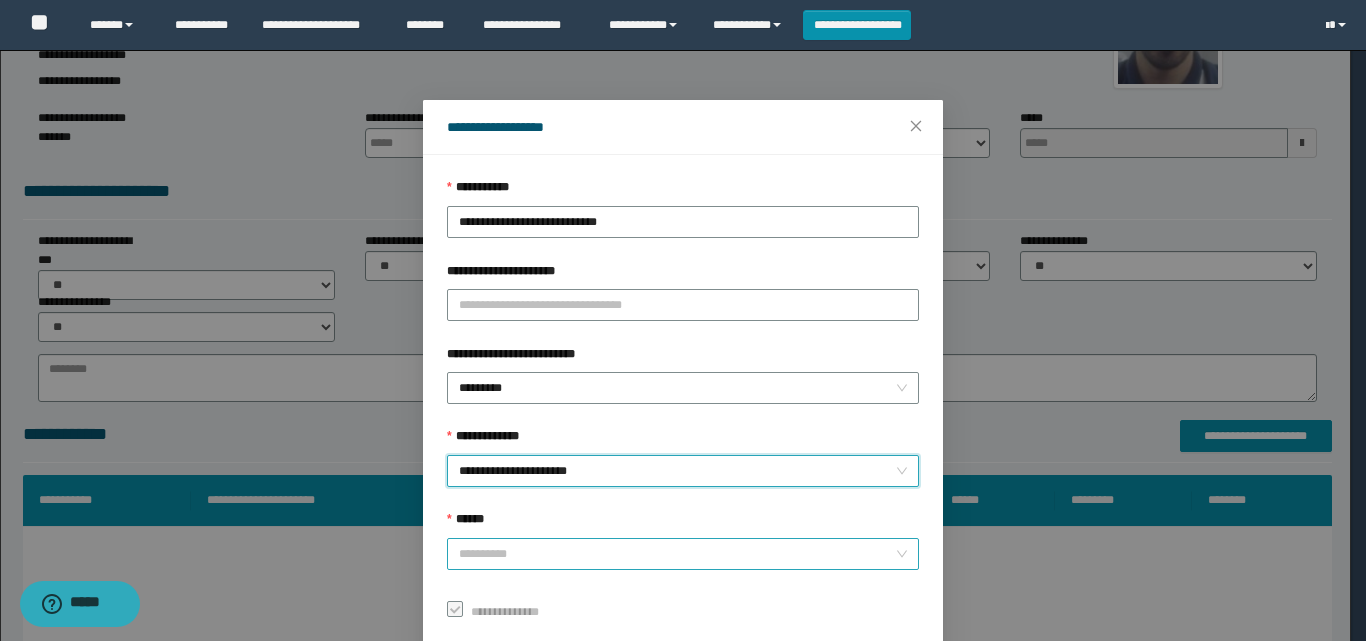 click on "******" at bounding box center [677, 554] 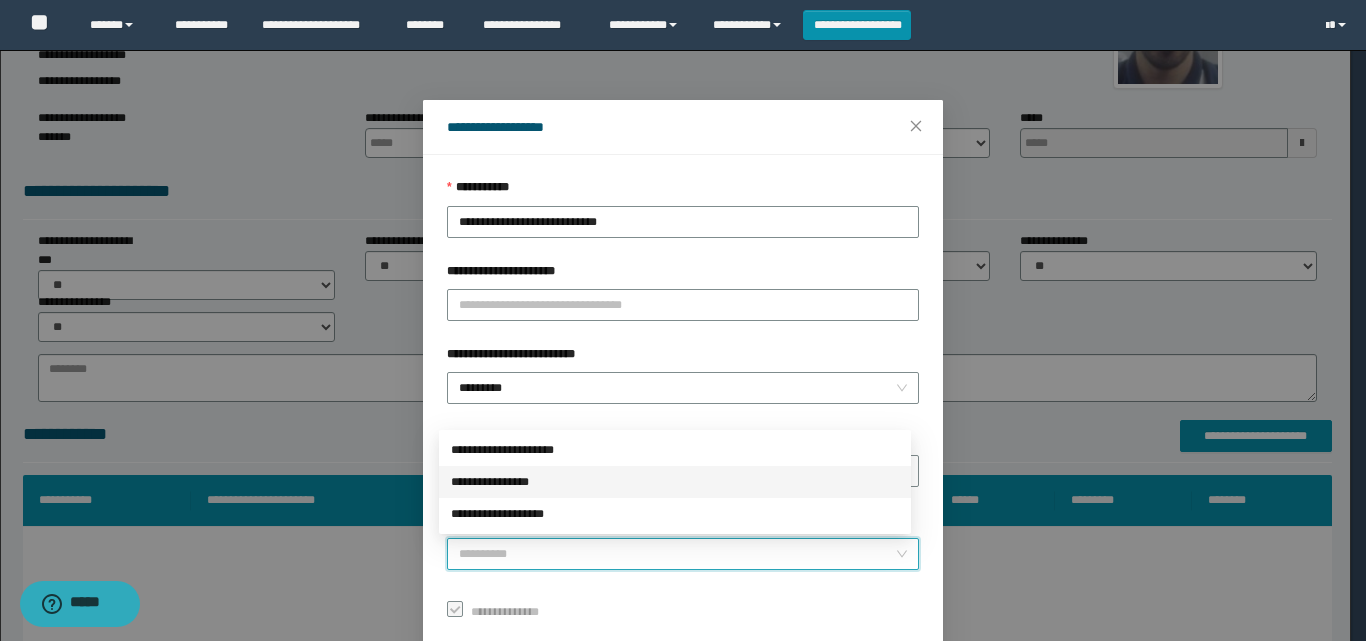 click on "**********" at bounding box center [675, 482] 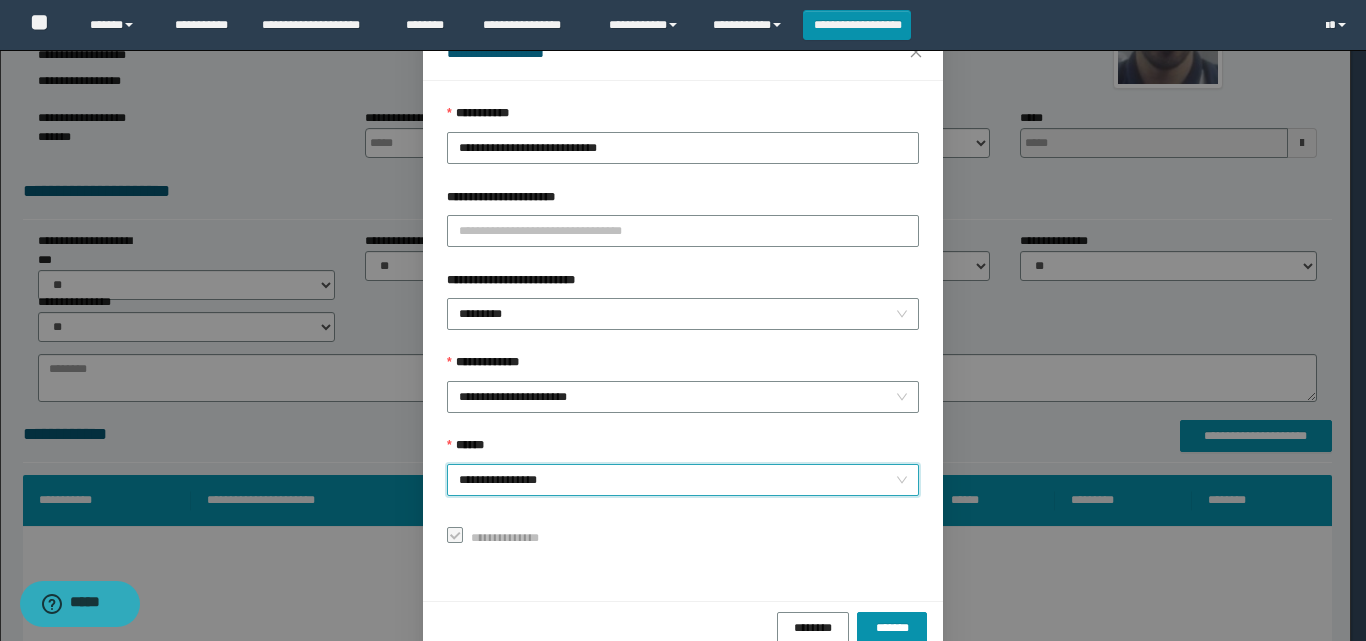 scroll, scrollTop: 111, scrollLeft: 0, axis: vertical 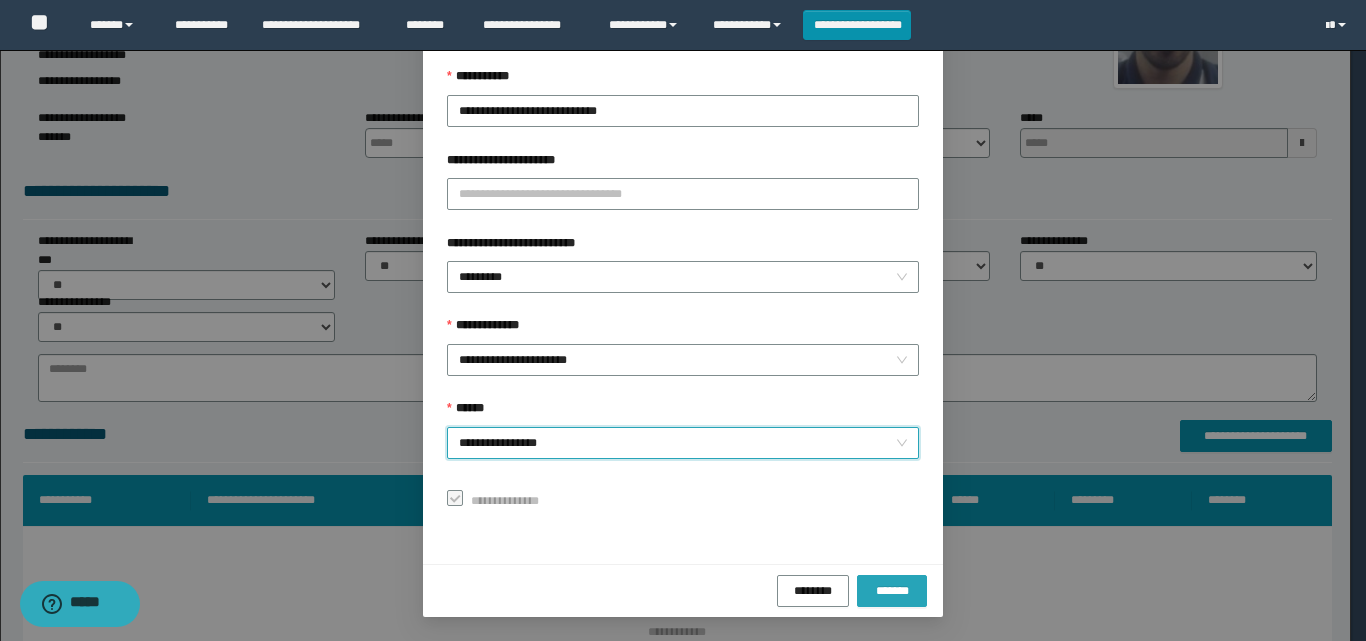 click on "*******" at bounding box center [892, 590] 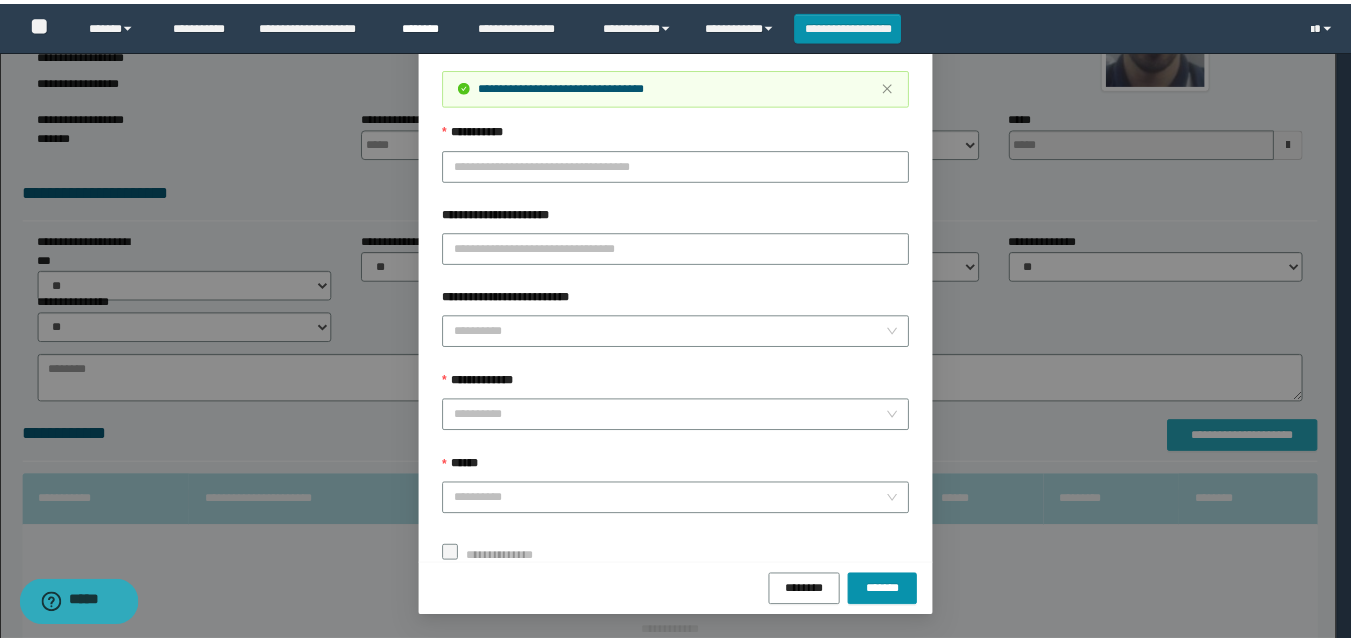 scroll, scrollTop: 0, scrollLeft: 0, axis: both 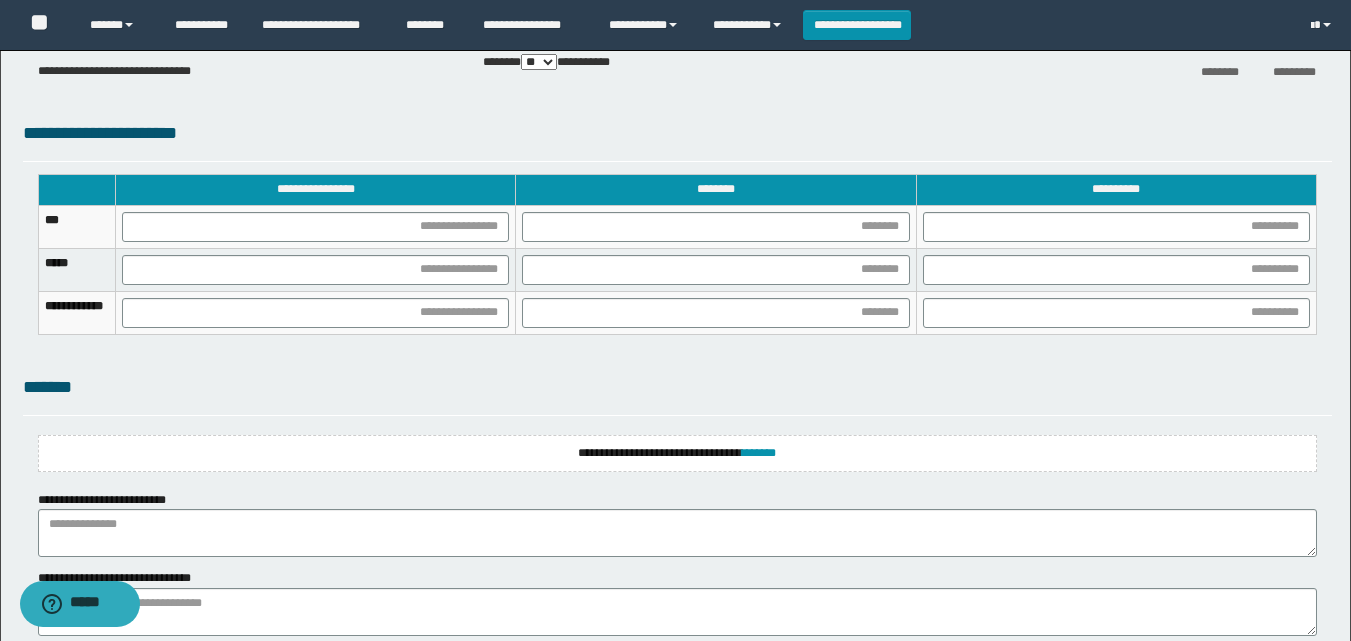 click on "**********" at bounding box center (677, 453) 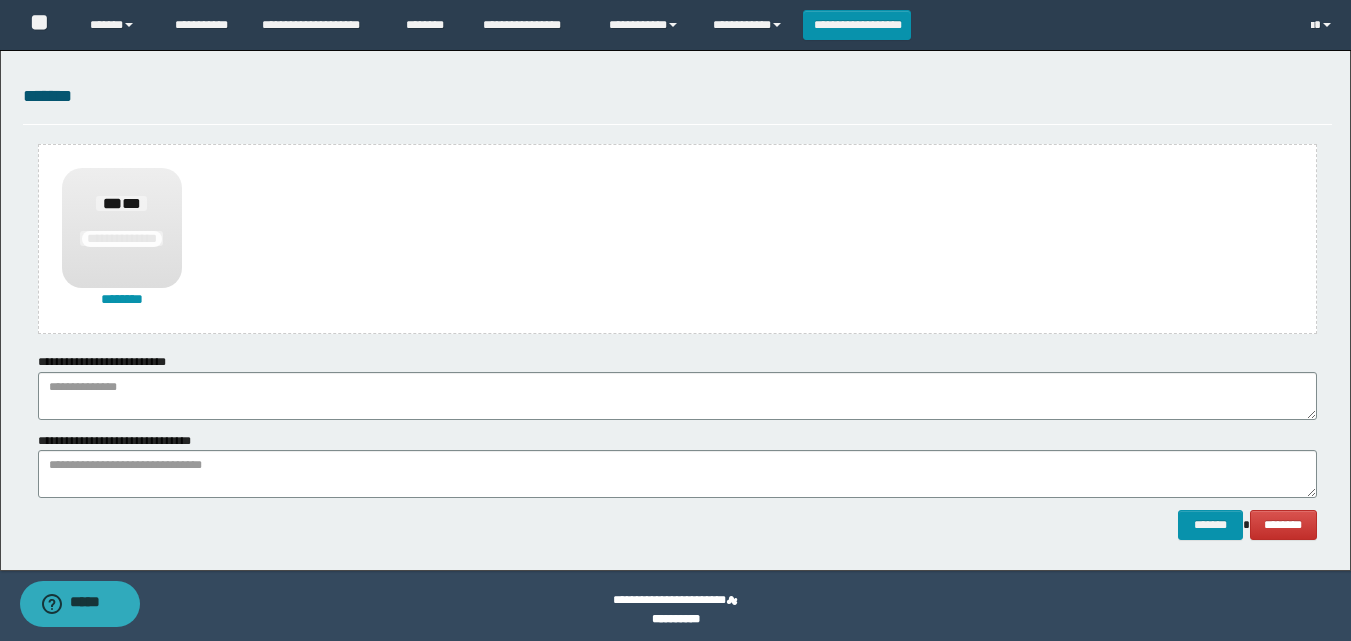 scroll, scrollTop: 1470, scrollLeft: 0, axis: vertical 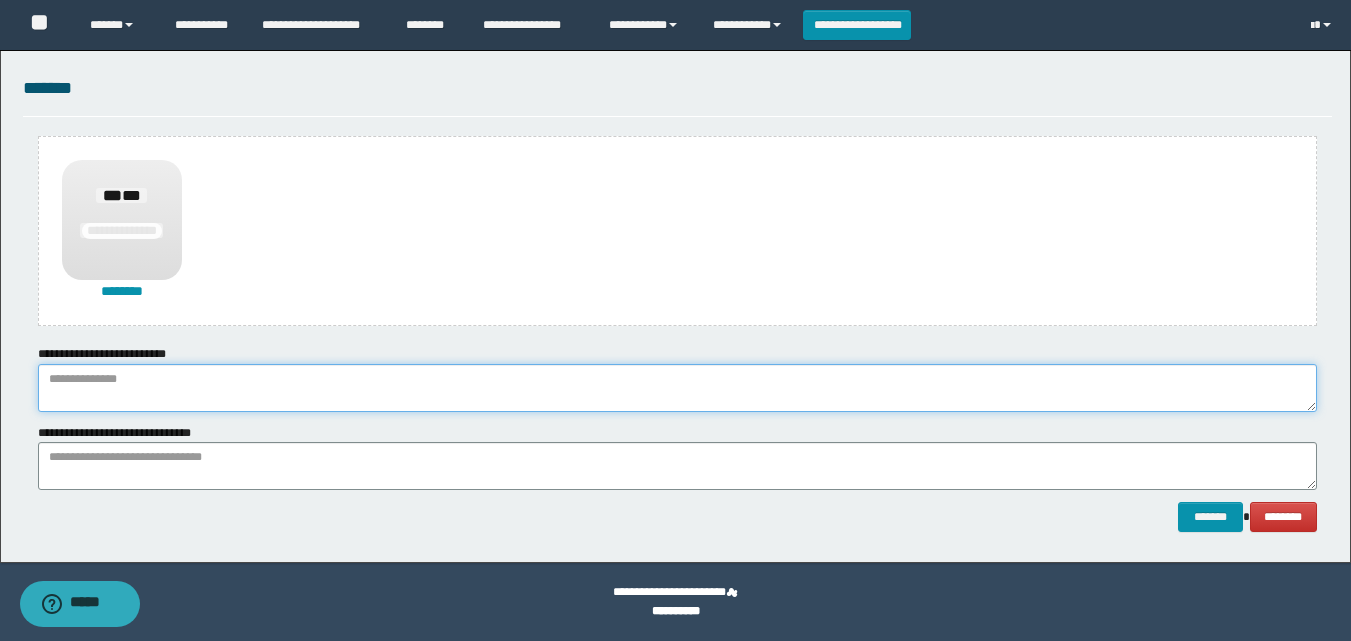 click at bounding box center (677, 388) 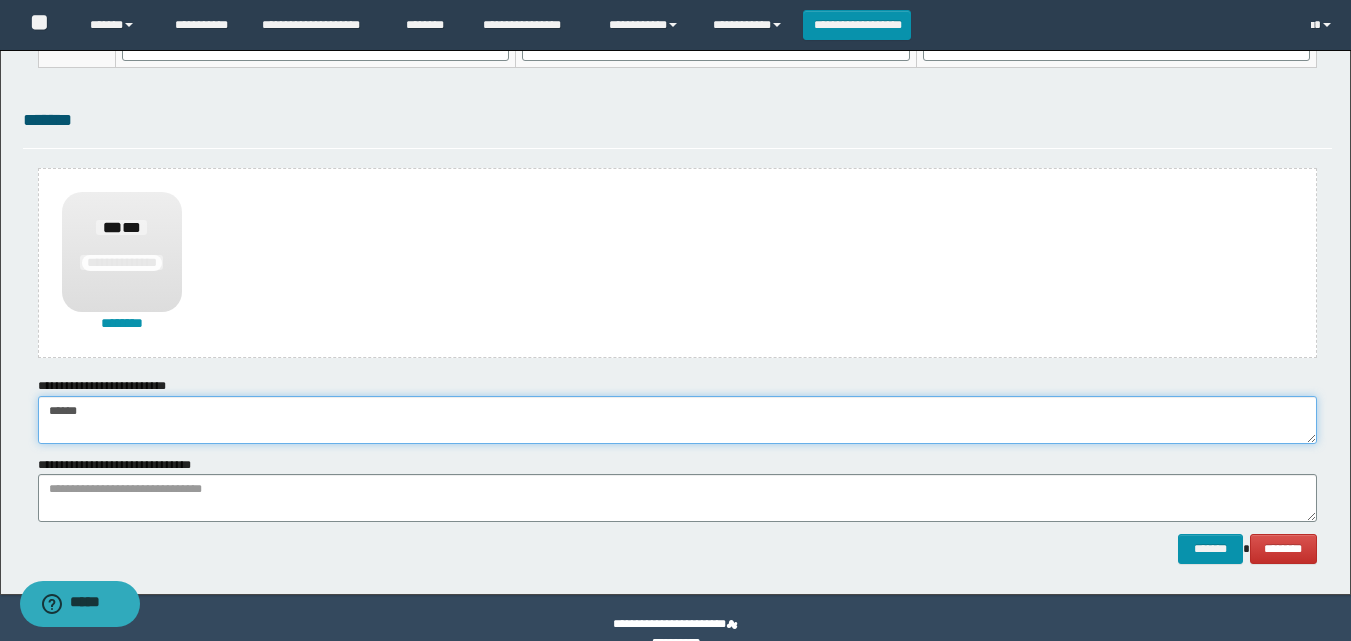 scroll, scrollTop: 1070, scrollLeft: 0, axis: vertical 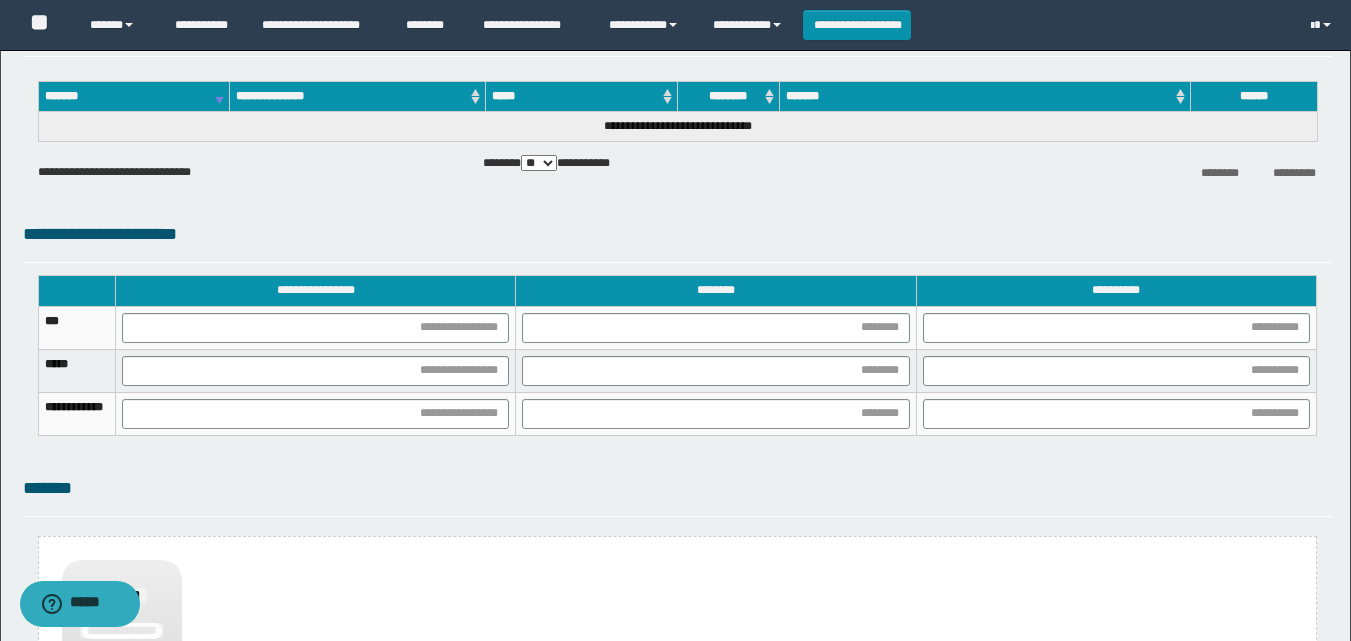 type on "******" 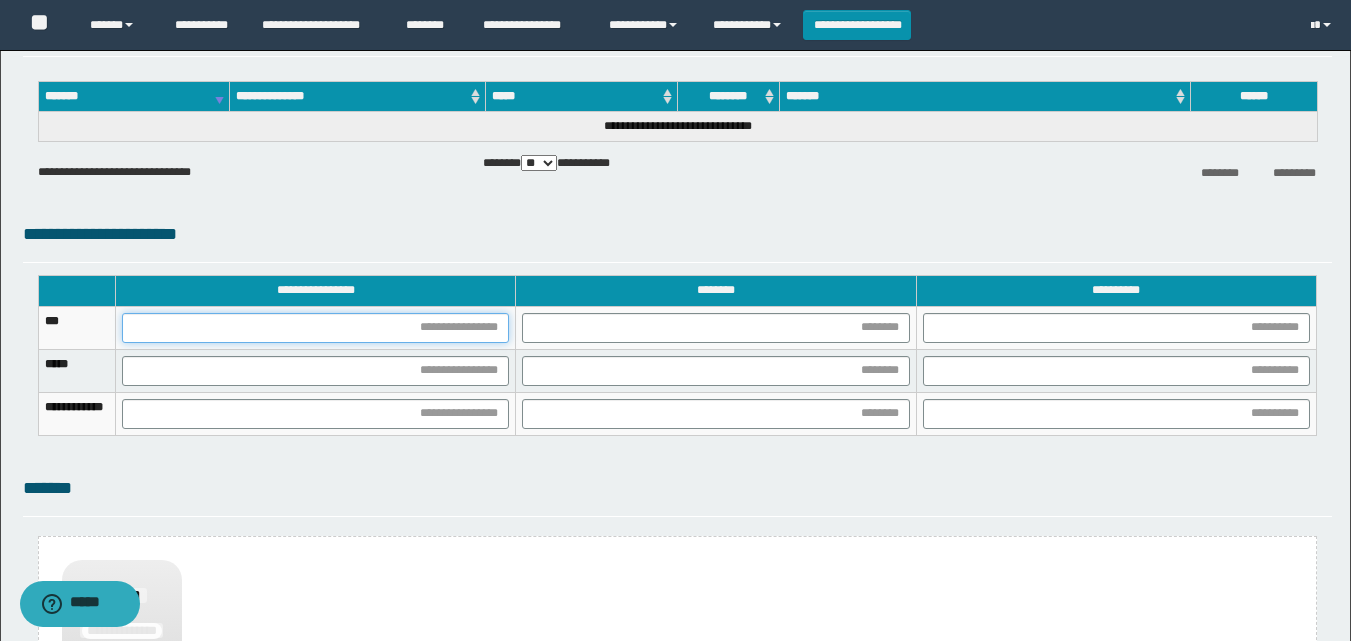 drag, startPoint x: 555, startPoint y: 332, endPoint x: 560, endPoint y: 341, distance: 10.29563 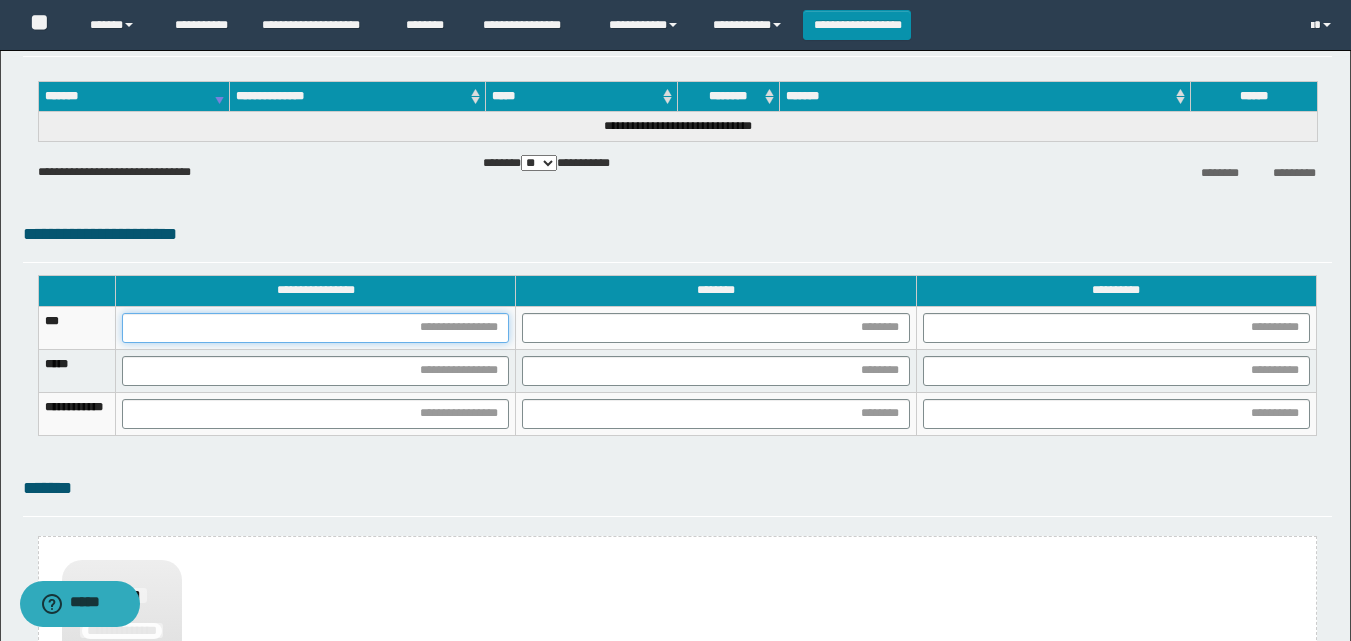 click at bounding box center [315, 328] 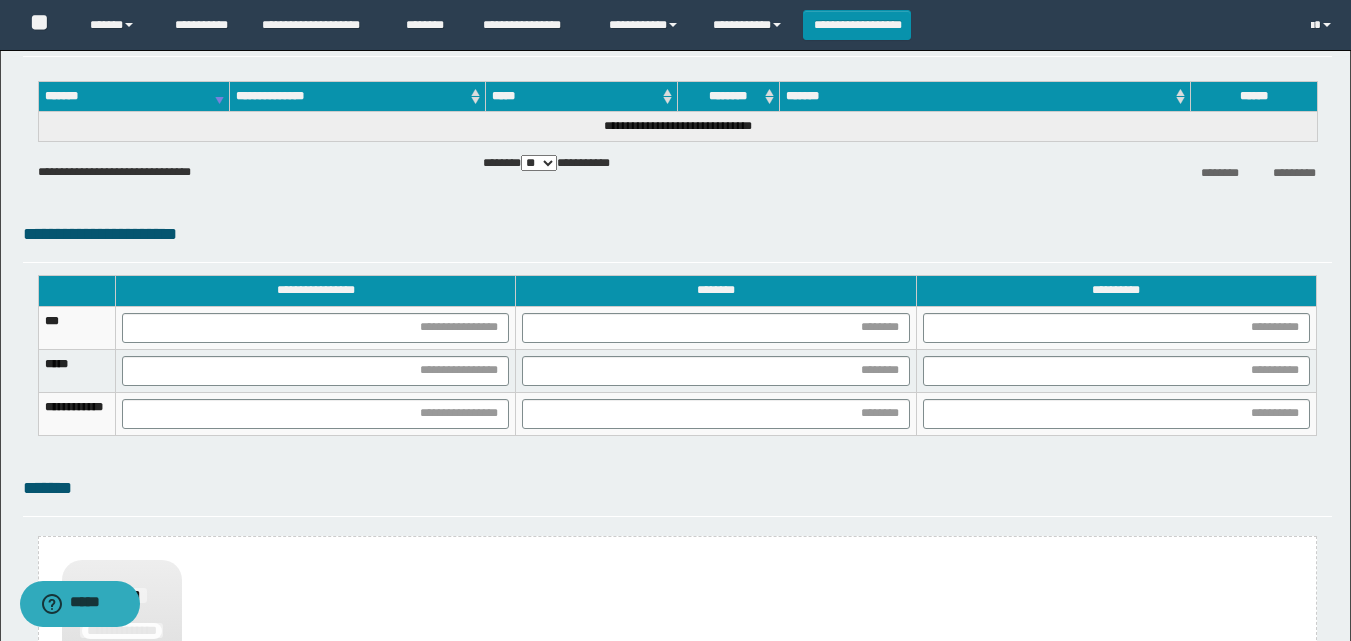 drag, startPoint x: 1315, startPoint y: 202, endPoint x: 1105, endPoint y: 365, distance: 265.83643 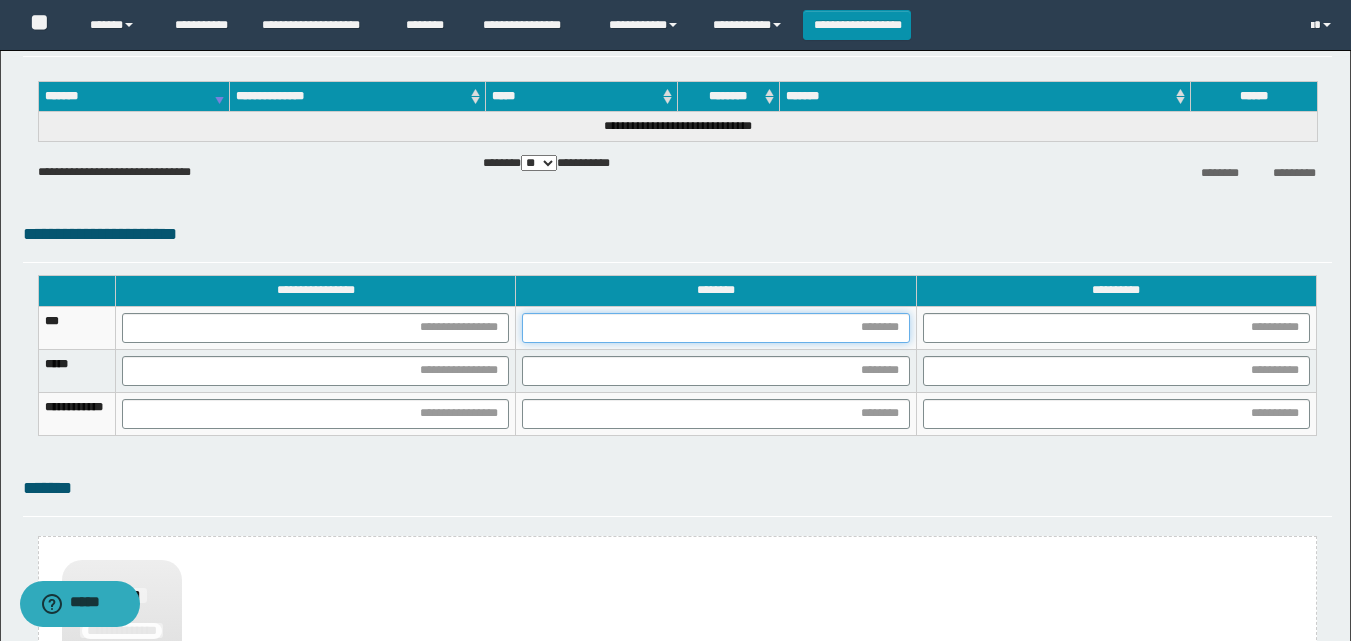 click at bounding box center (715, 328) 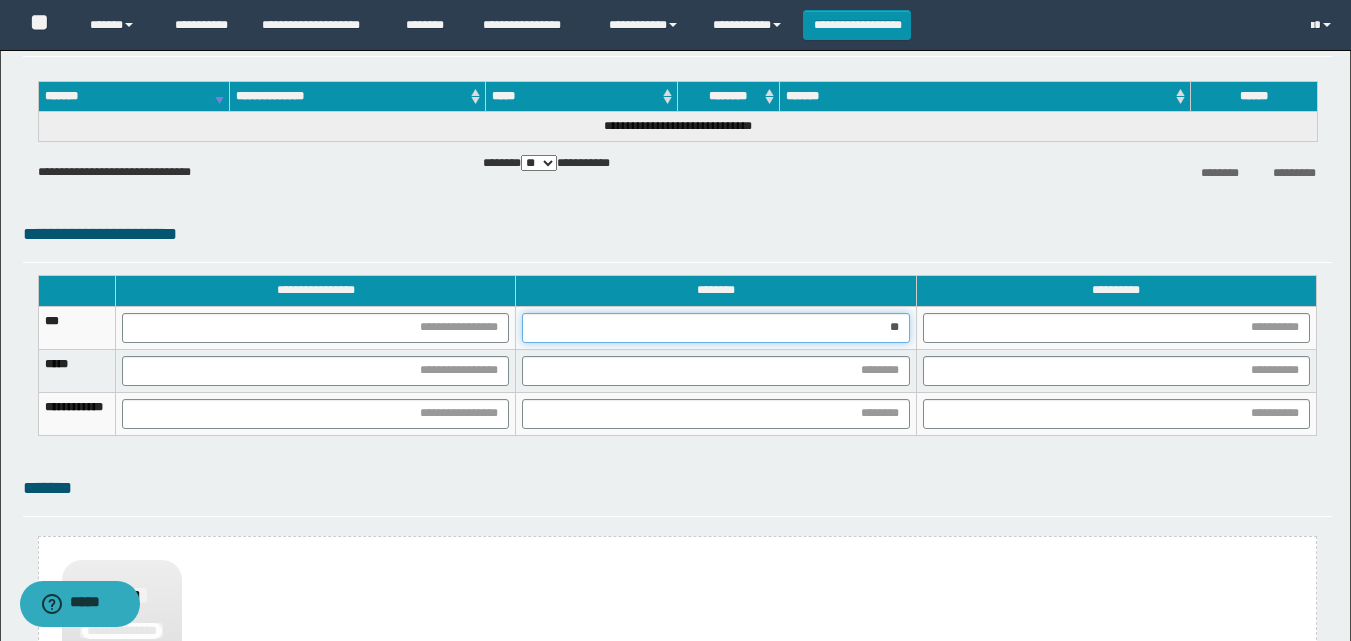 type on "***" 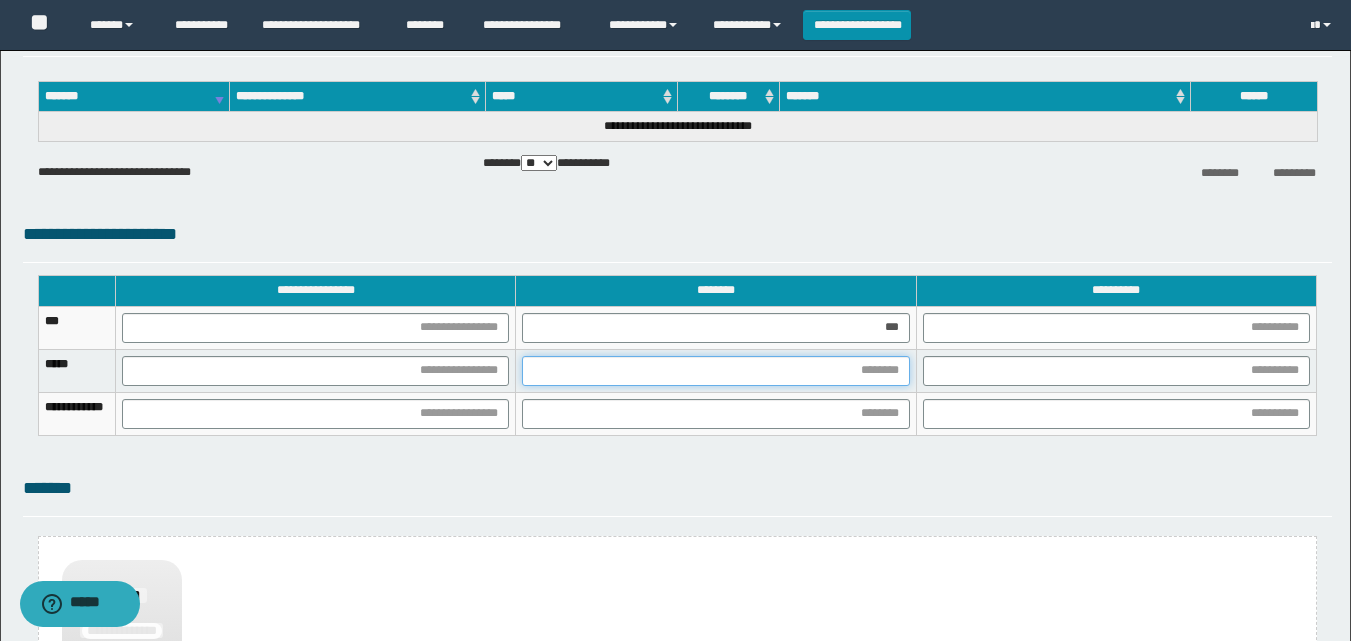 click at bounding box center [715, 371] 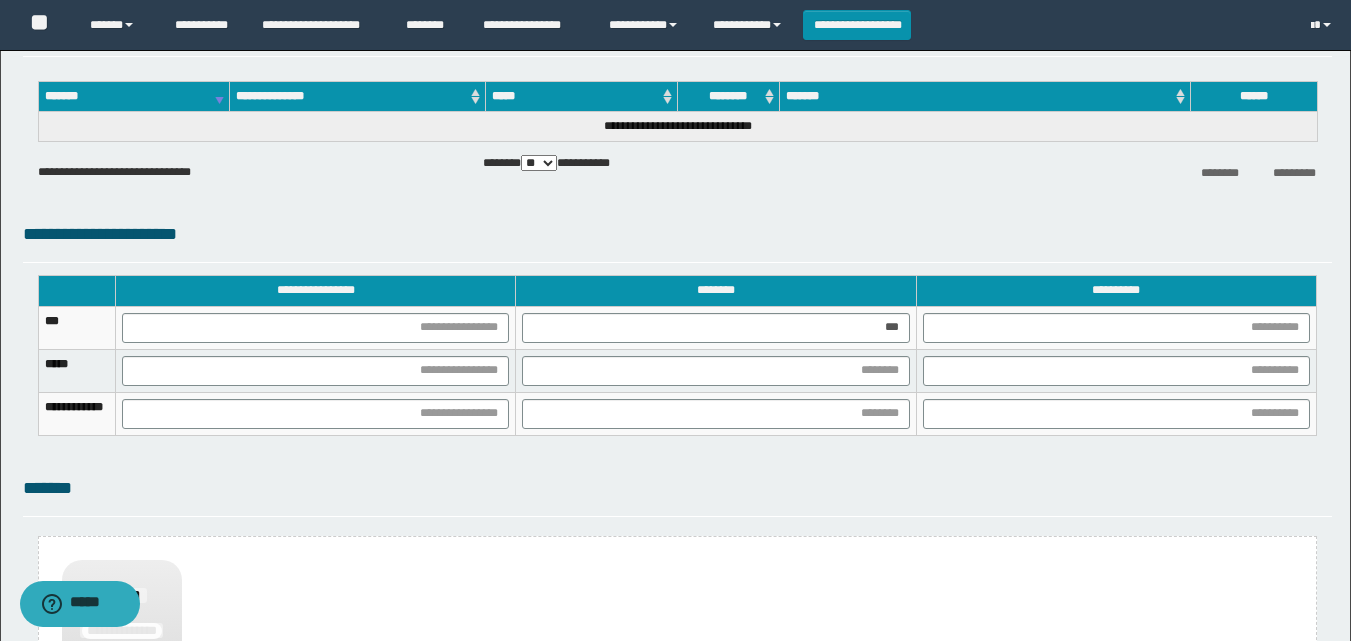 drag, startPoint x: 1330, startPoint y: 259, endPoint x: 1235, endPoint y: 304, distance: 105.11898 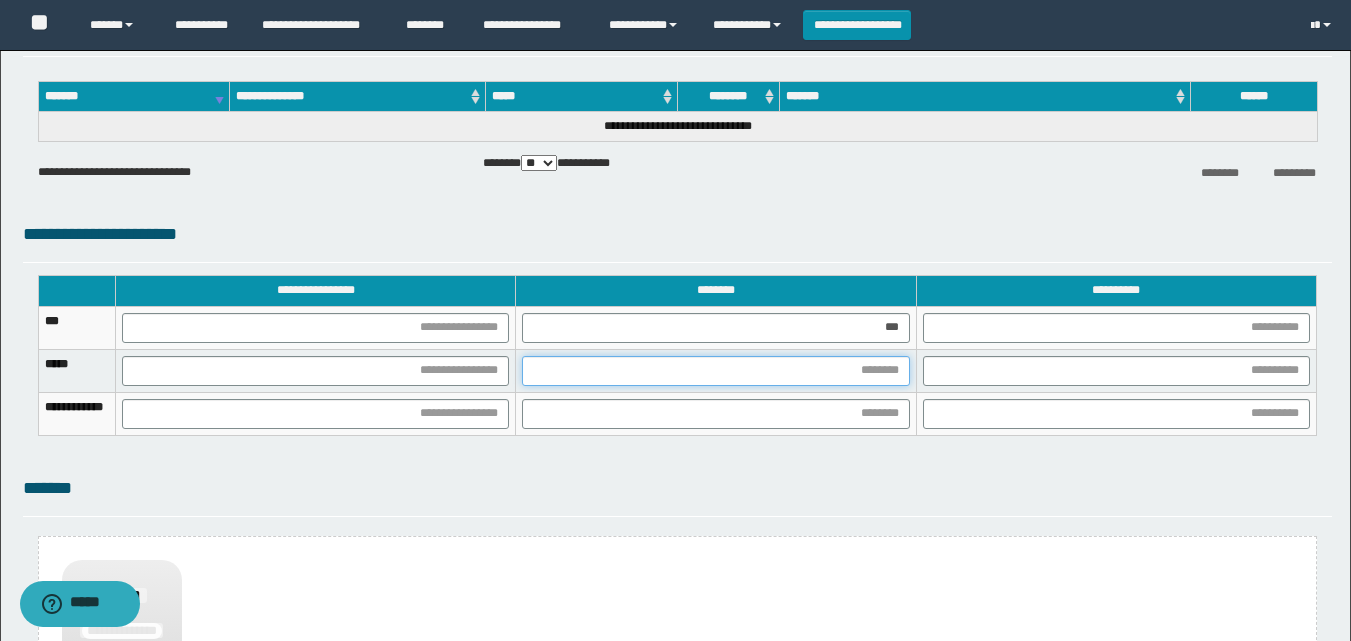 click at bounding box center (715, 371) 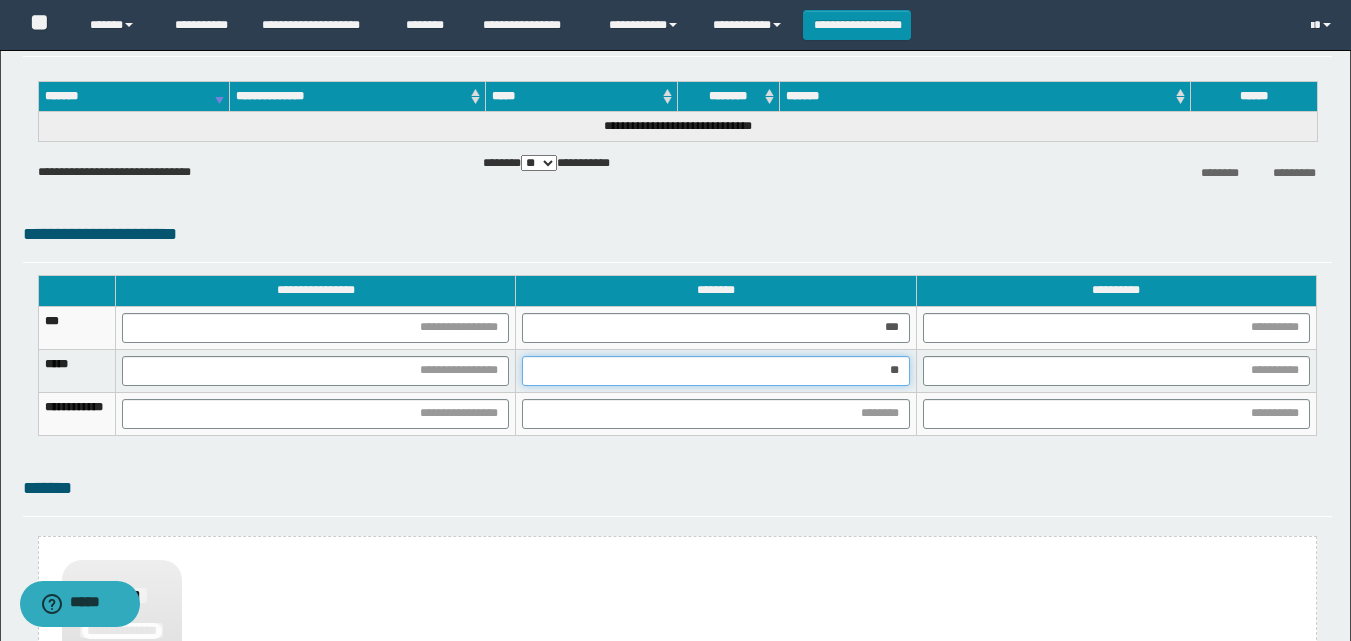 type on "***" 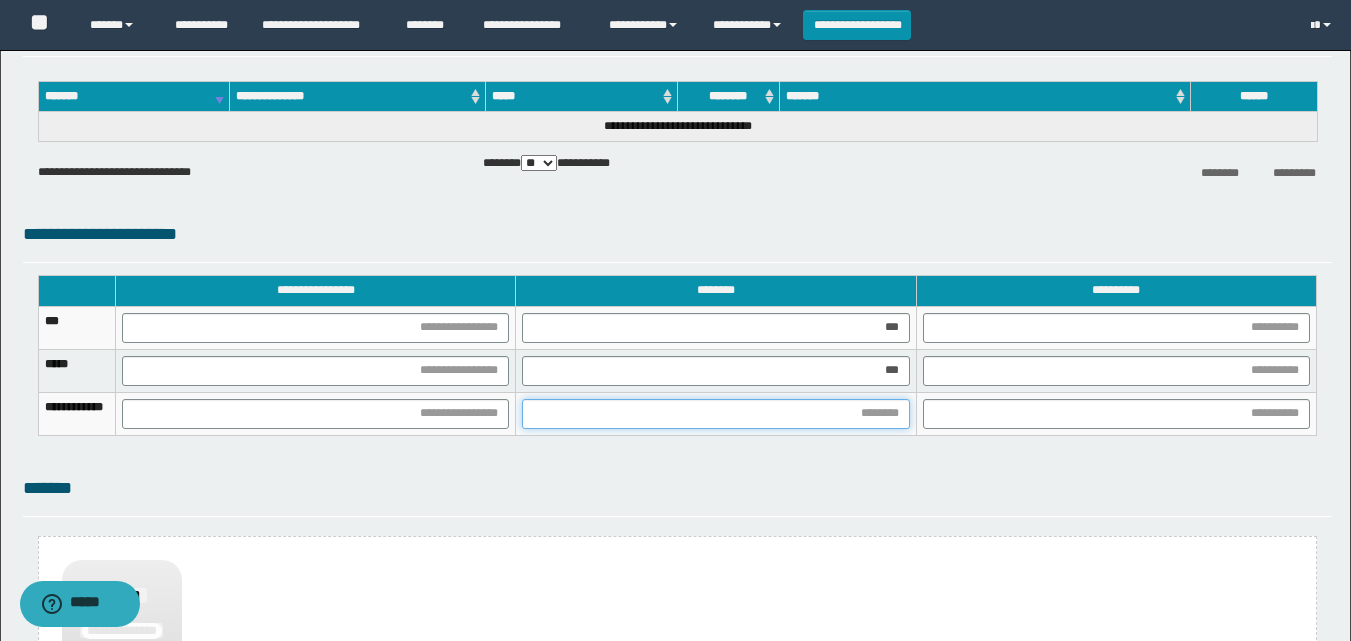 click at bounding box center [715, 414] 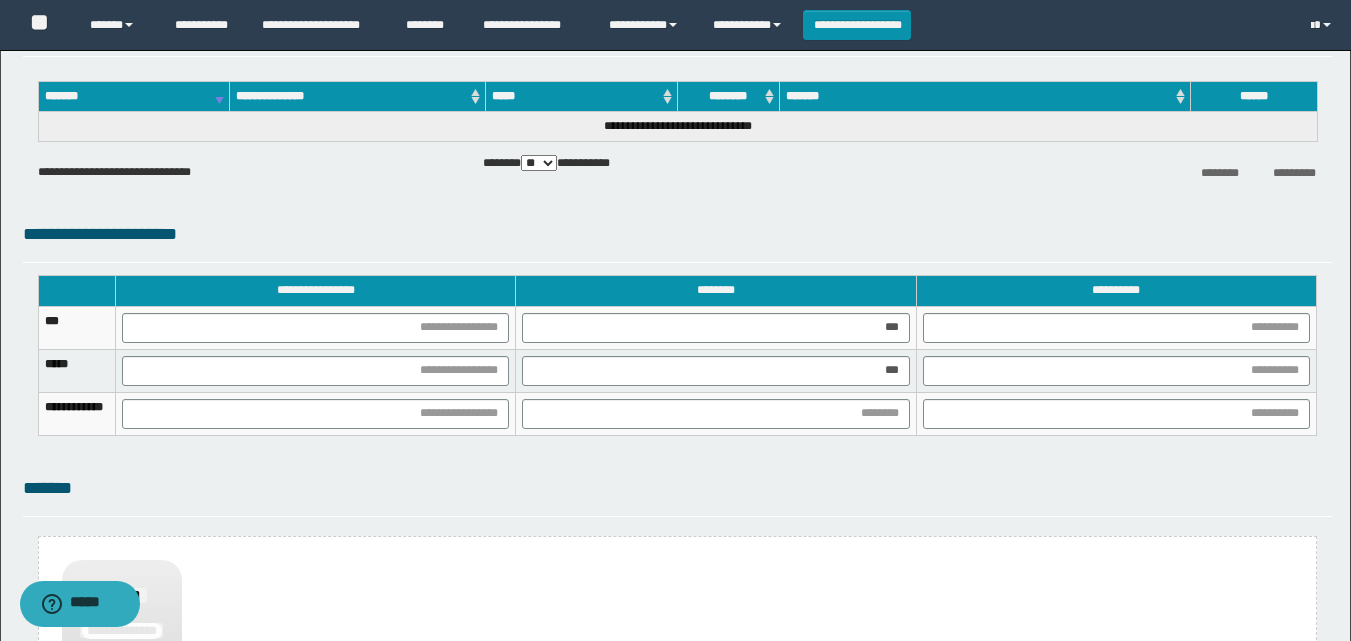 drag, startPoint x: 1327, startPoint y: 327, endPoint x: 1269, endPoint y: 370, distance: 72.20111 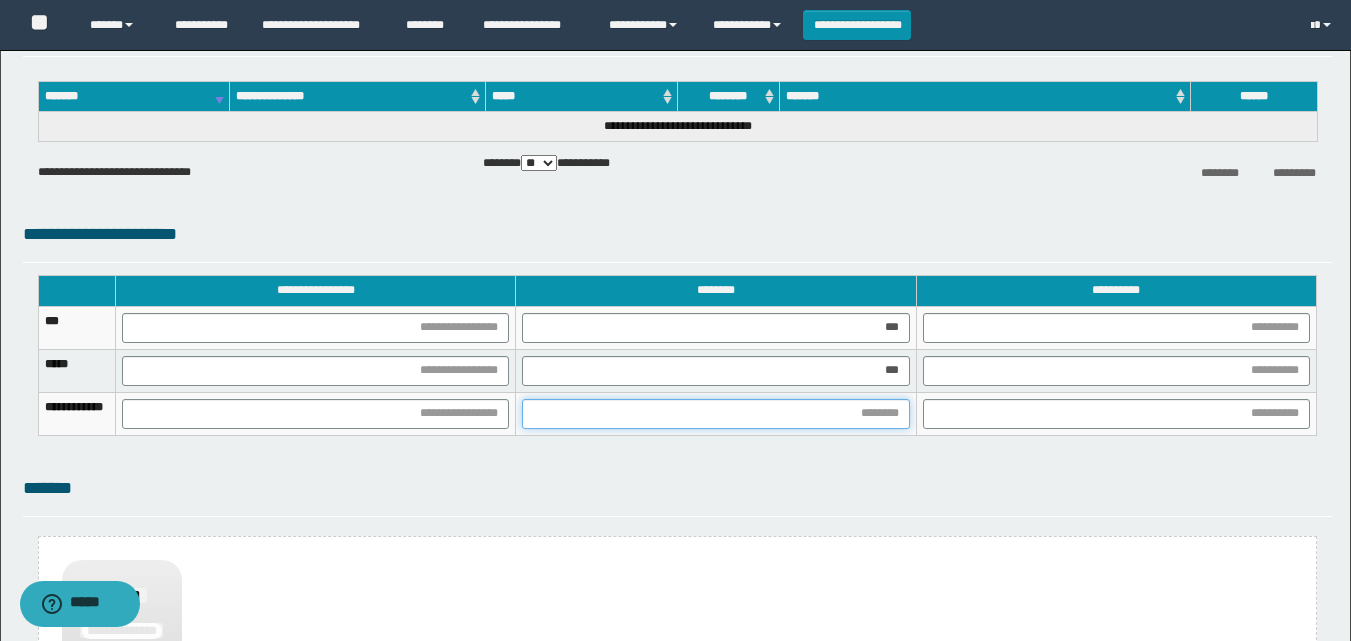 click at bounding box center [715, 414] 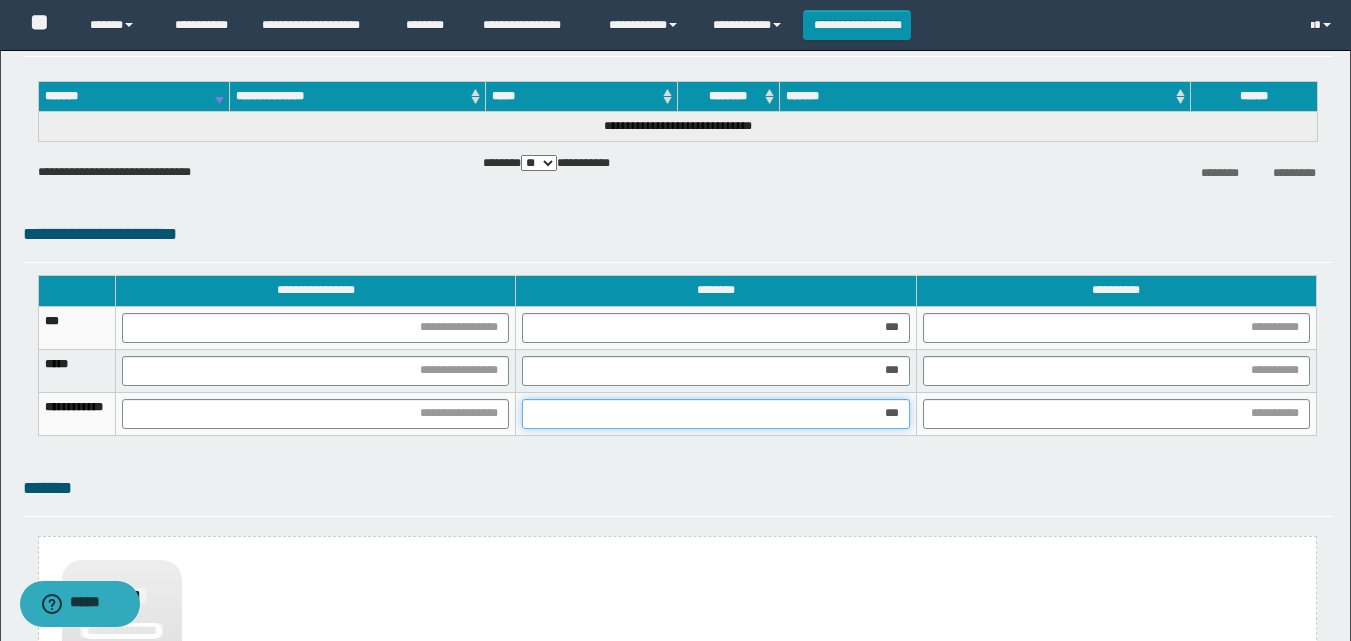 type on "****" 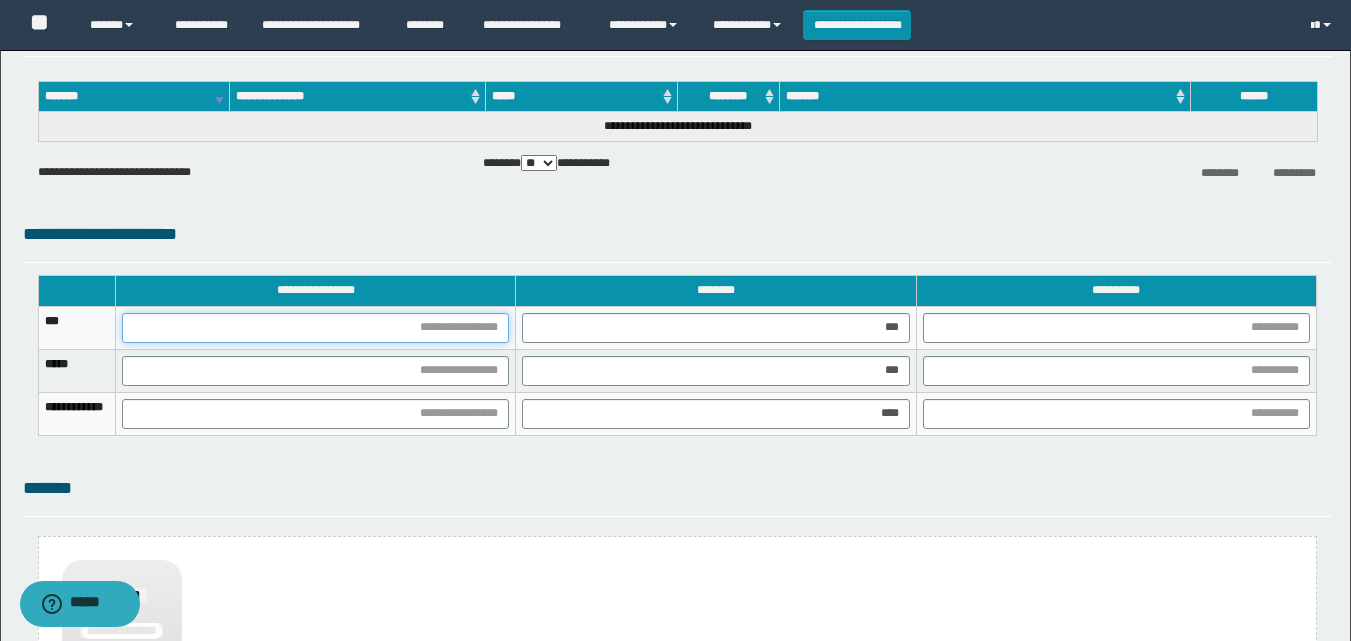 click at bounding box center [315, 328] 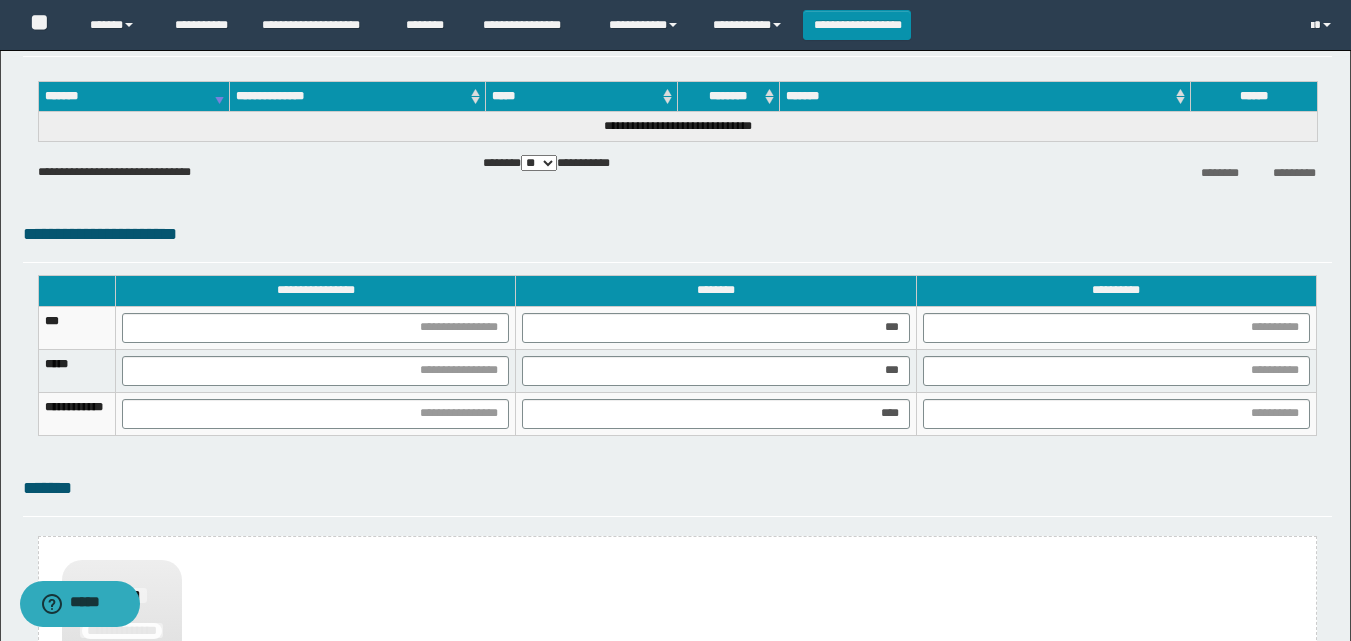 click on "**********" at bounding box center (677, 234) 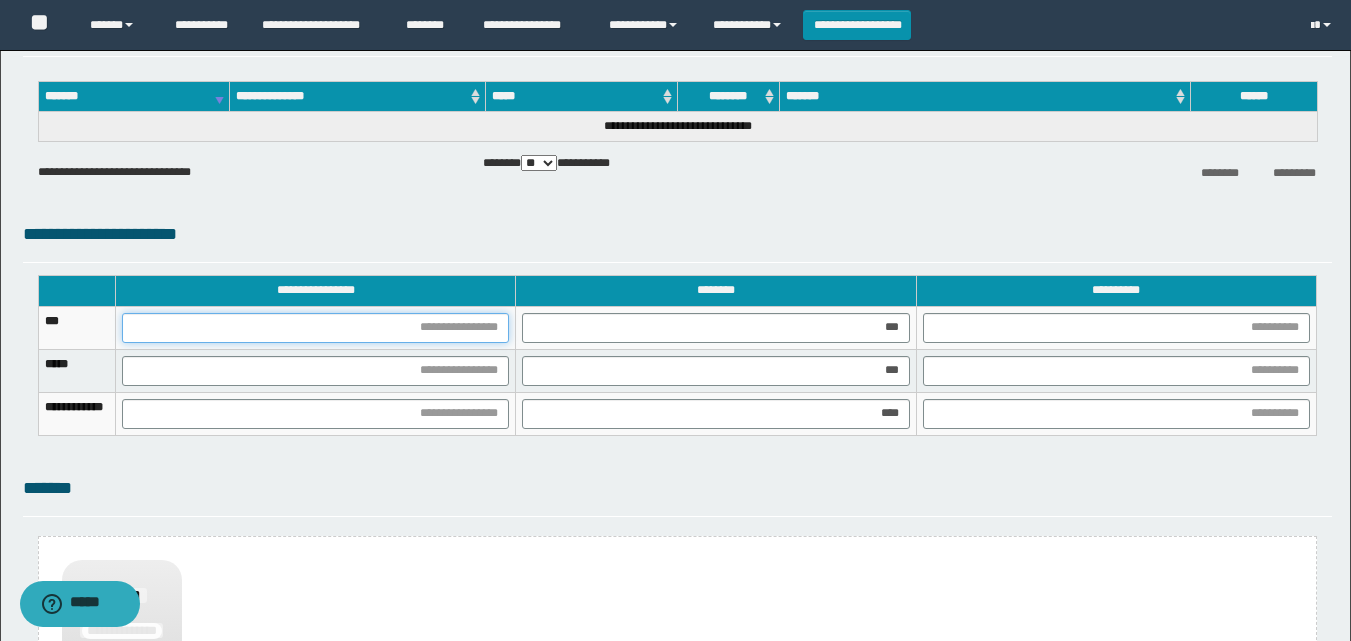 click at bounding box center [315, 328] 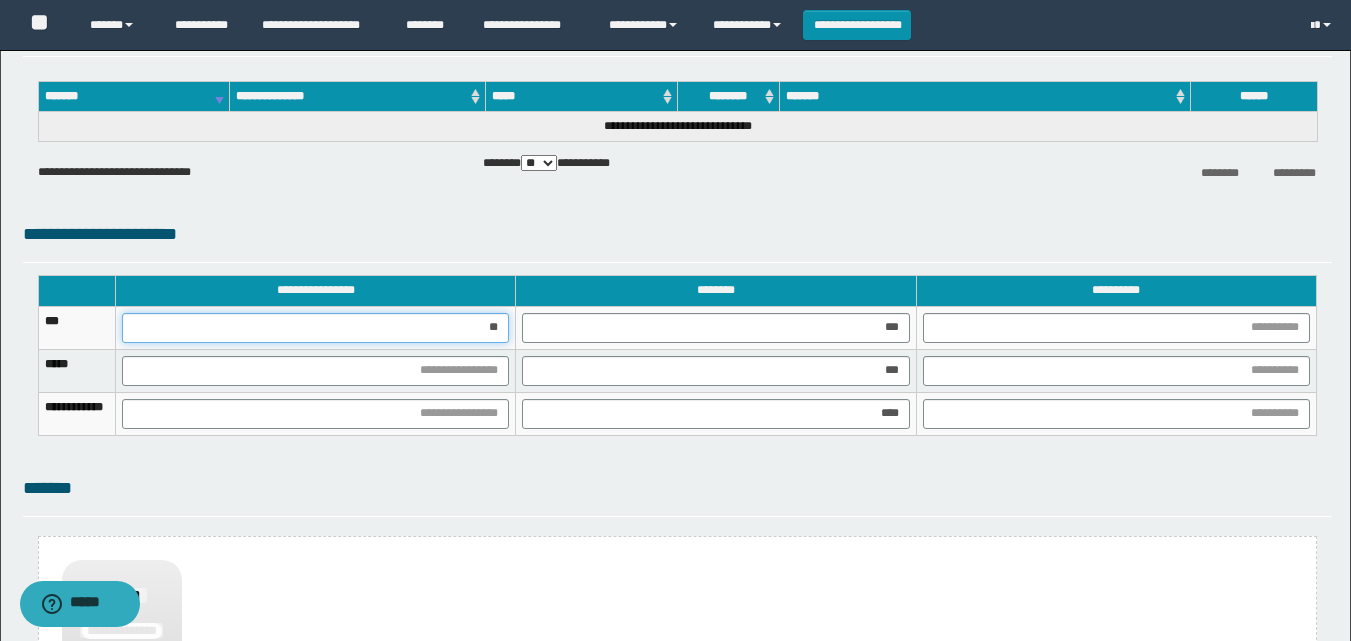 type on "***" 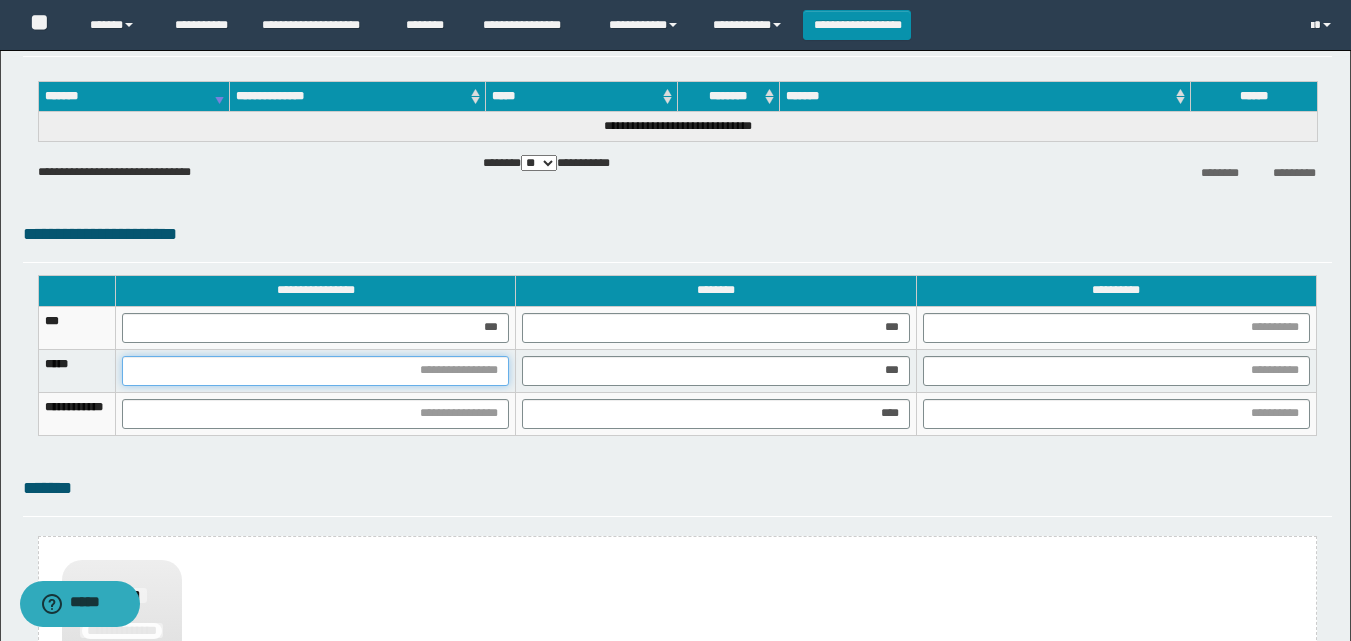 drag, startPoint x: 556, startPoint y: 372, endPoint x: 603, endPoint y: 521, distance: 156.237 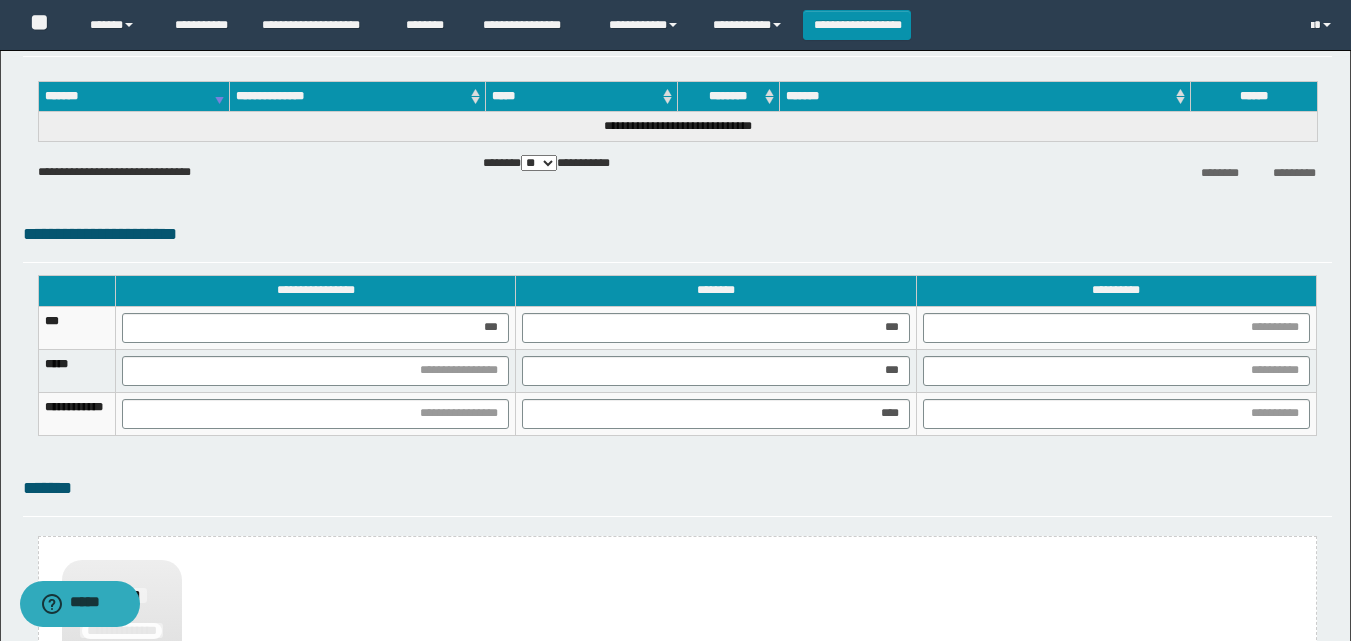drag, startPoint x: 1340, startPoint y: 243, endPoint x: 1101, endPoint y: 328, distance: 253.66513 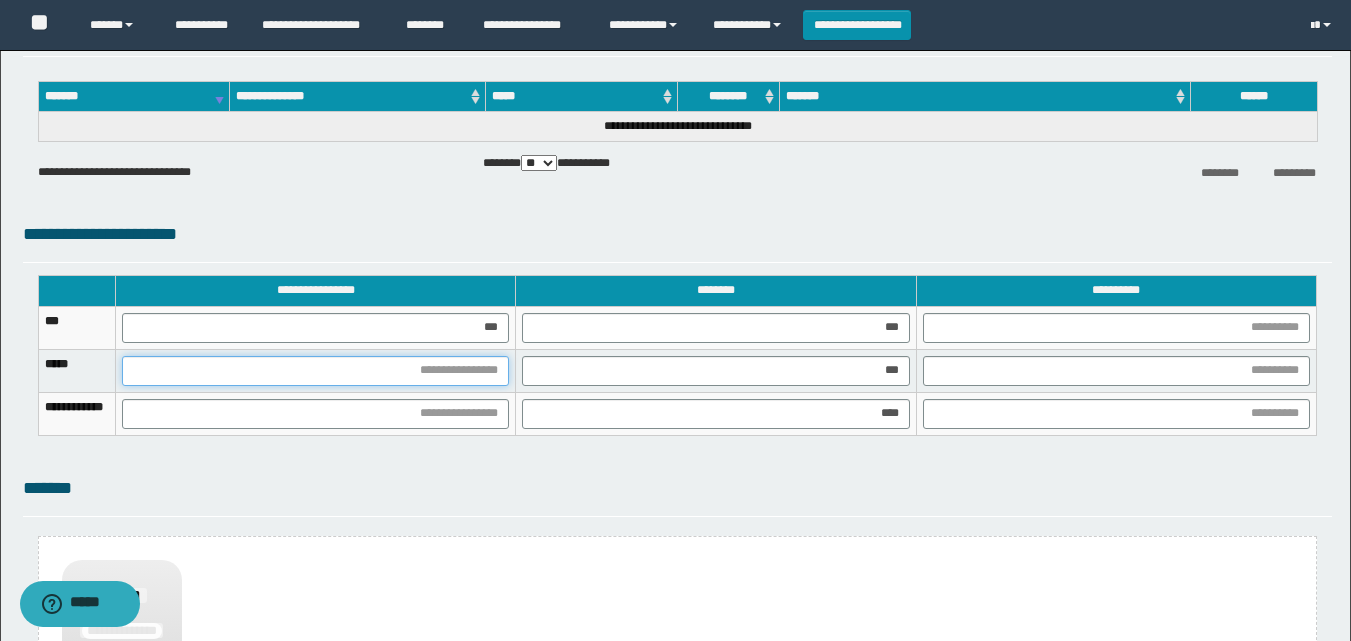click at bounding box center [315, 371] 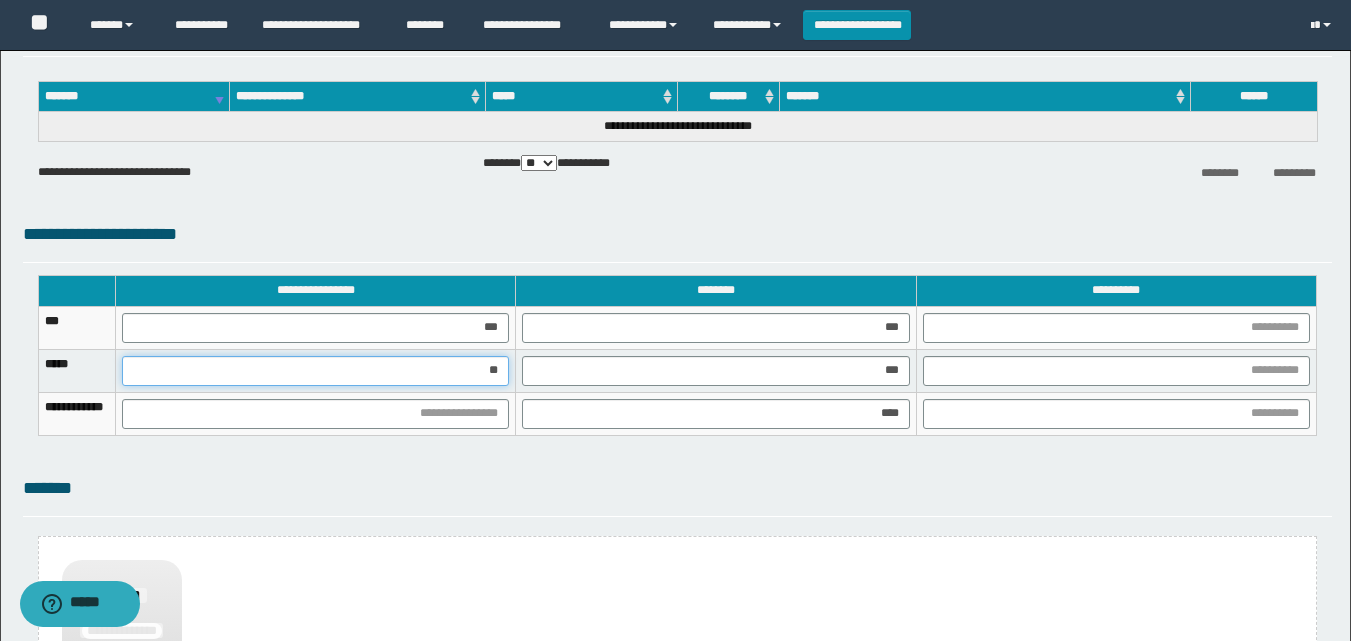 type on "***" 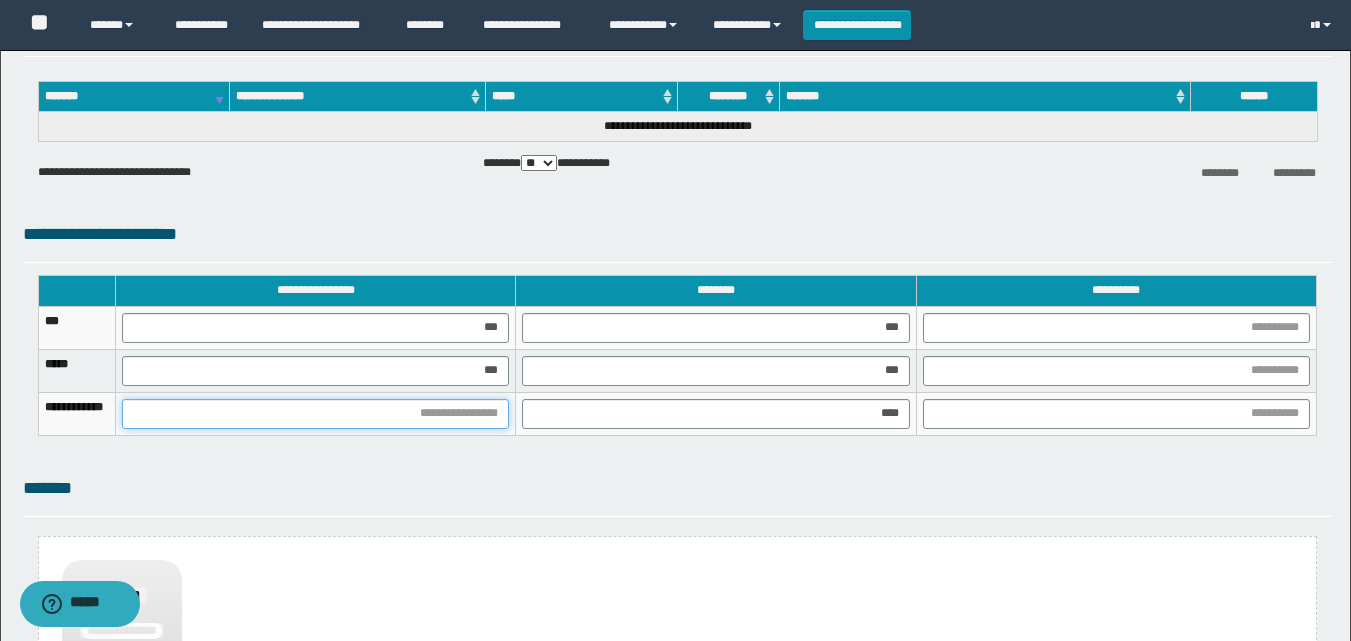 click at bounding box center [315, 414] 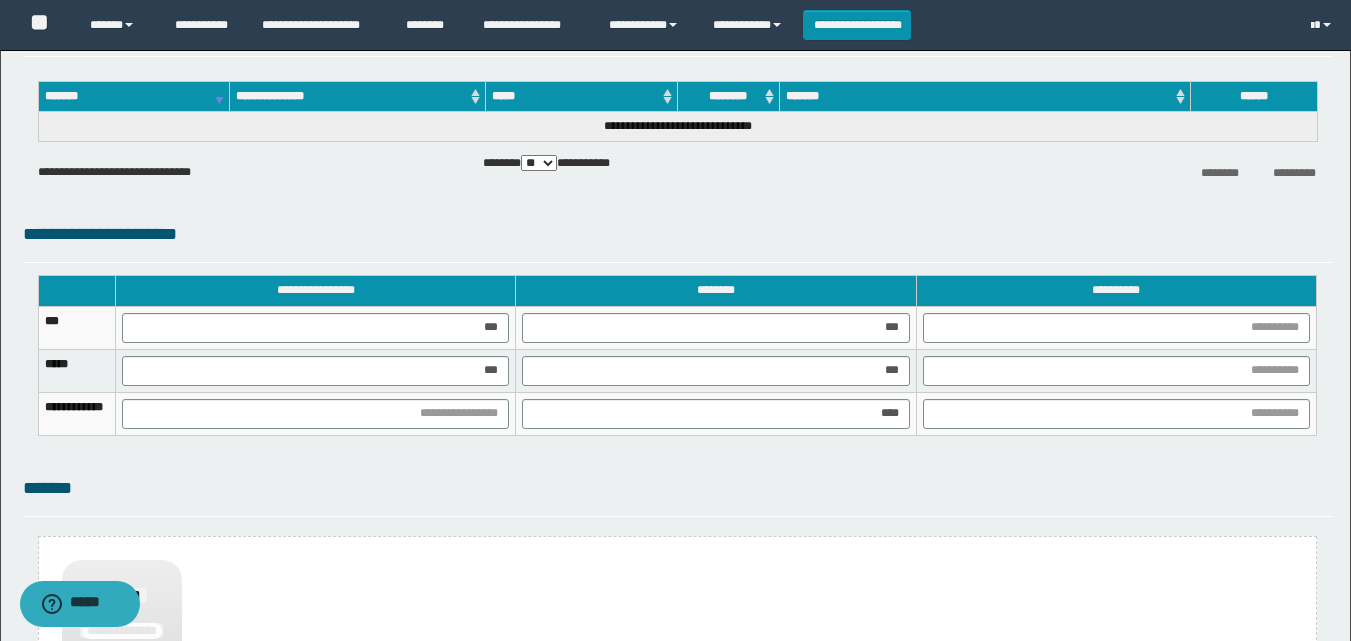 click on "**********" at bounding box center (677, 365) 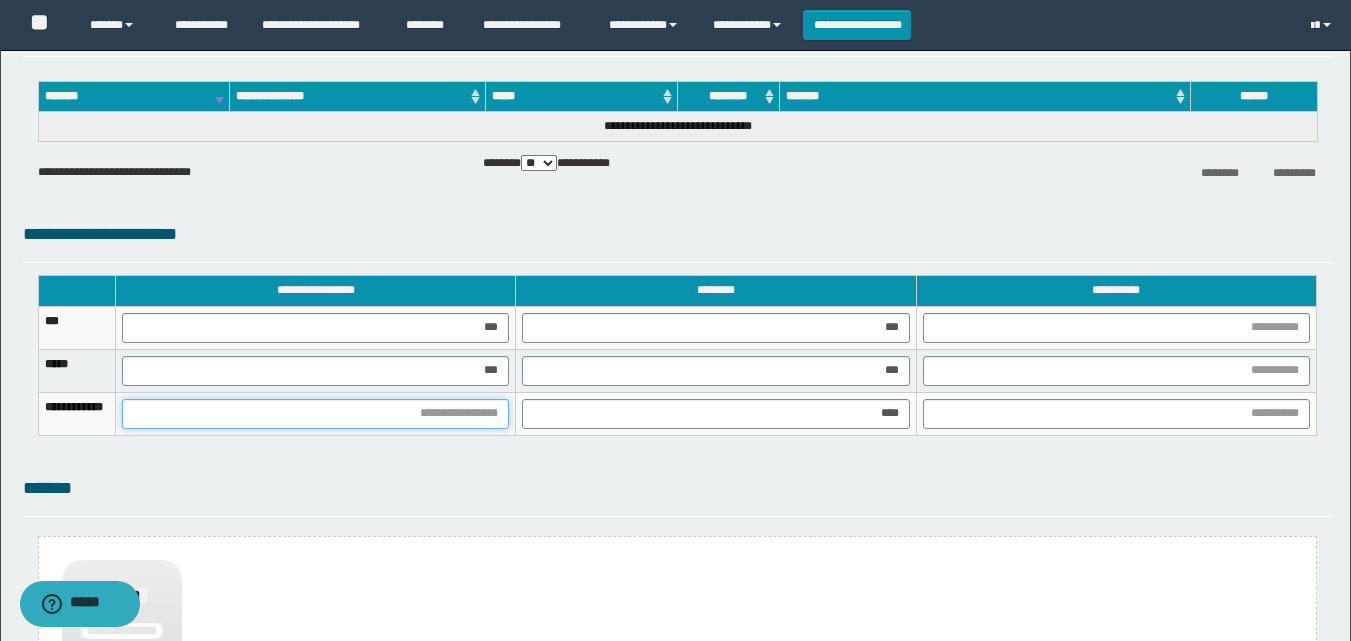 click at bounding box center (315, 414) 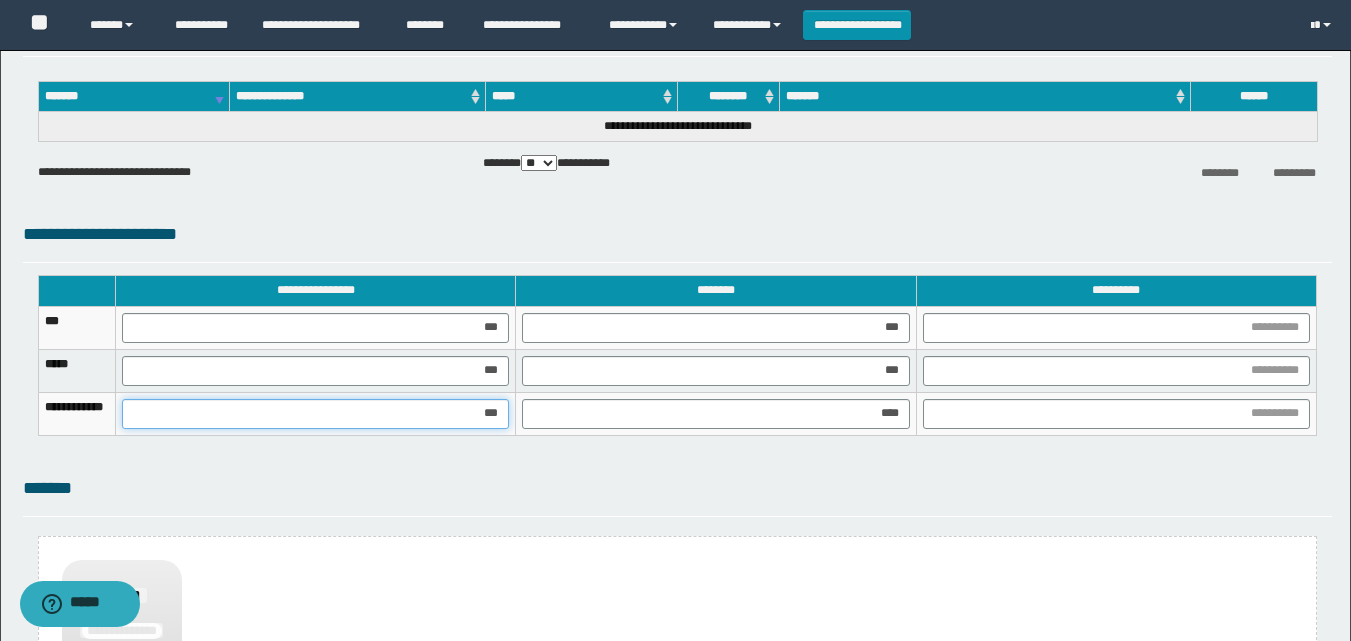 type on "****" 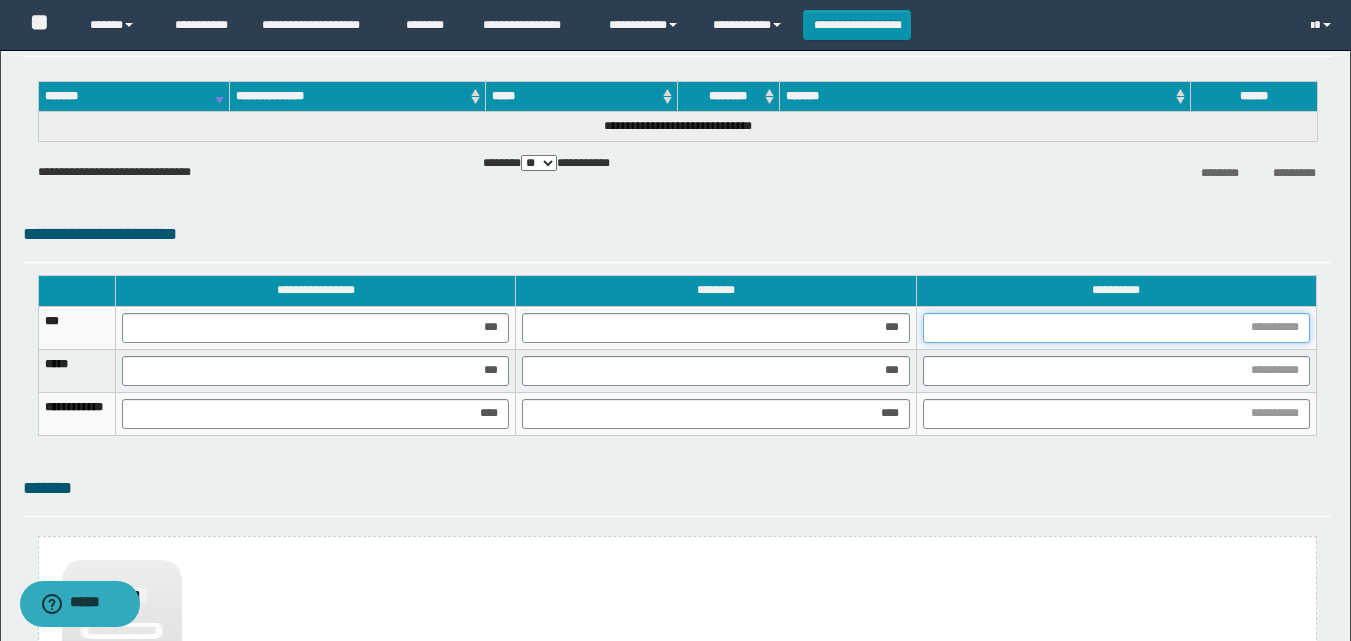 click at bounding box center (1116, 328) 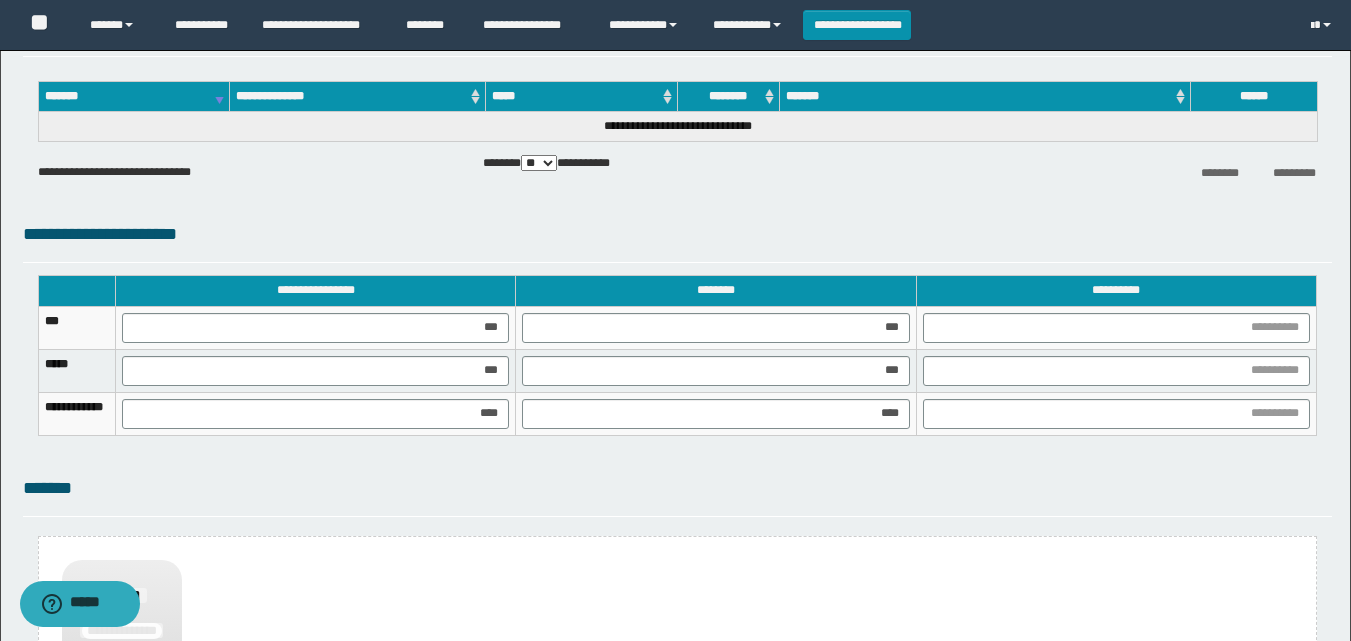 click on "**********" at bounding box center [677, 365] 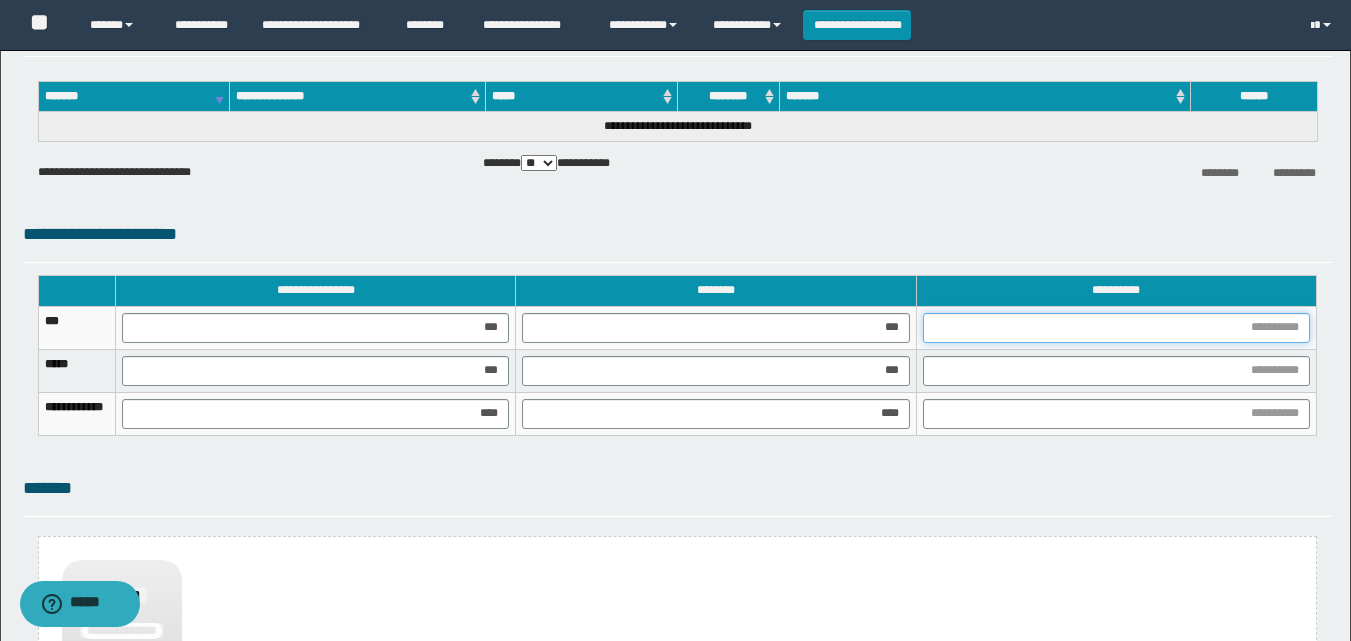 click at bounding box center [1116, 328] 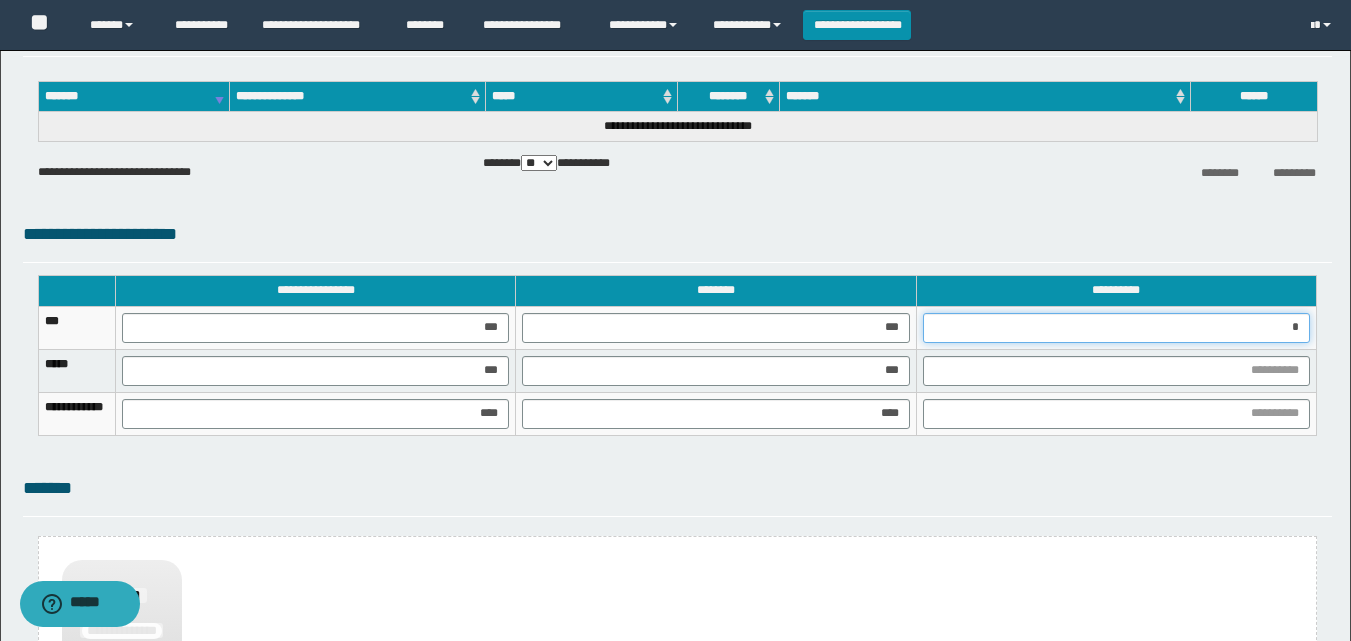 type on "**" 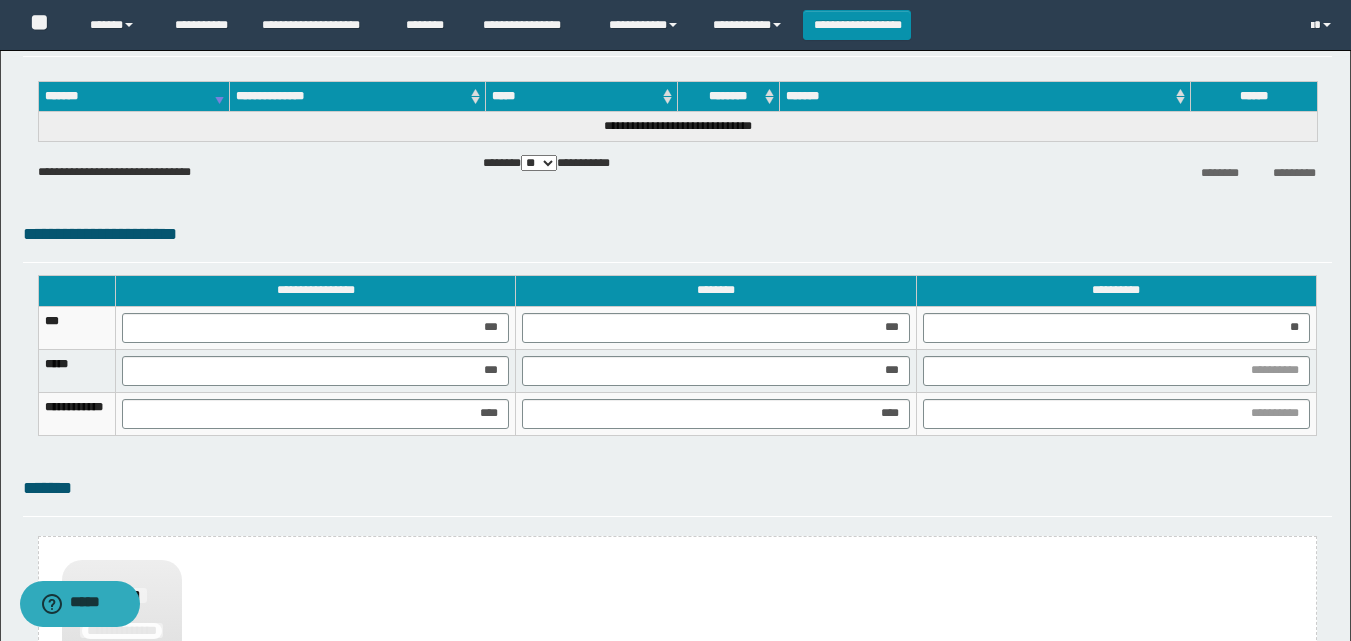 click on "**" at bounding box center (1116, 327) 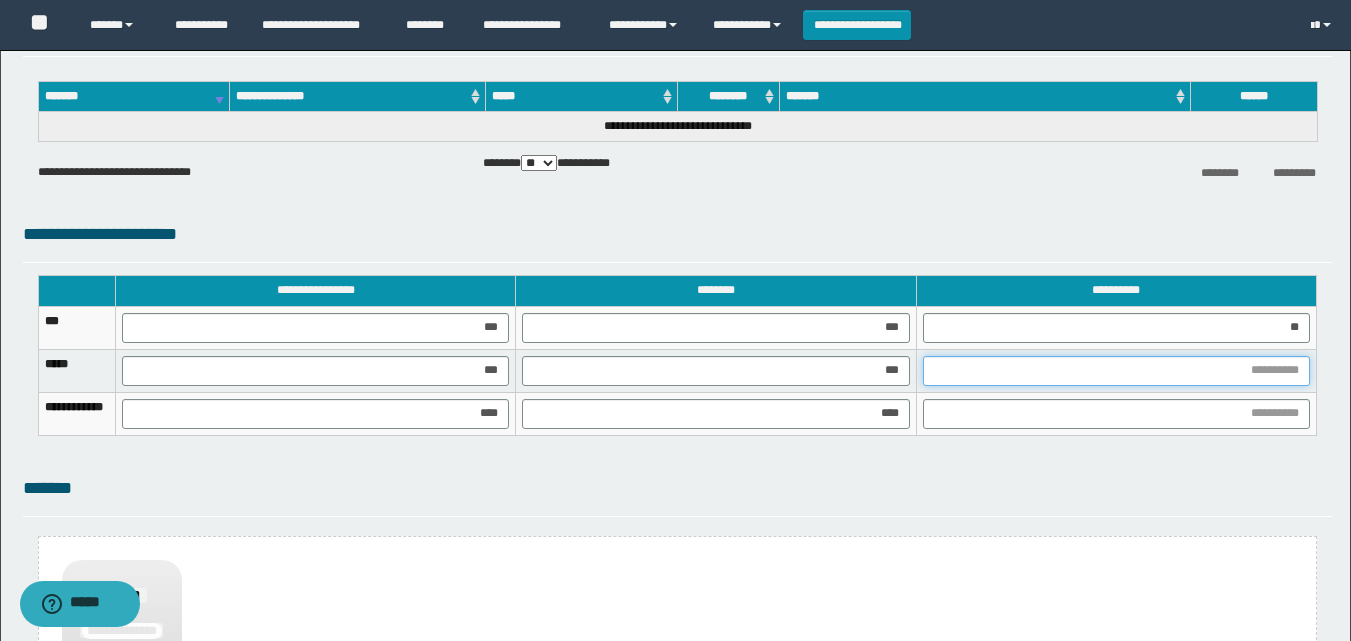click at bounding box center [1116, 371] 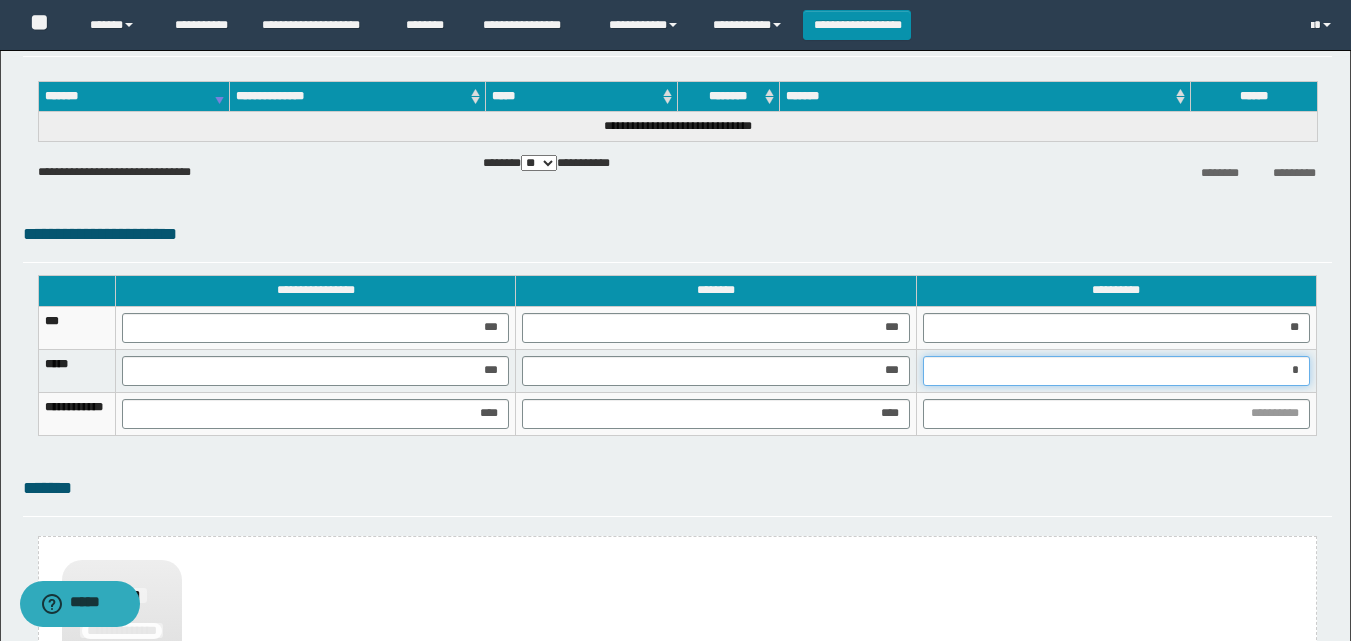 type on "**" 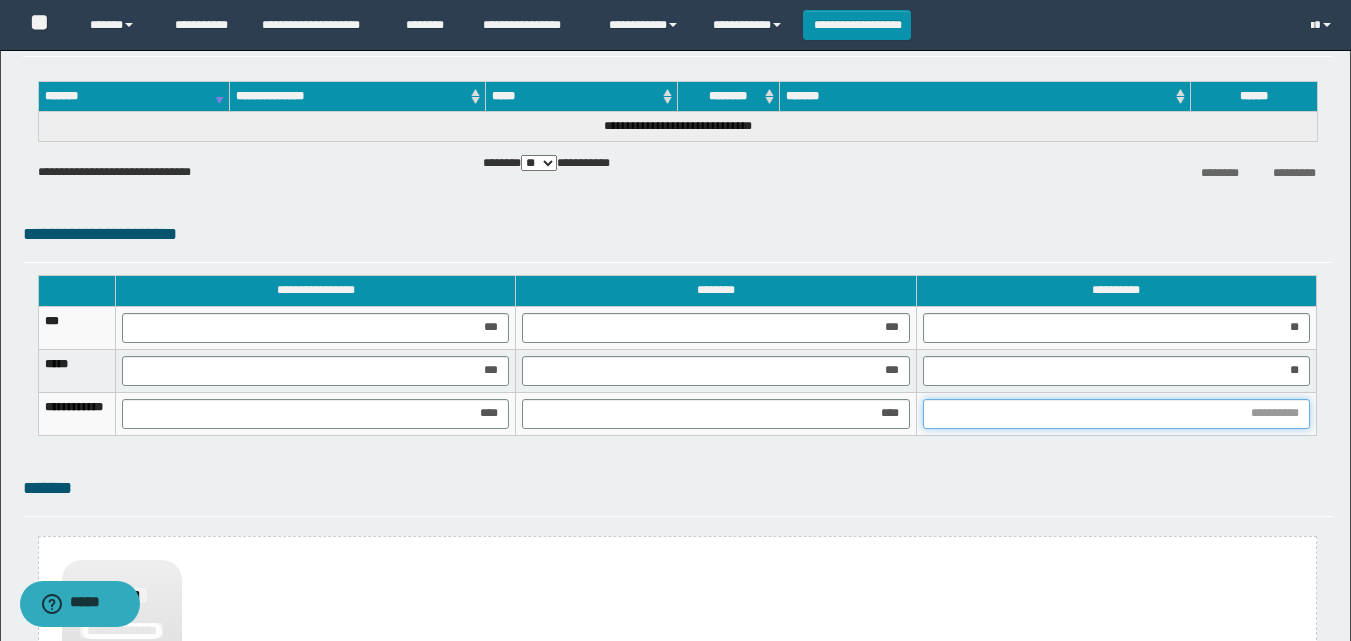 click at bounding box center [1116, 414] 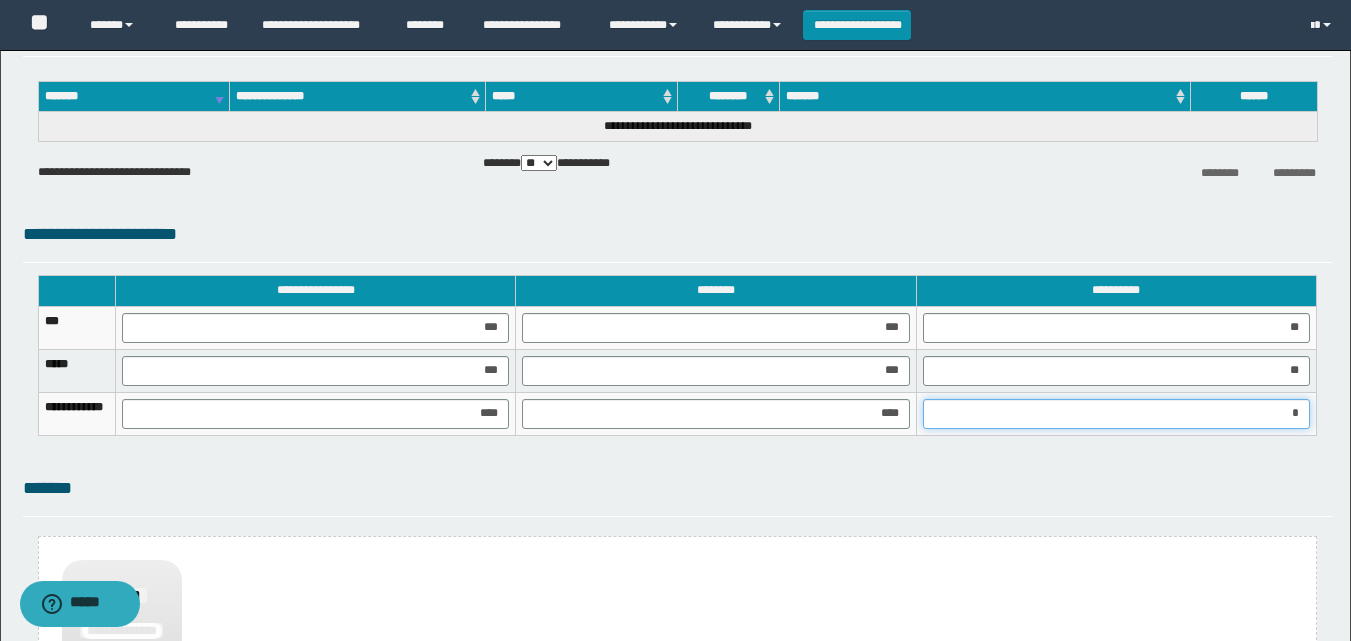 type on "**" 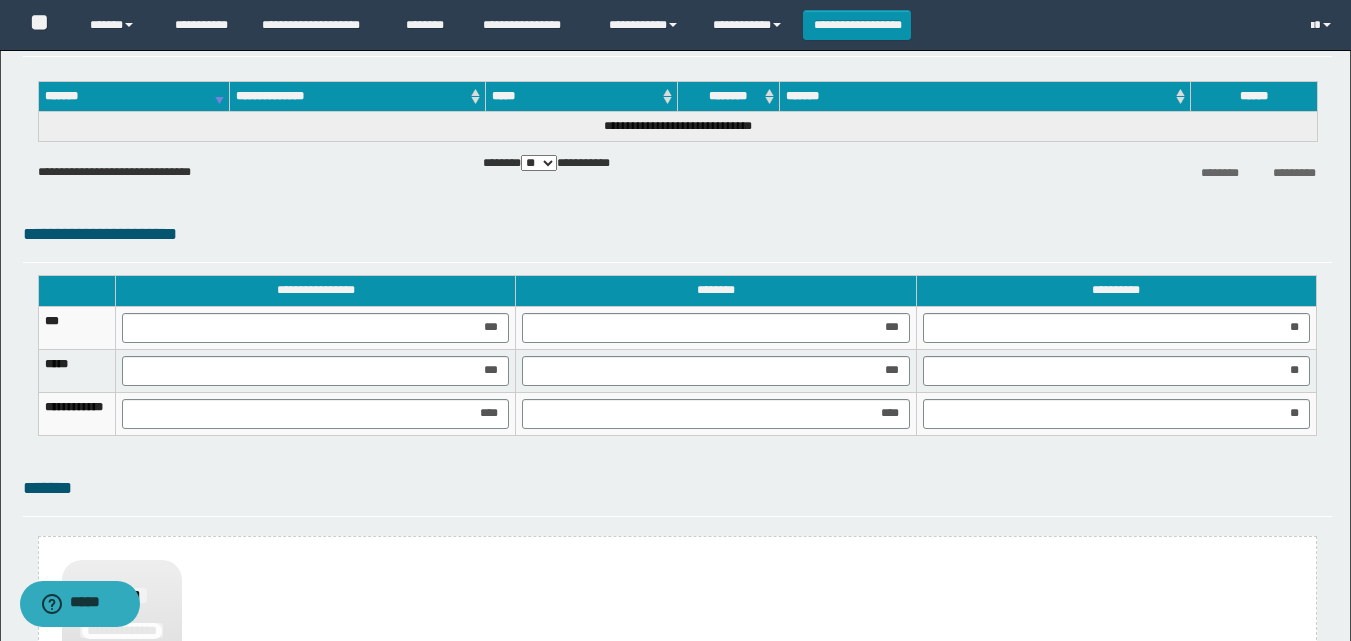 click on "**********" at bounding box center [677, 365] 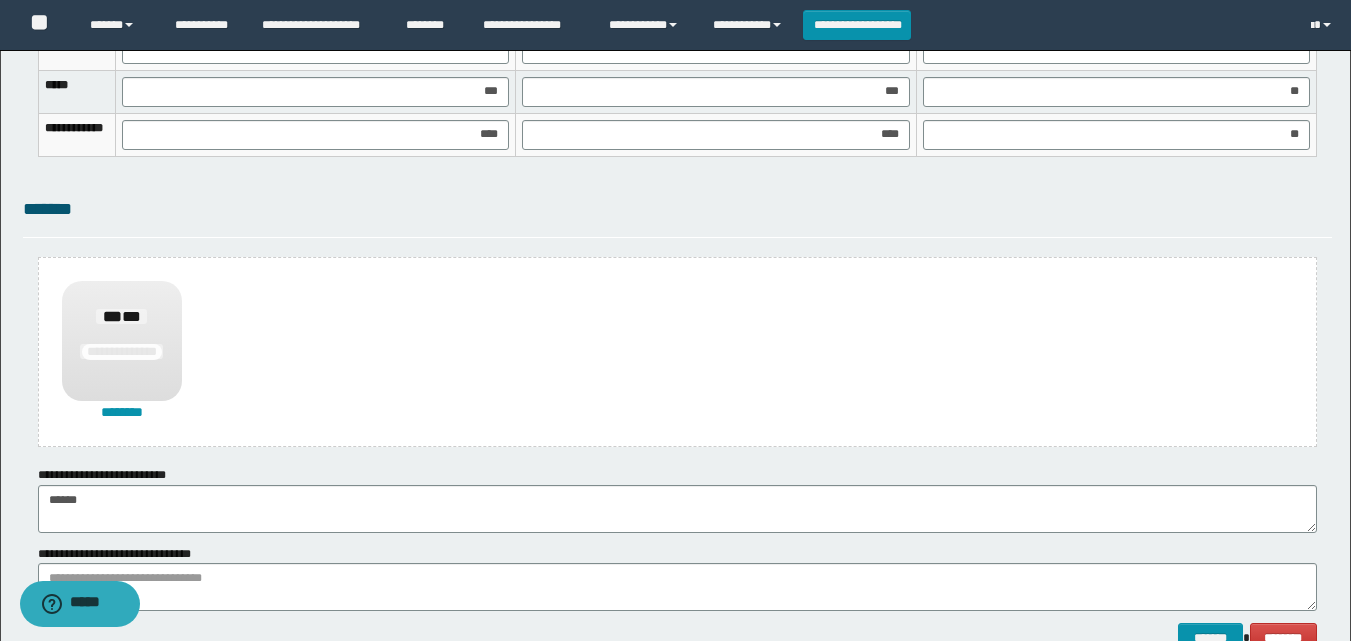 scroll, scrollTop: 1470, scrollLeft: 0, axis: vertical 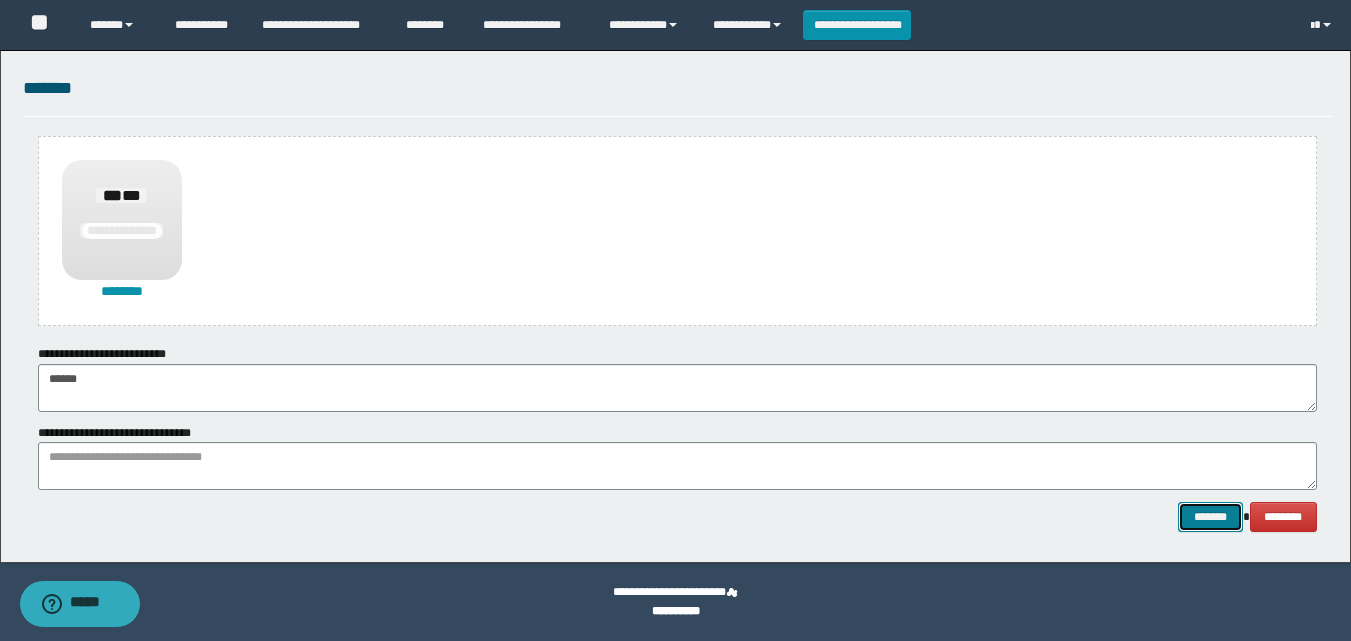 click on "*******" at bounding box center [1210, 517] 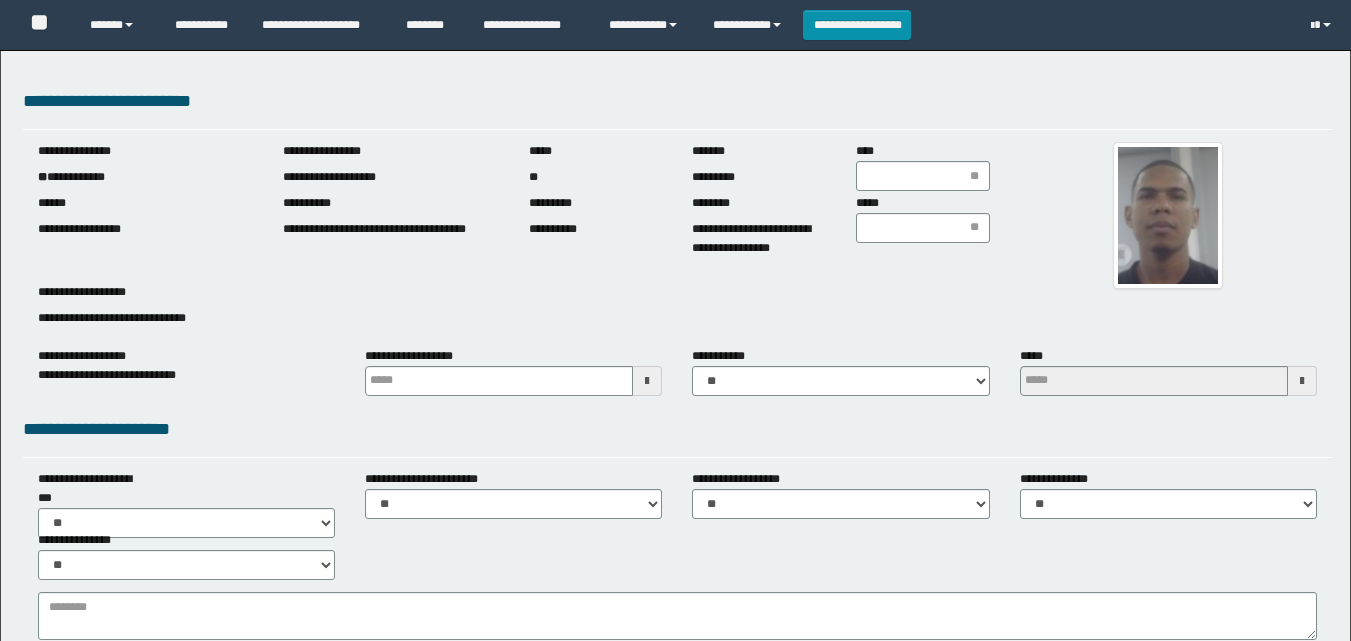 scroll, scrollTop: 0, scrollLeft: 0, axis: both 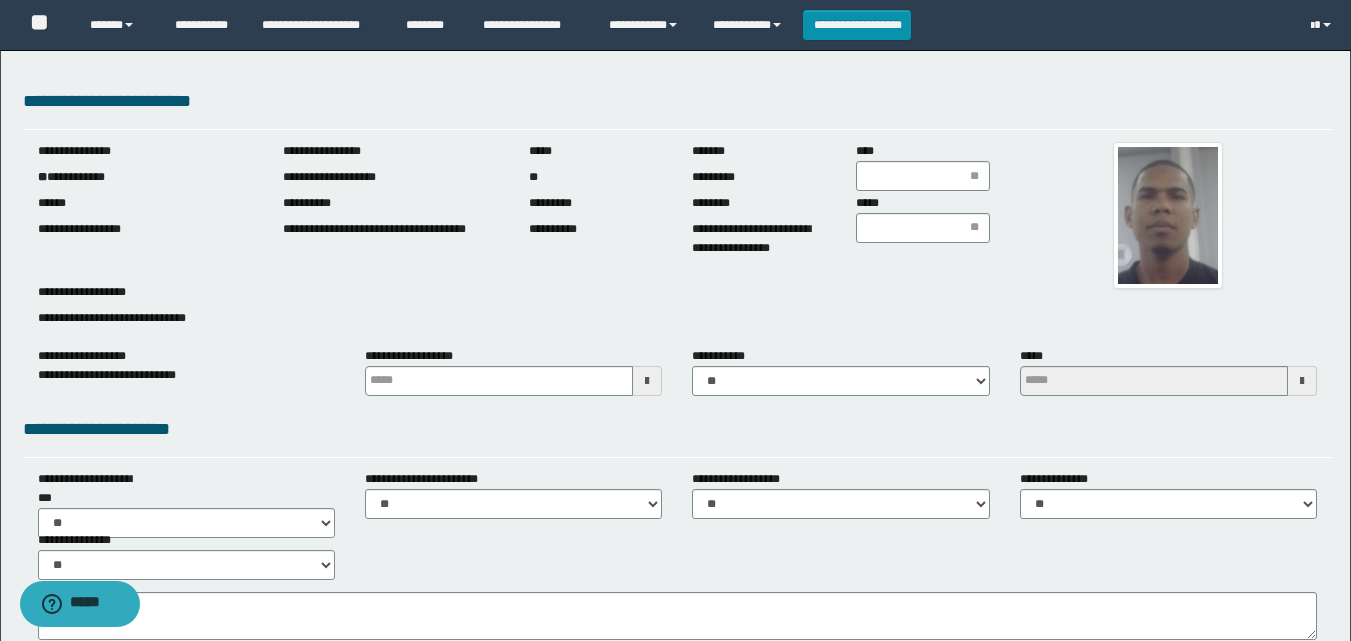click on "**********" at bounding box center (675, 1001) 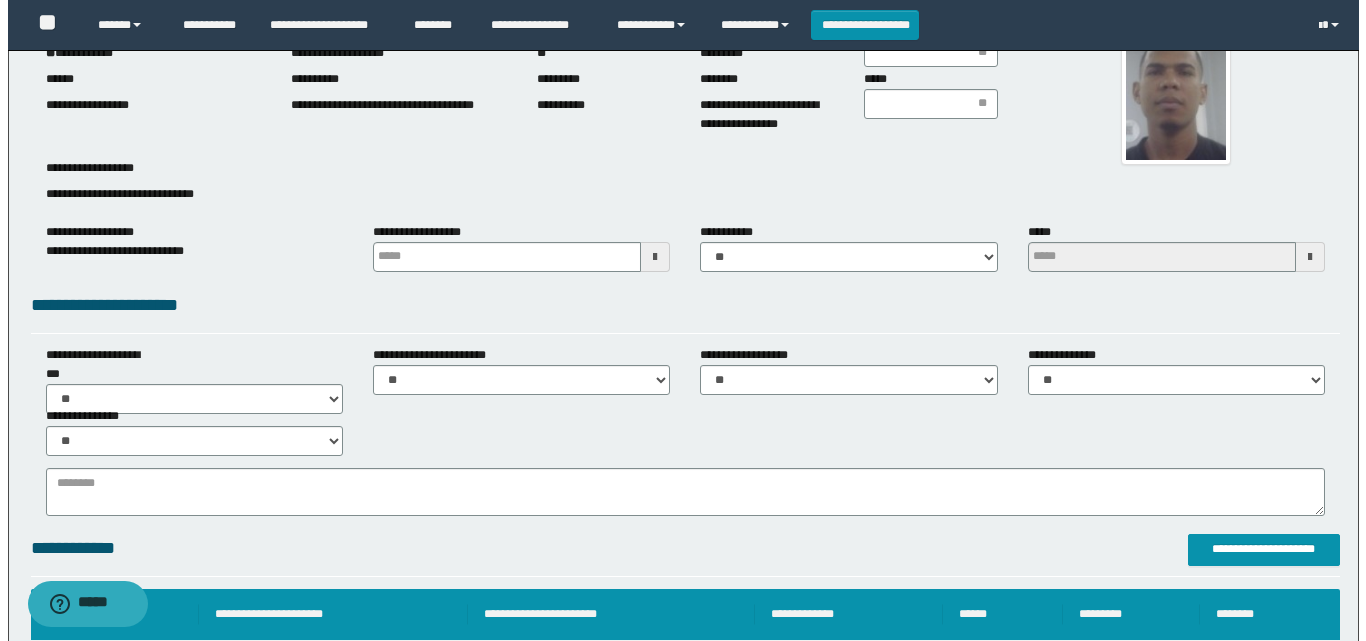 scroll, scrollTop: 500, scrollLeft: 0, axis: vertical 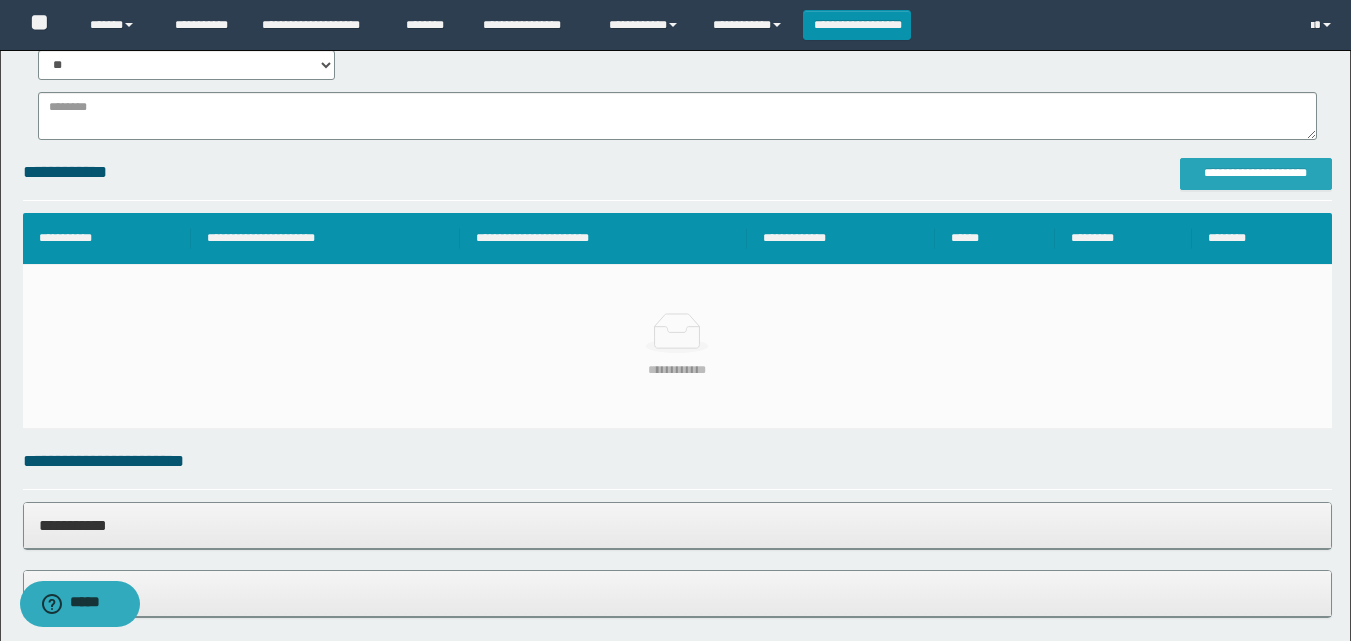 click on "**********" at bounding box center [1256, 173] 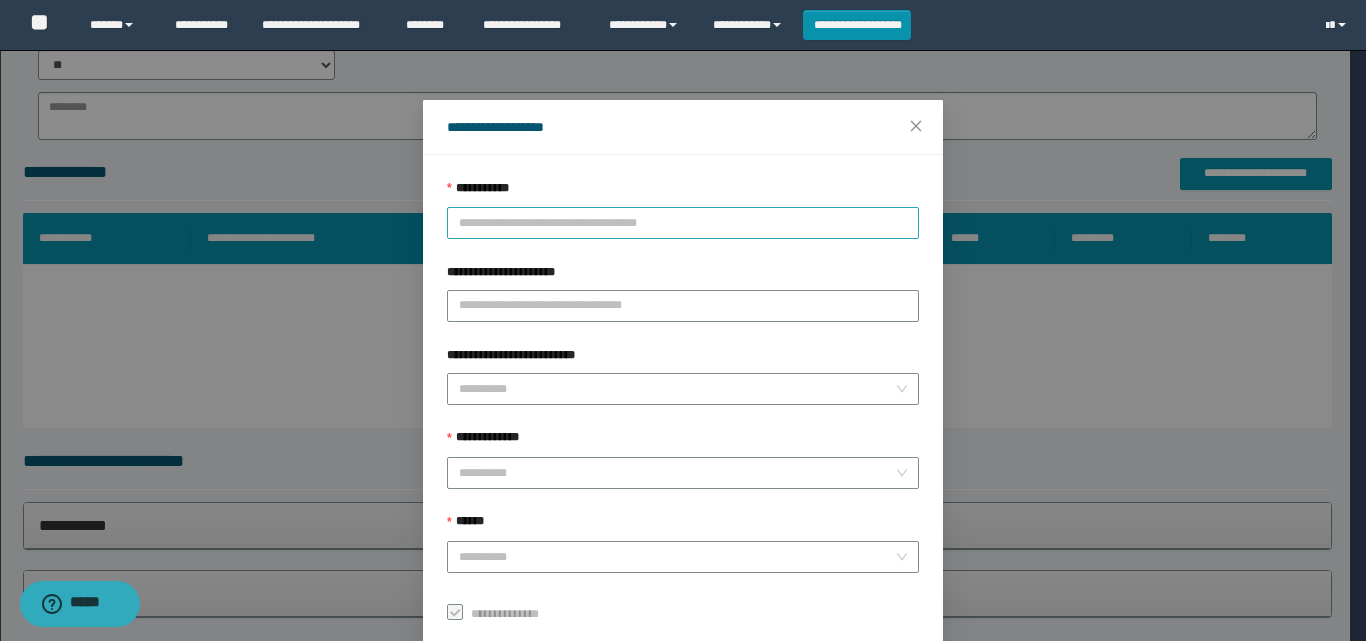 click on "**********" at bounding box center (683, 223) 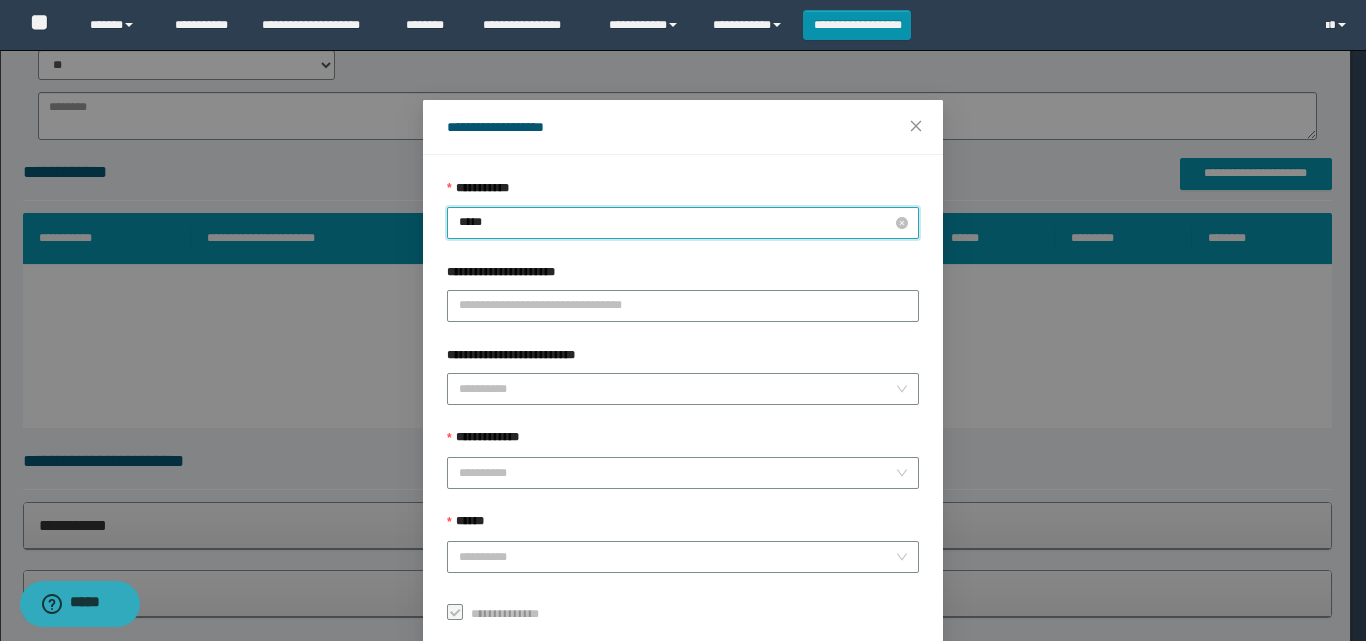 type on "****" 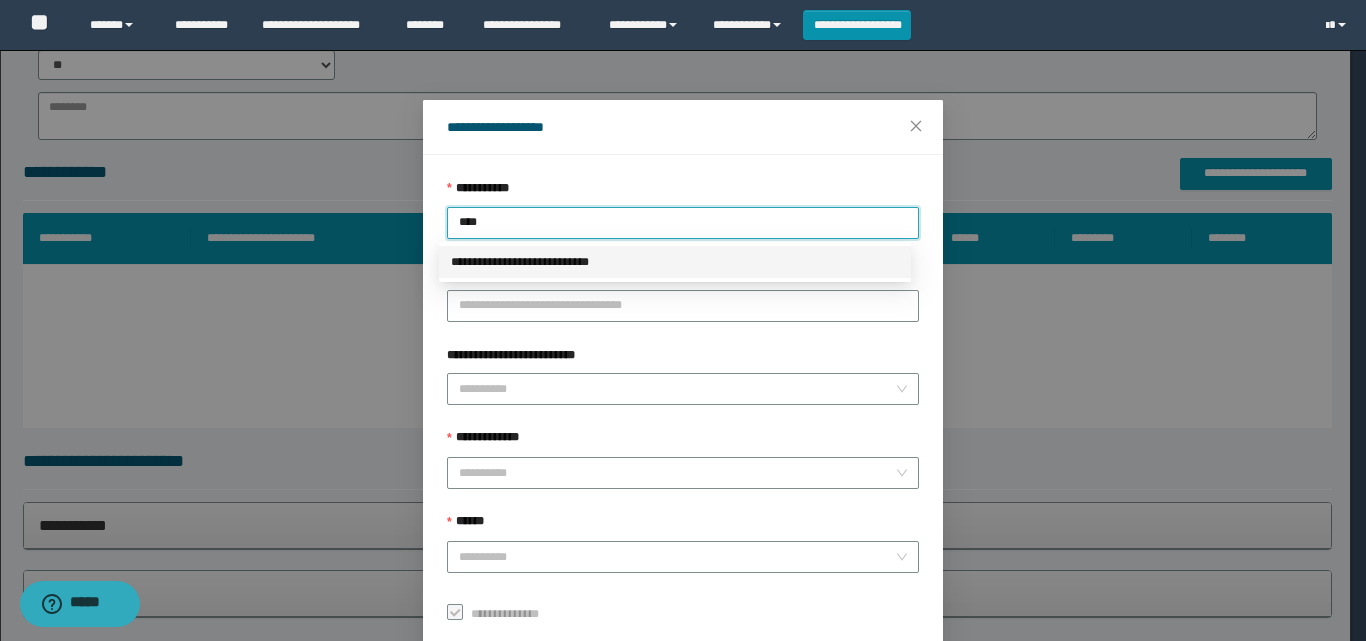 click on "**********" at bounding box center [675, 262] 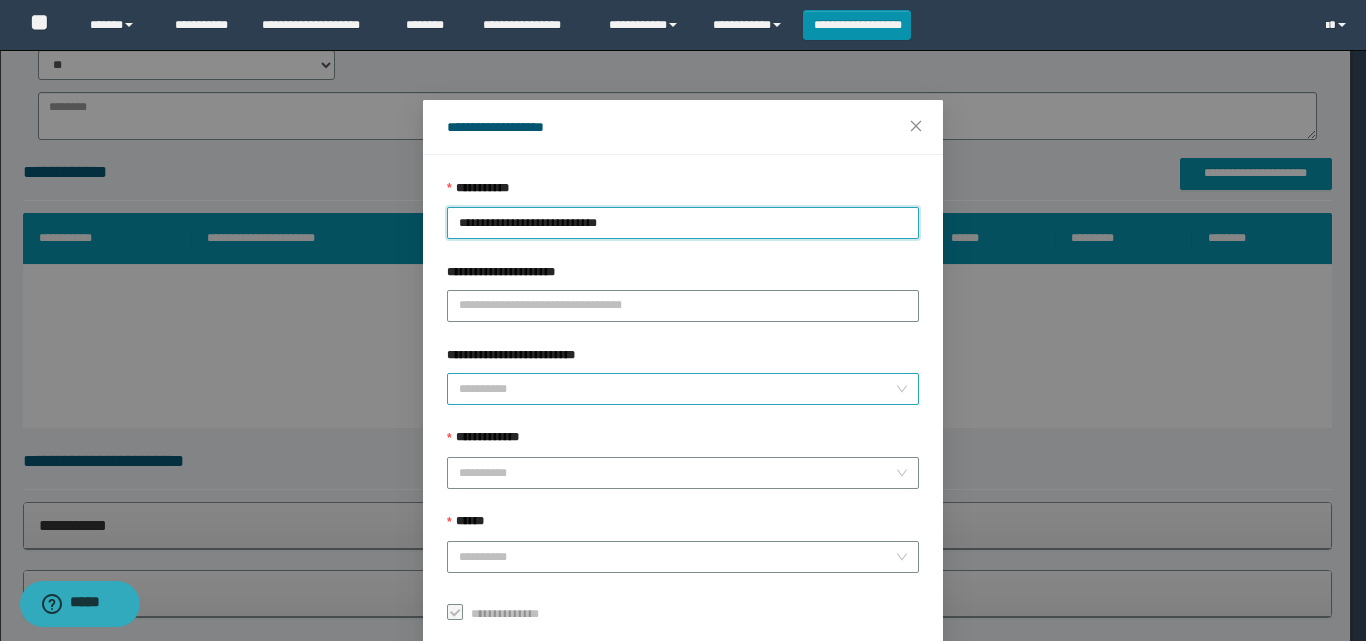 click on "**********" at bounding box center (677, 389) 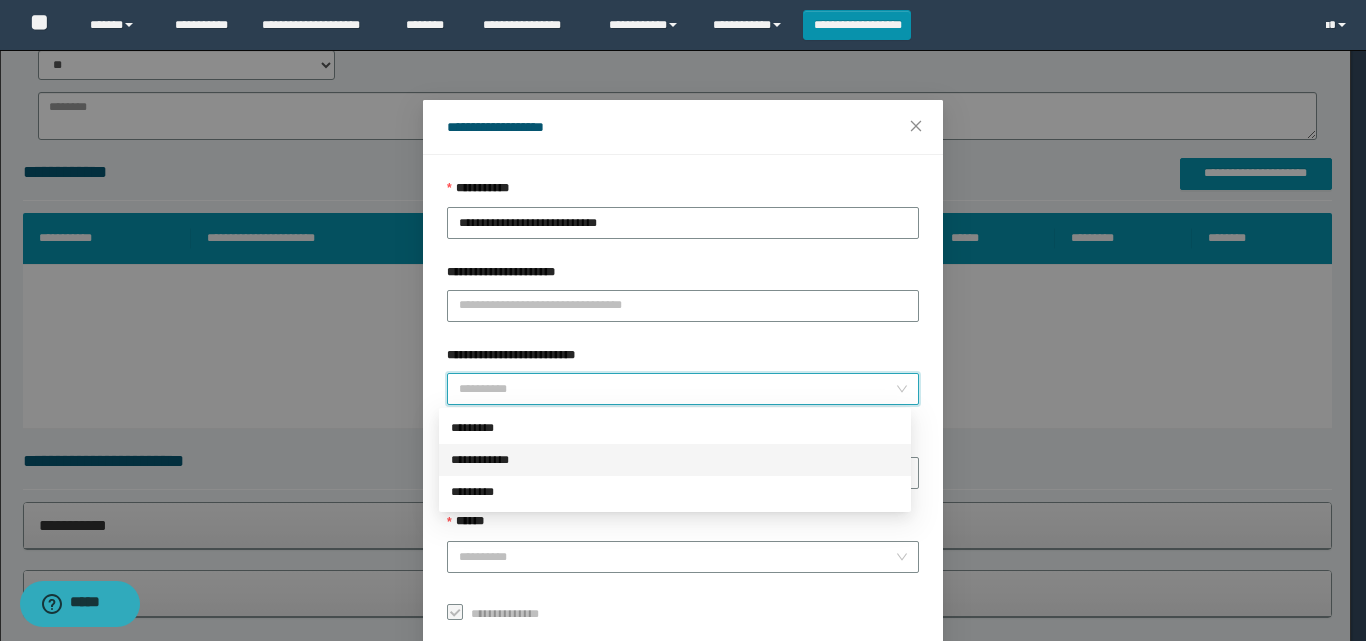 click on "*********" at bounding box center [675, 428] 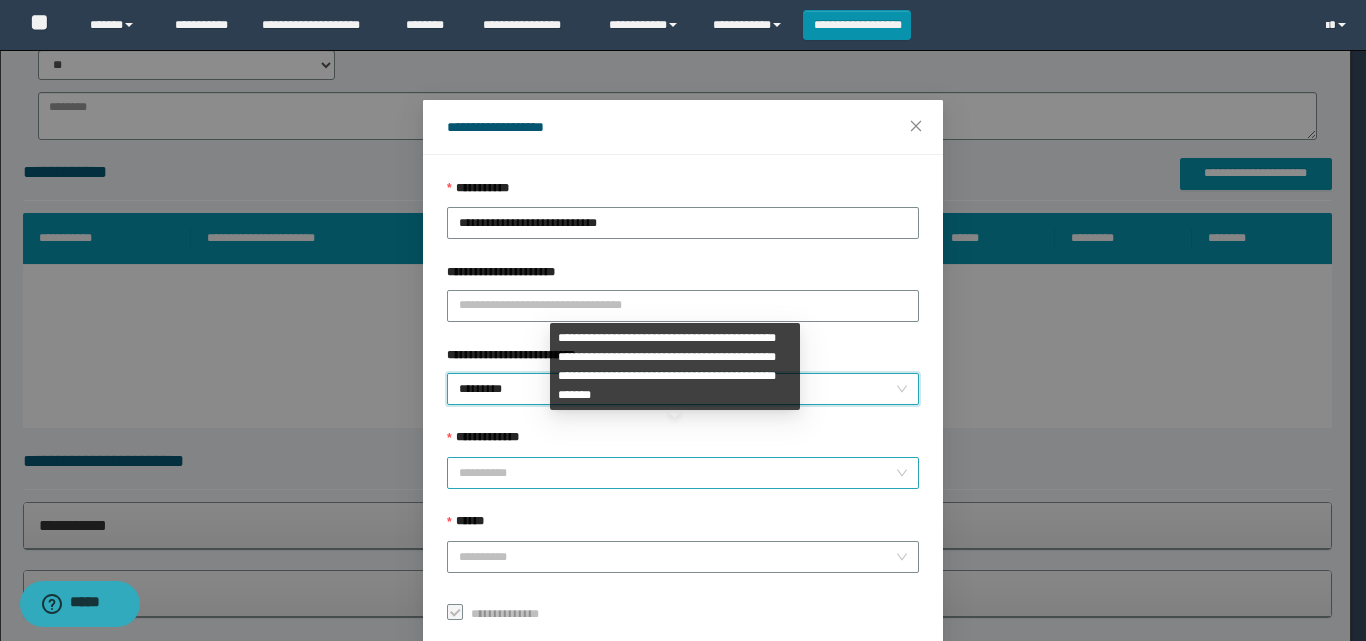 drag, startPoint x: 548, startPoint y: 468, endPoint x: 535, endPoint y: 462, distance: 14.3178215 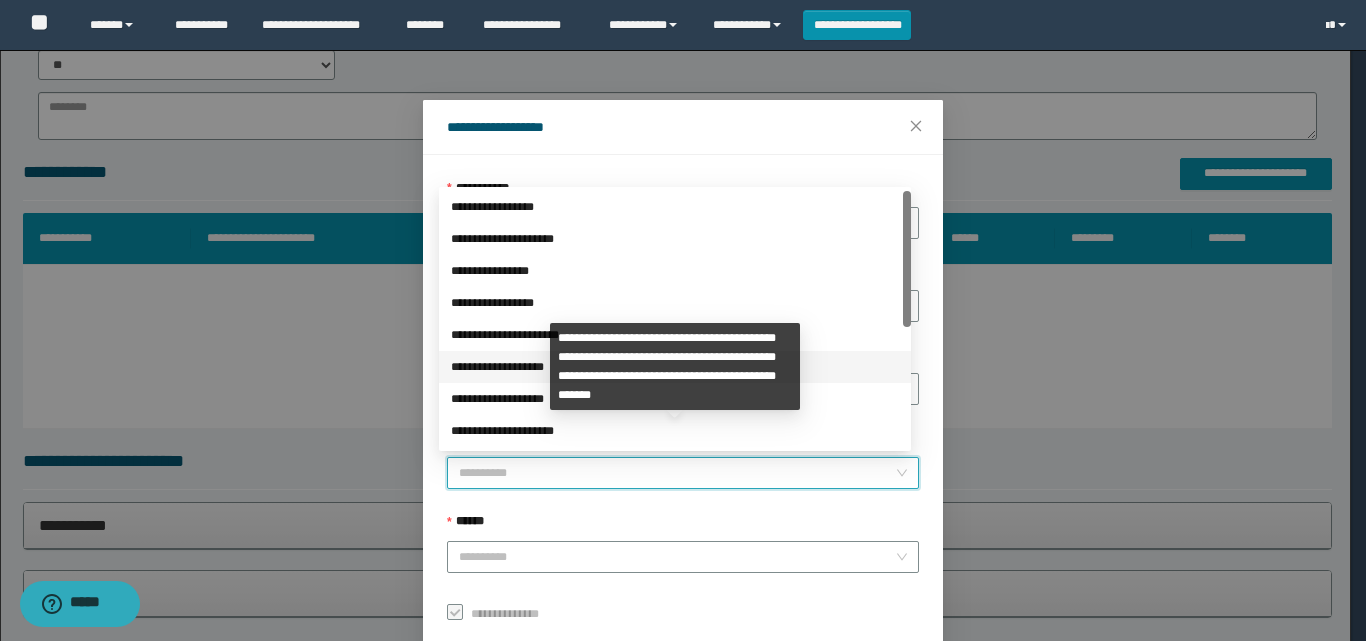scroll, scrollTop: 224, scrollLeft: 0, axis: vertical 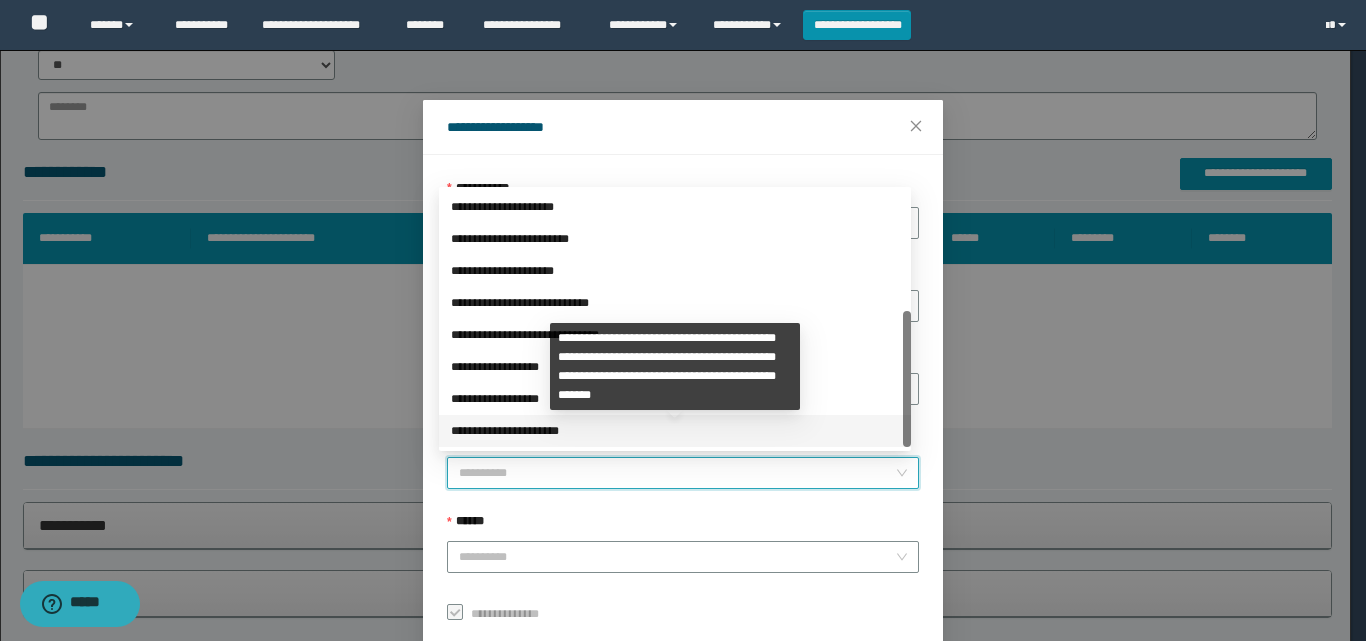 click on "**********" at bounding box center [675, 431] 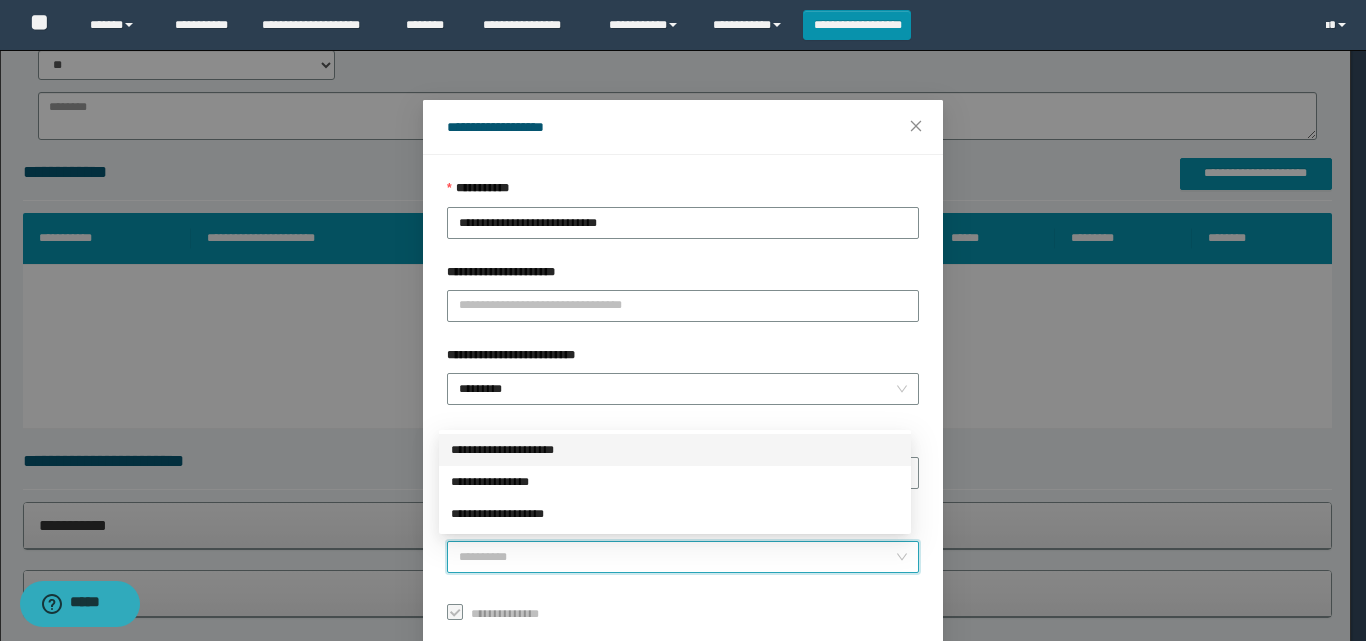 click on "******" at bounding box center (677, 557) 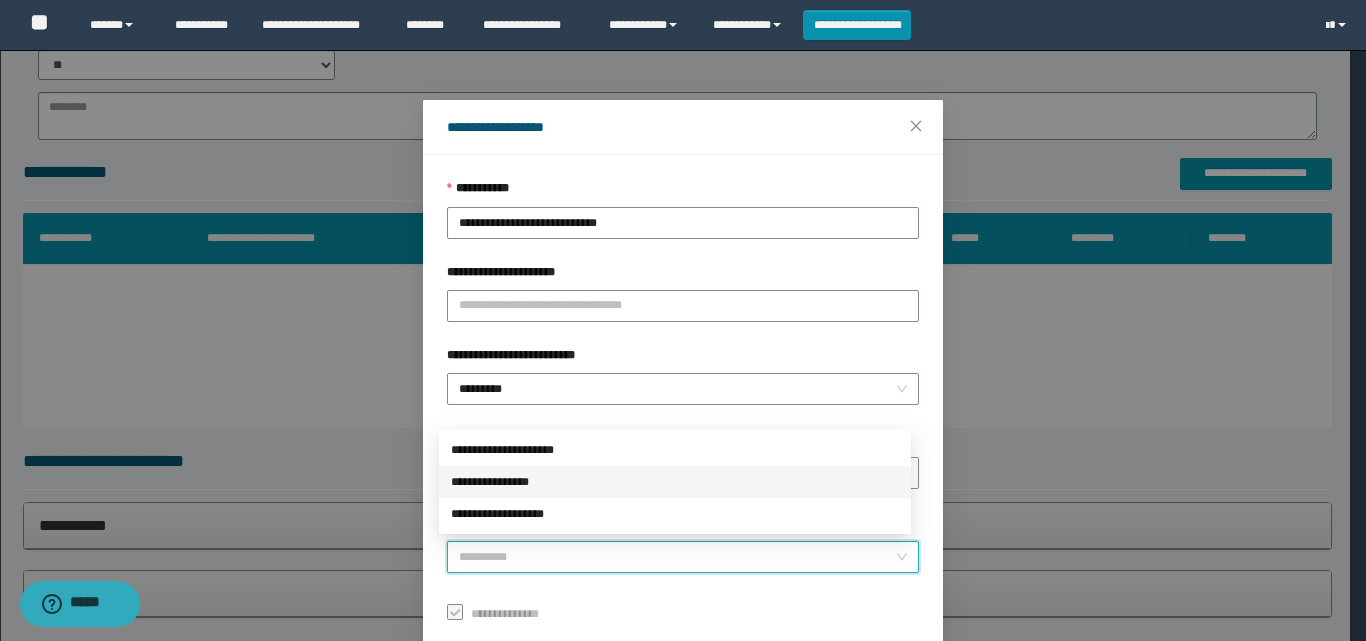 click on "**********" at bounding box center [675, 482] 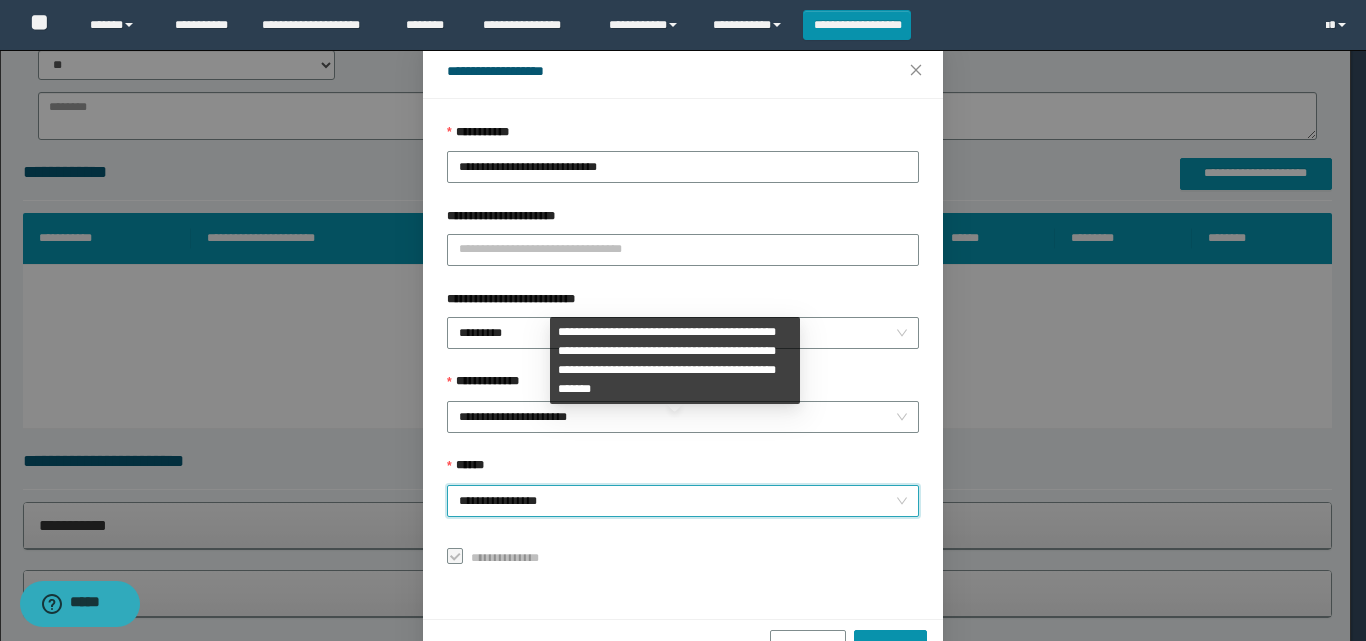 scroll, scrollTop: 111, scrollLeft: 0, axis: vertical 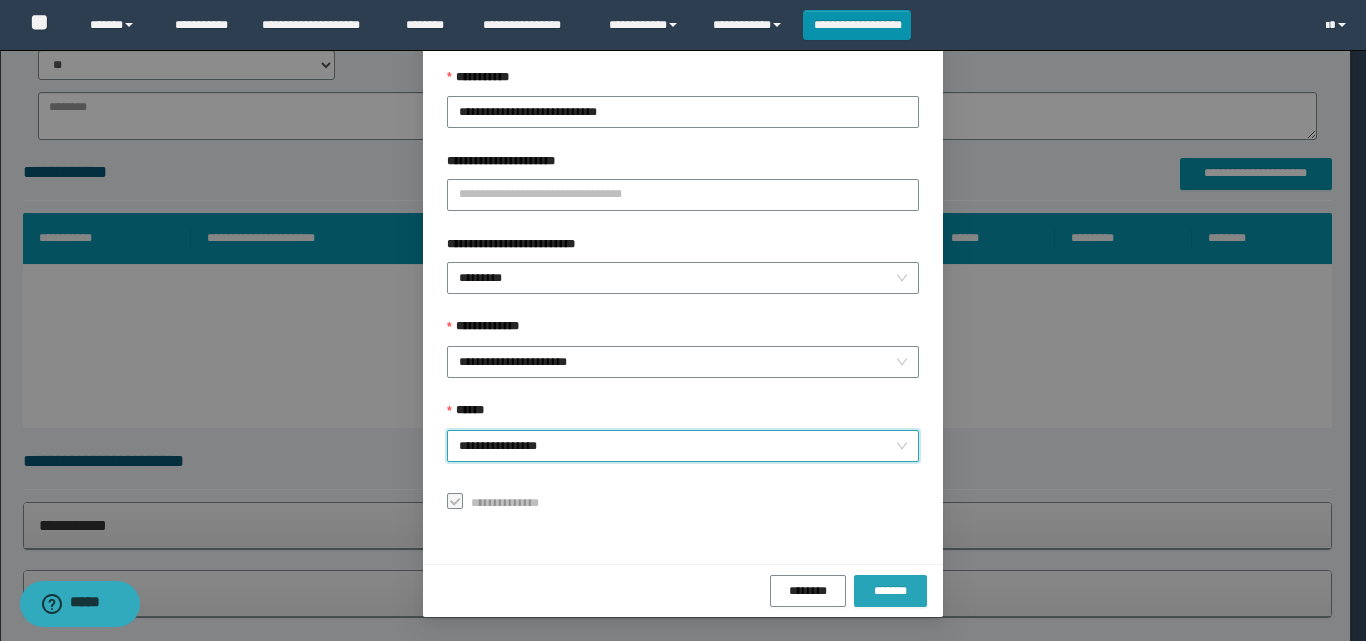 click on "*******" at bounding box center [890, 591] 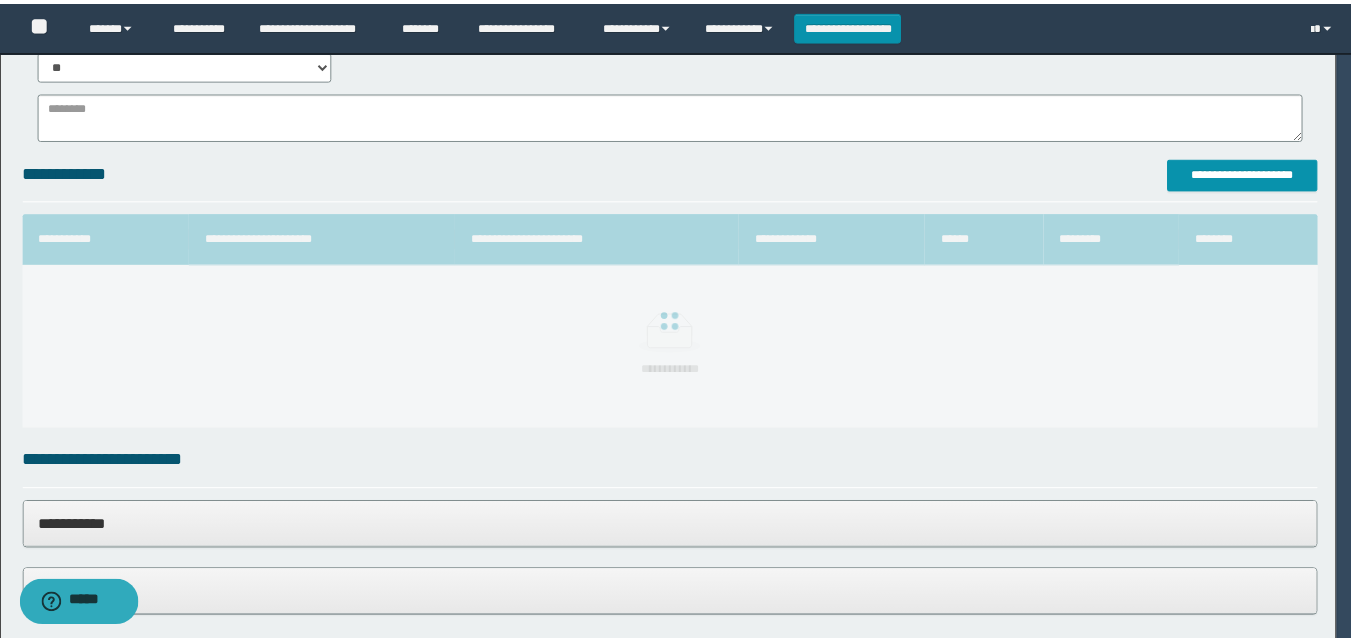 scroll, scrollTop: 64, scrollLeft: 0, axis: vertical 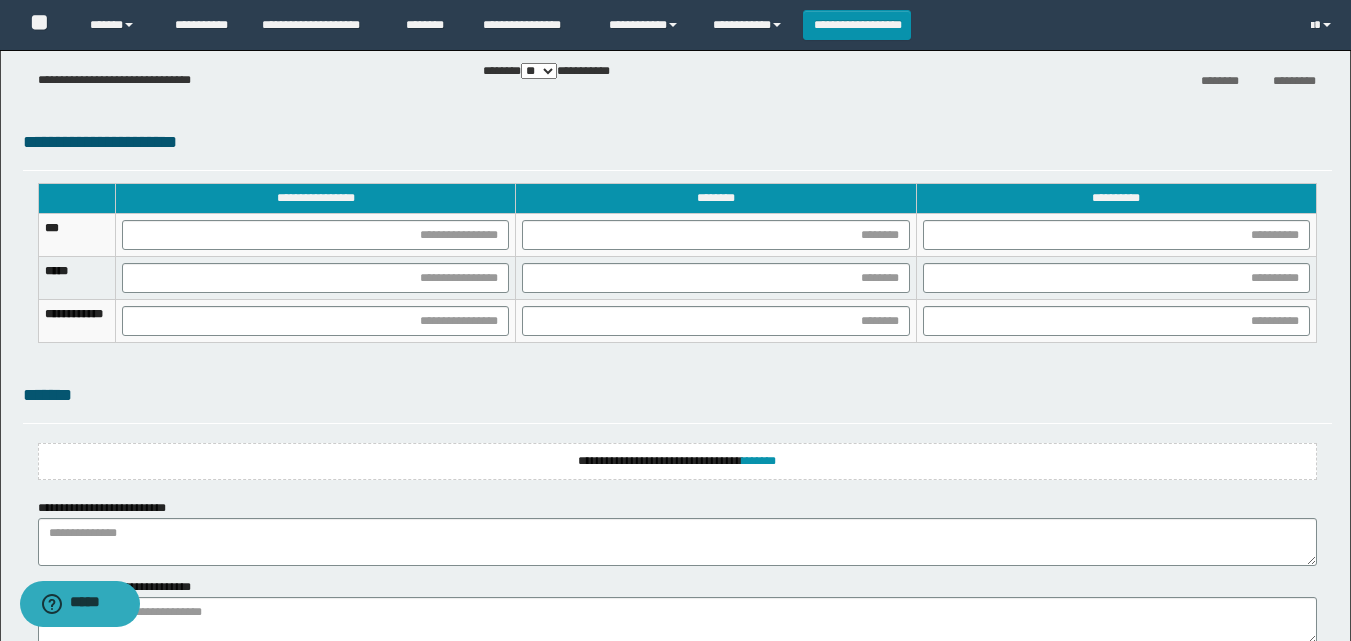 click on "**********" at bounding box center (677, 461) 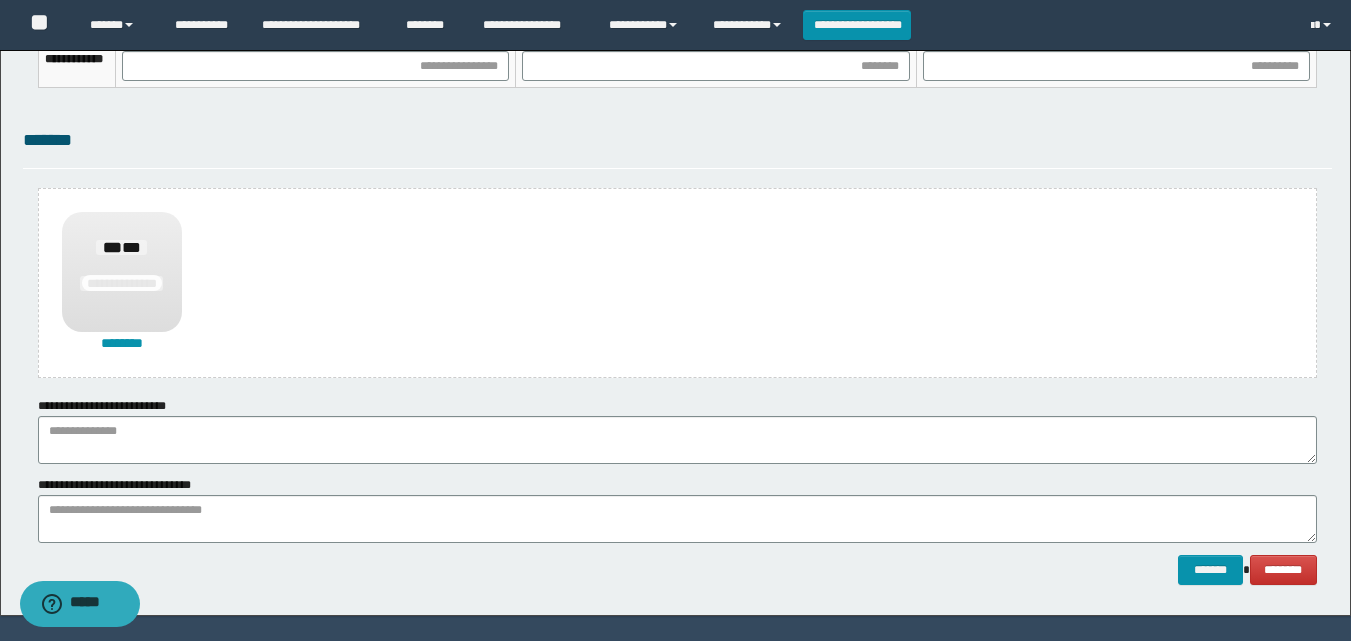 scroll, scrollTop: 1508, scrollLeft: 0, axis: vertical 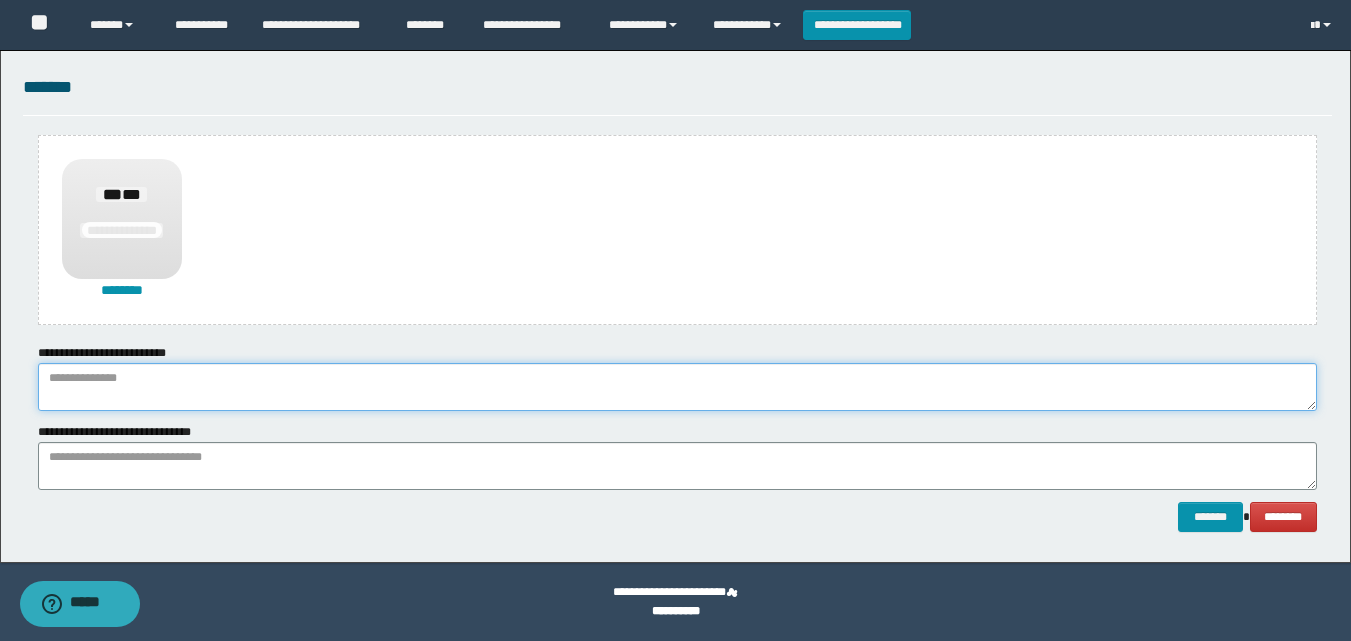 click at bounding box center [677, 387] 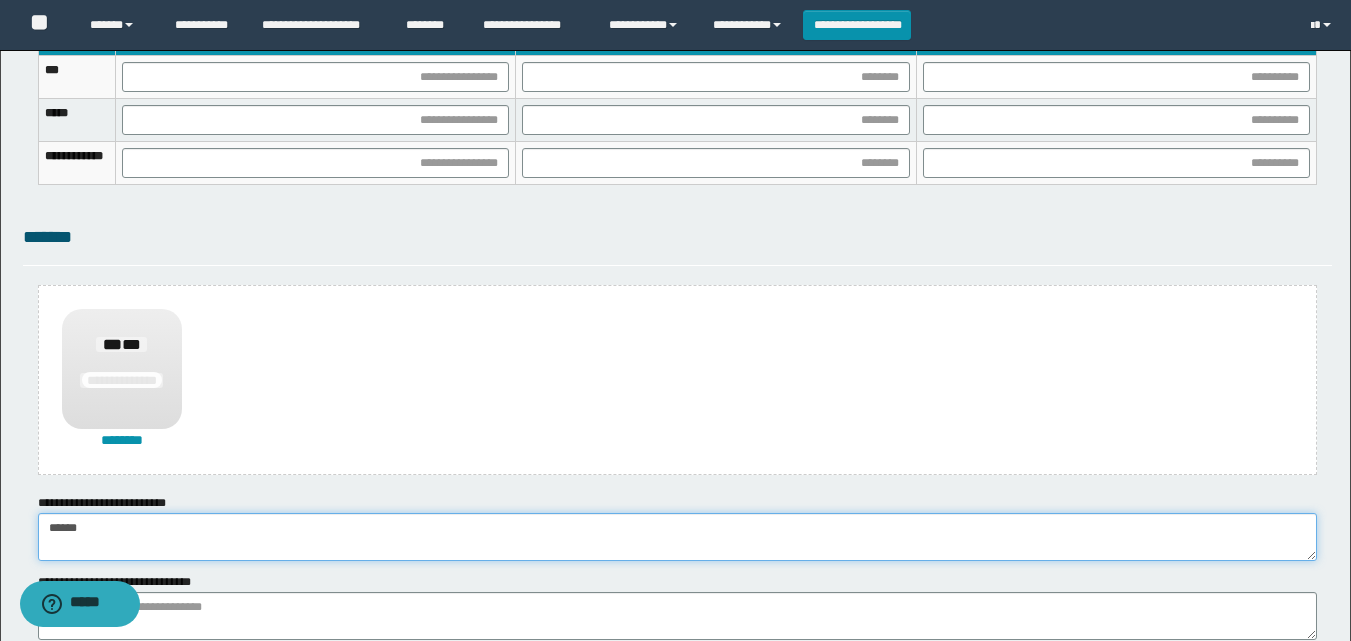 scroll, scrollTop: 1208, scrollLeft: 0, axis: vertical 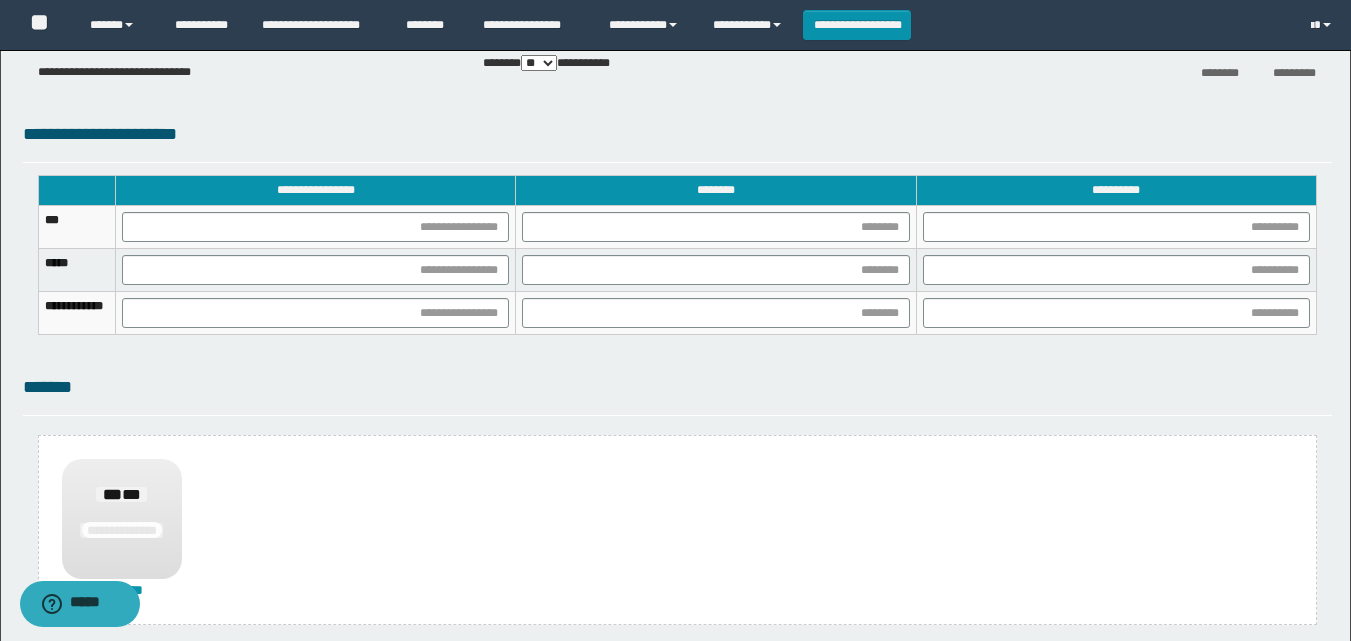 type on "******" 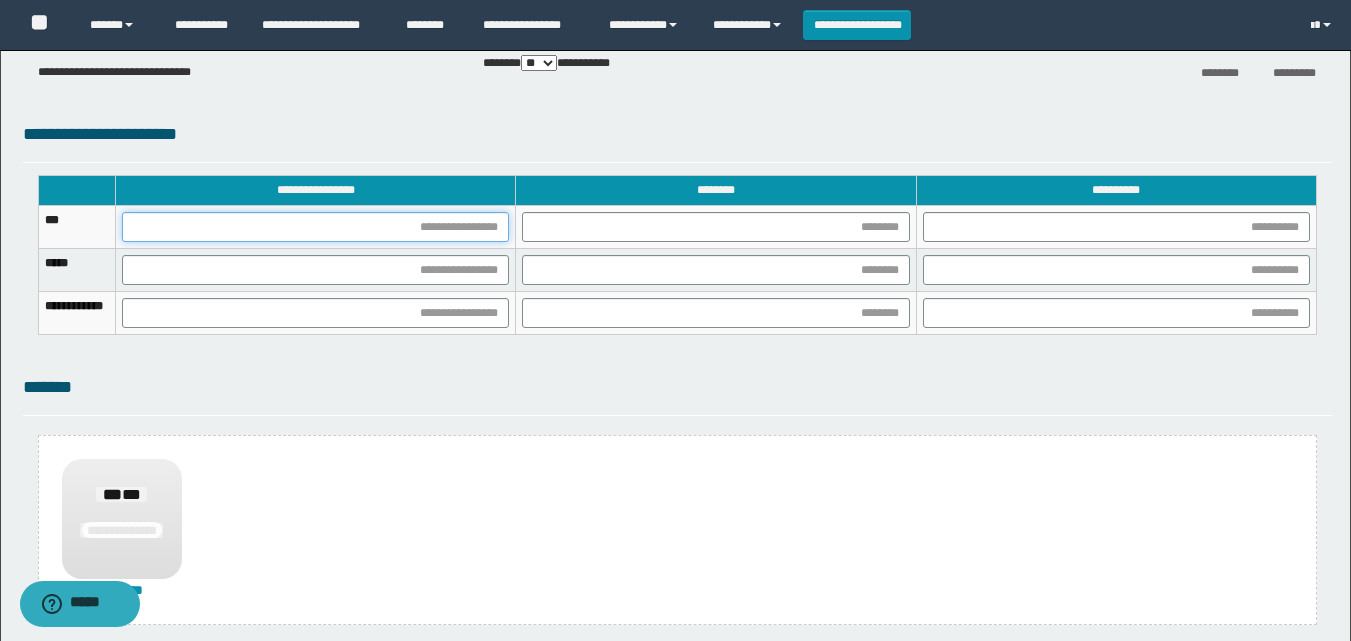 click at bounding box center (315, 227) 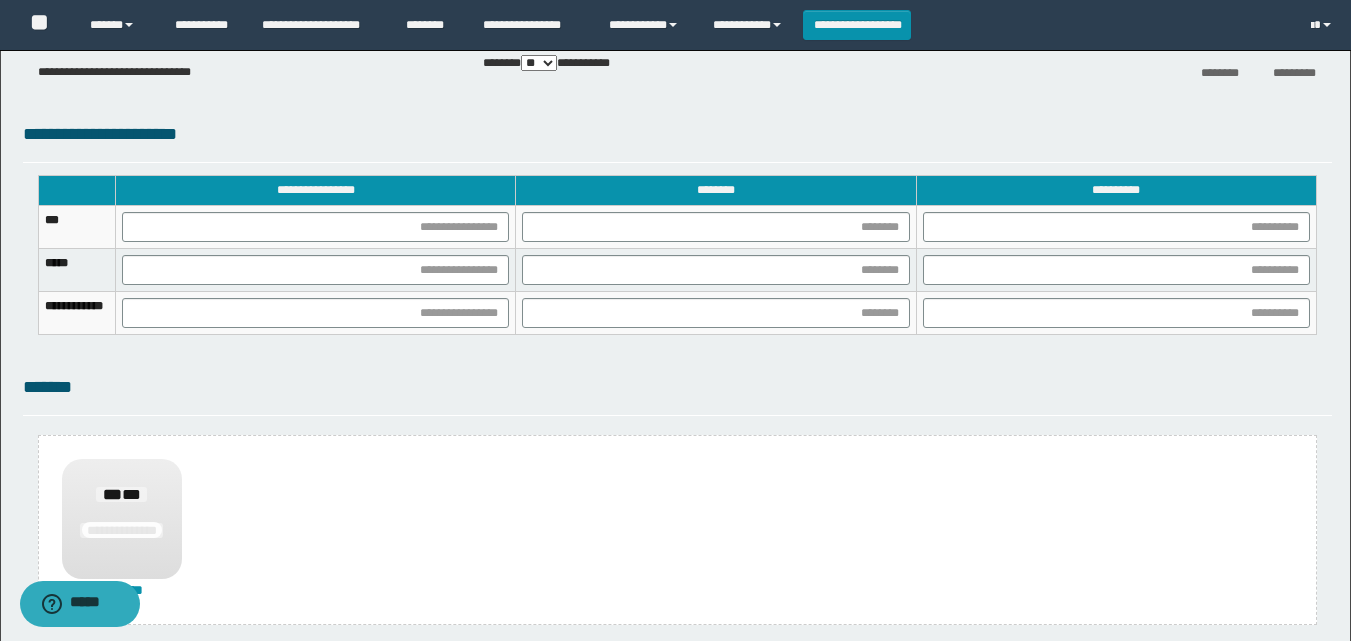 click on "**********" at bounding box center (675, -148) 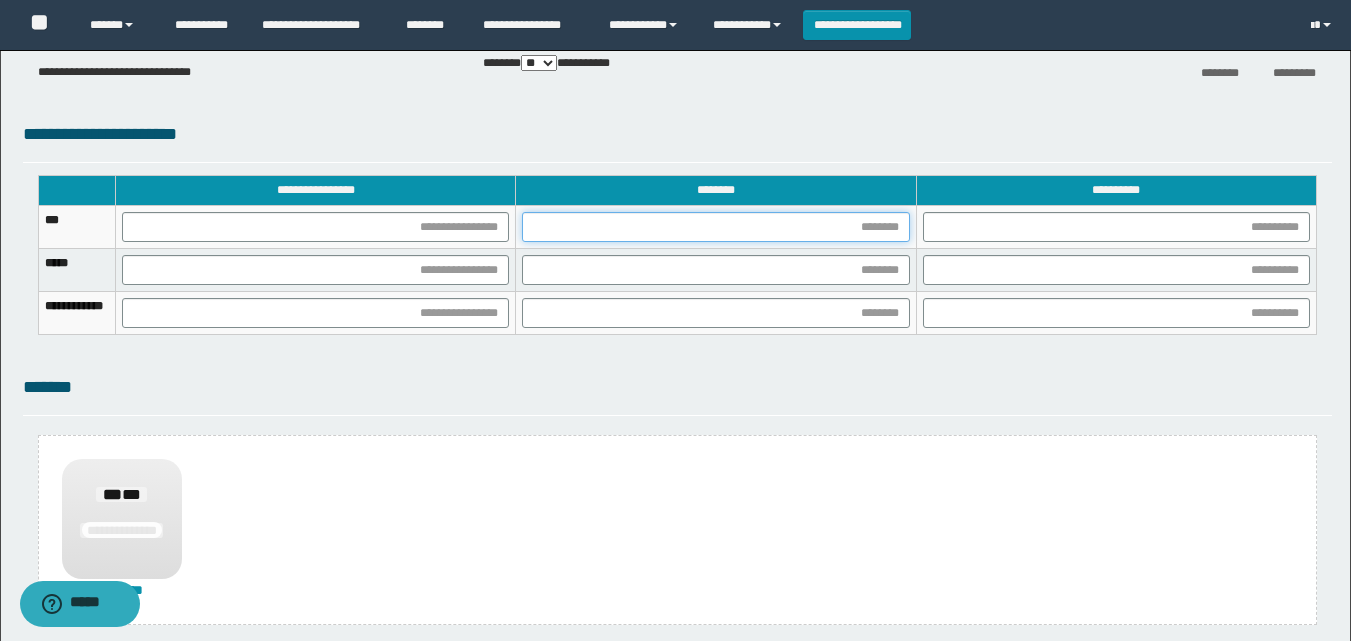 click at bounding box center [715, 227] 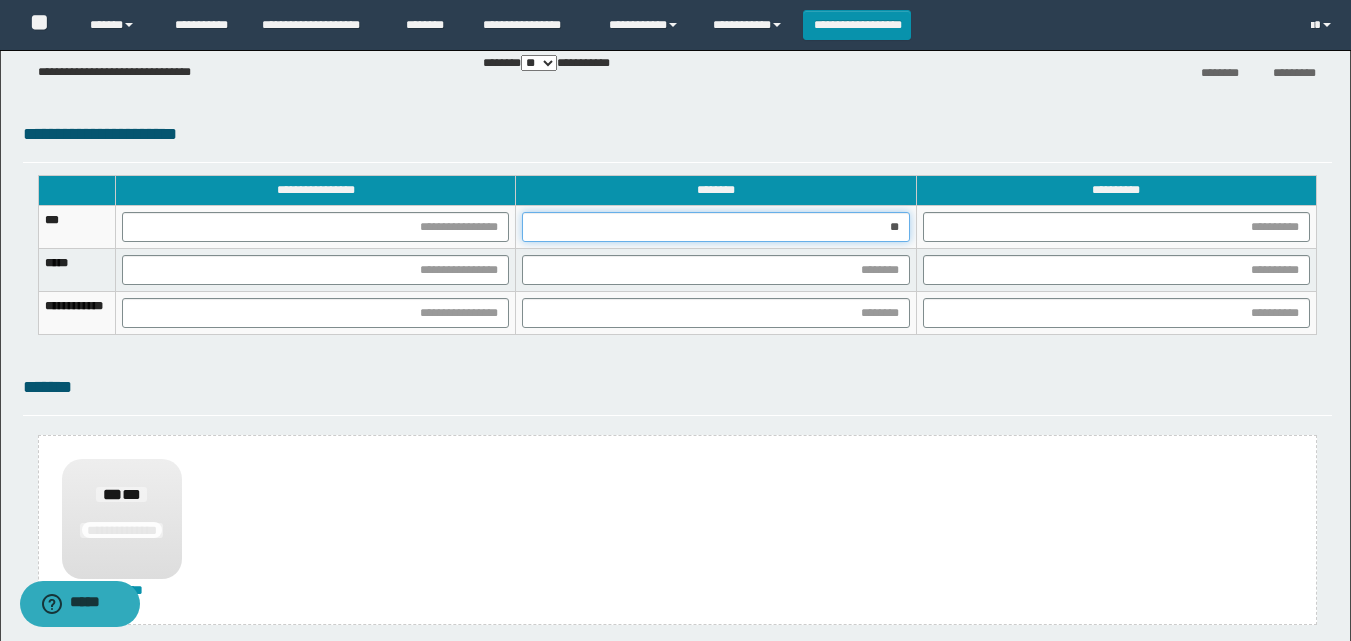 type on "***" 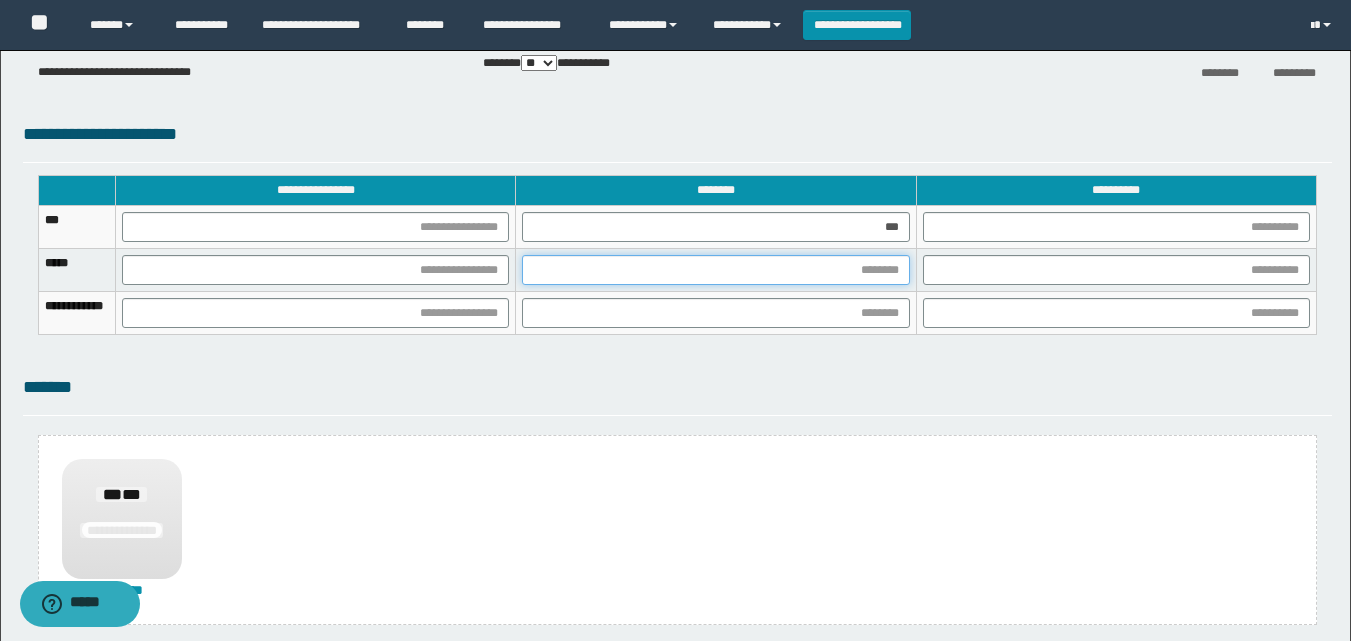 click at bounding box center [715, 270] 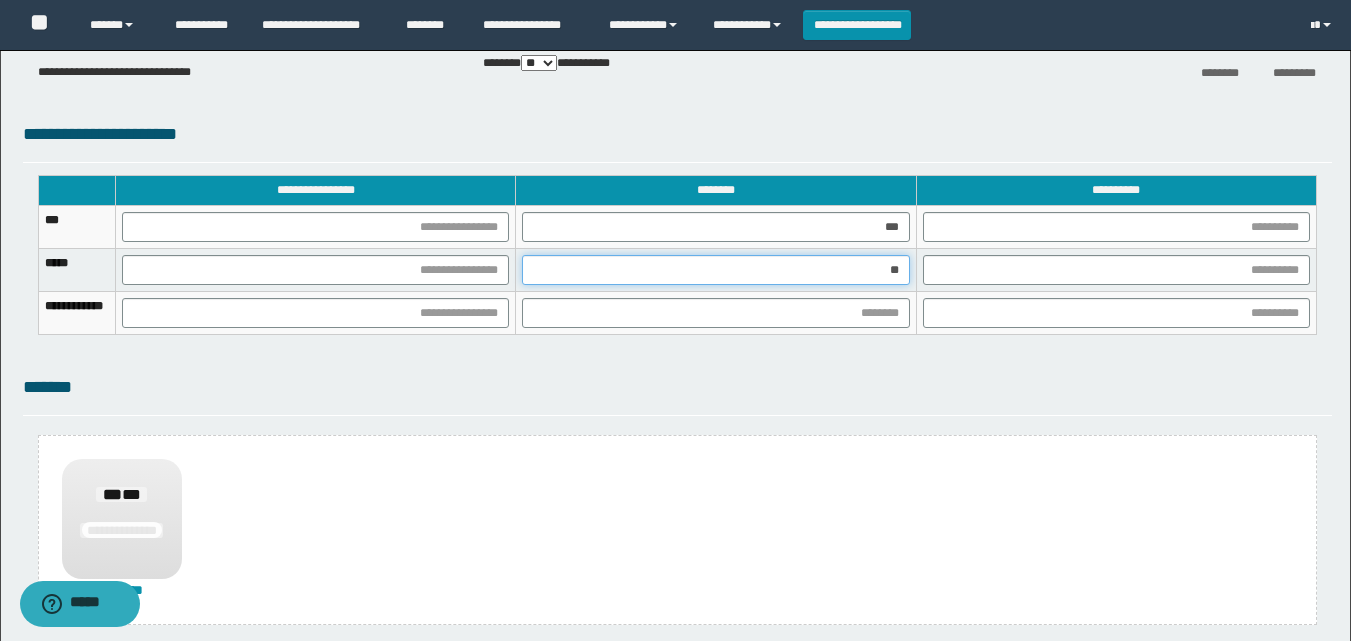 type on "***" 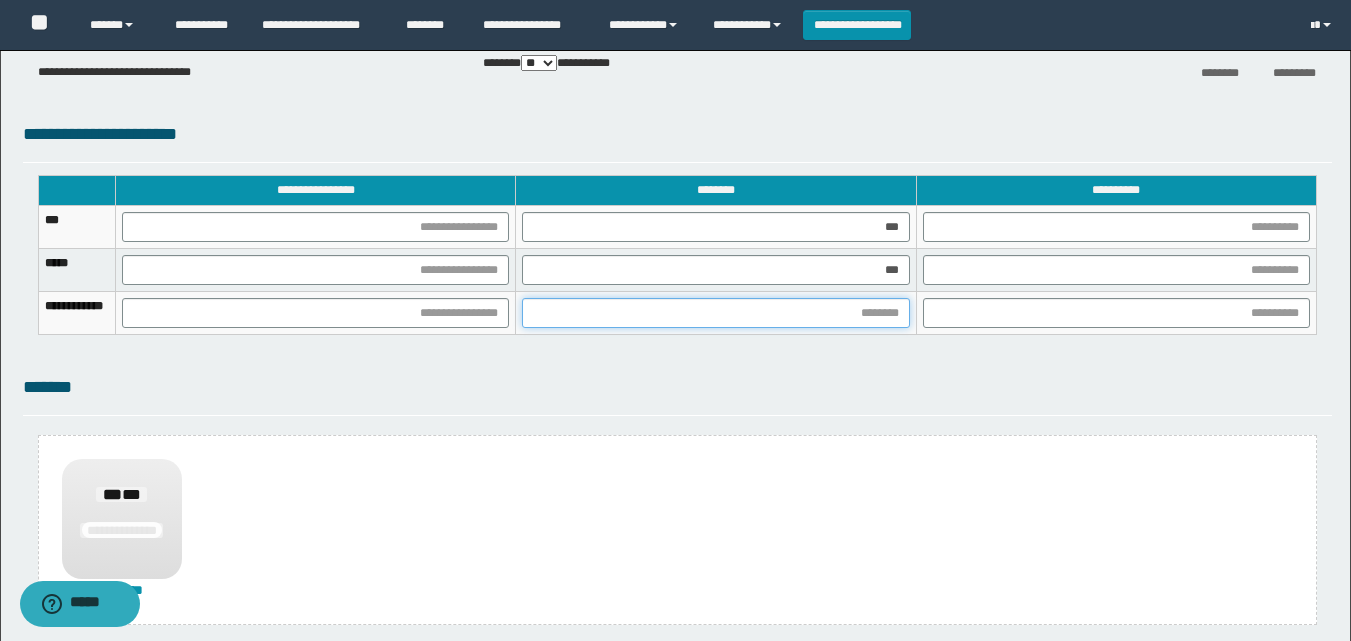 click at bounding box center (715, 313) 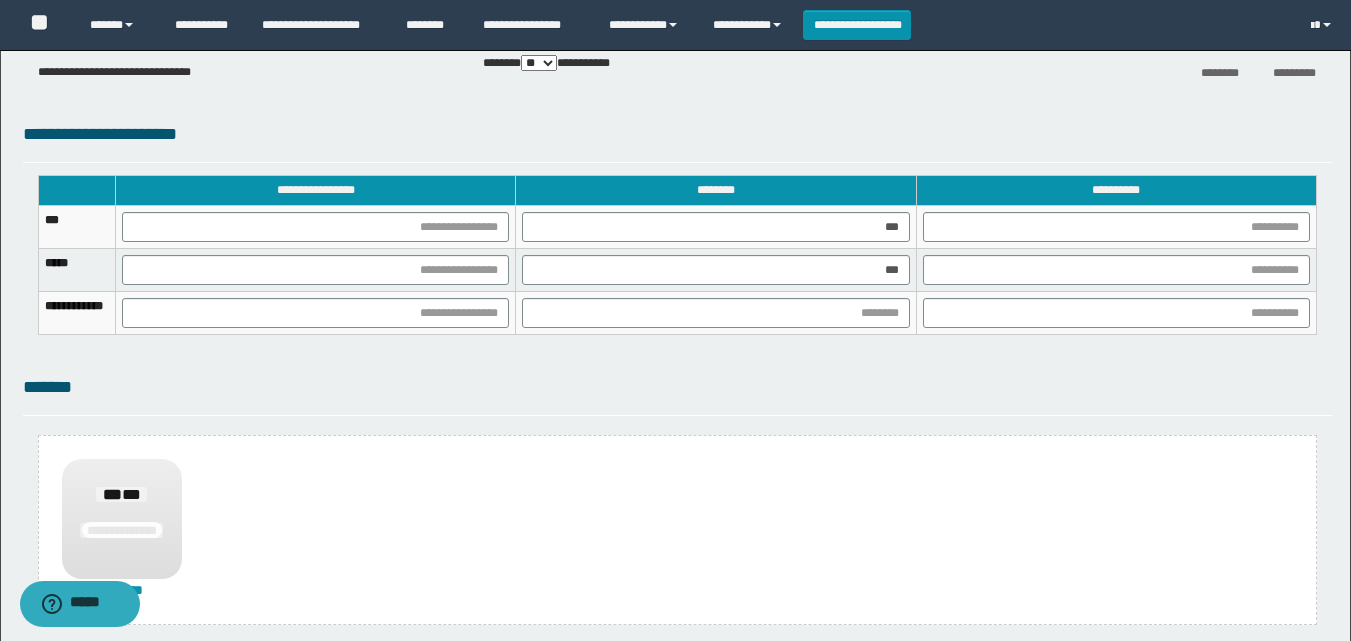 click on "**********" at bounding box center [675, -148] 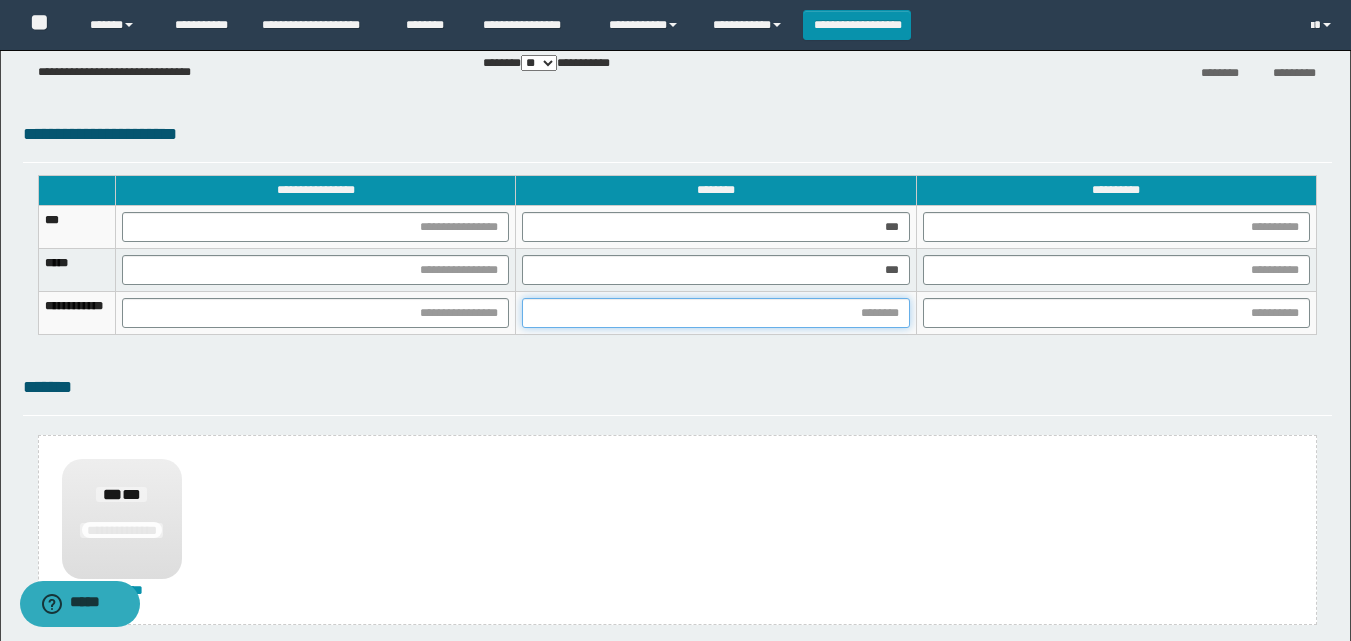 drag, startPoint x: 861, startPoint y: 313, endPoint x: 849, endPoint y: 329, distance: 20 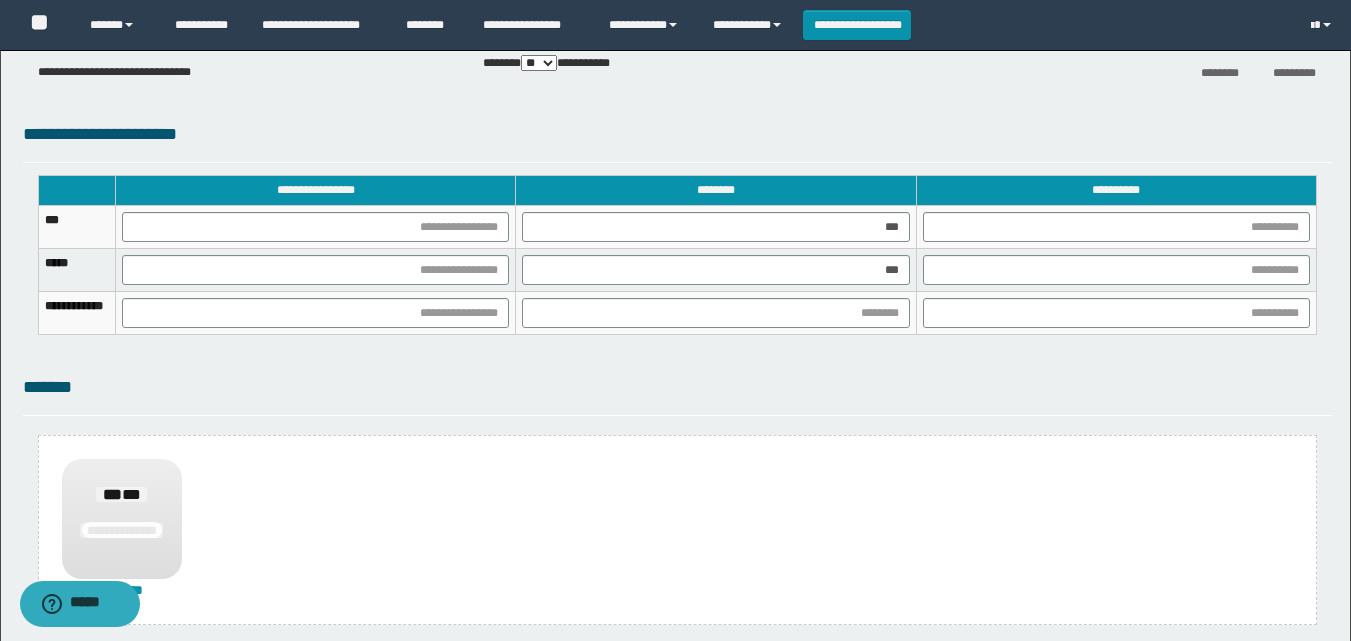drag, startPoint x: 1325, startPoint y: 221, endPoint x: 1183, endPoint y: 276, distance: 152.27934 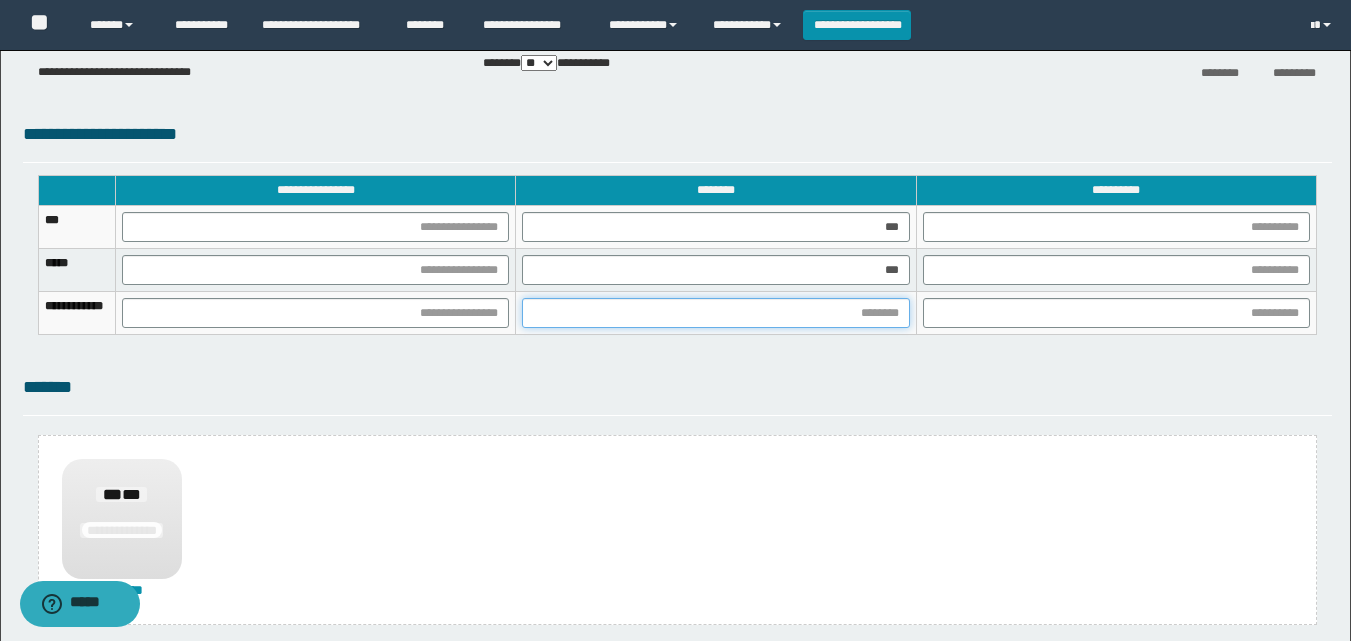 click at bounding box center [715, 313] 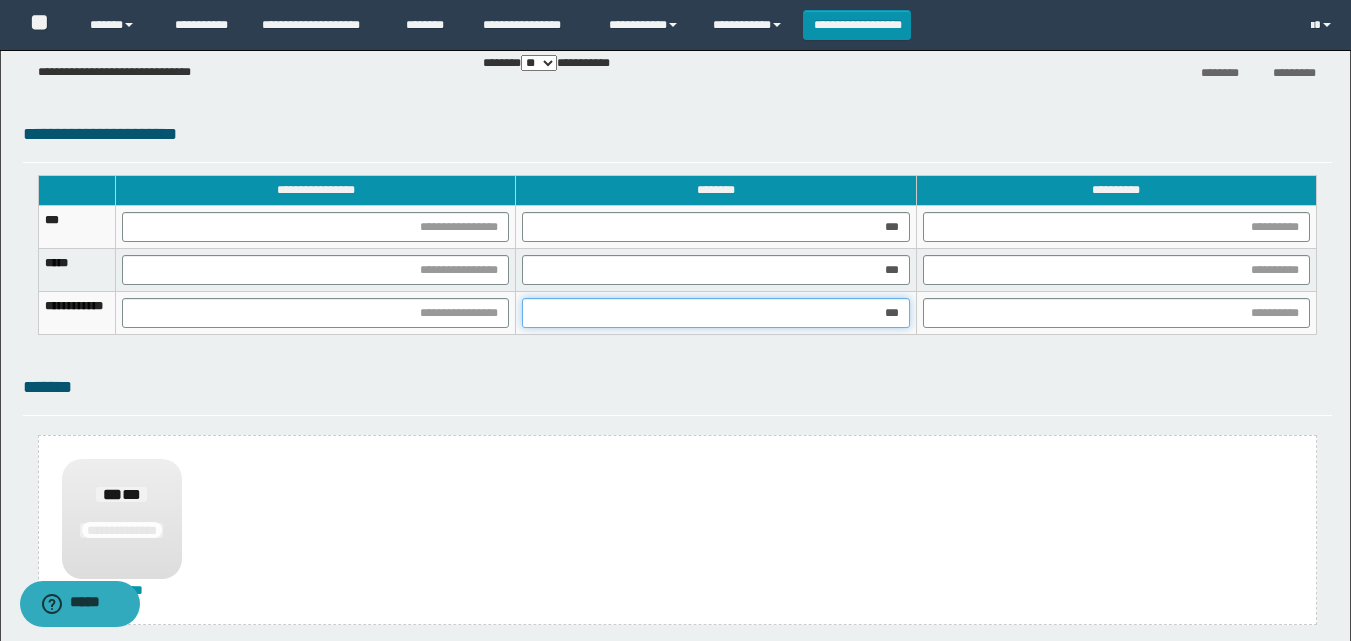 type on "****" 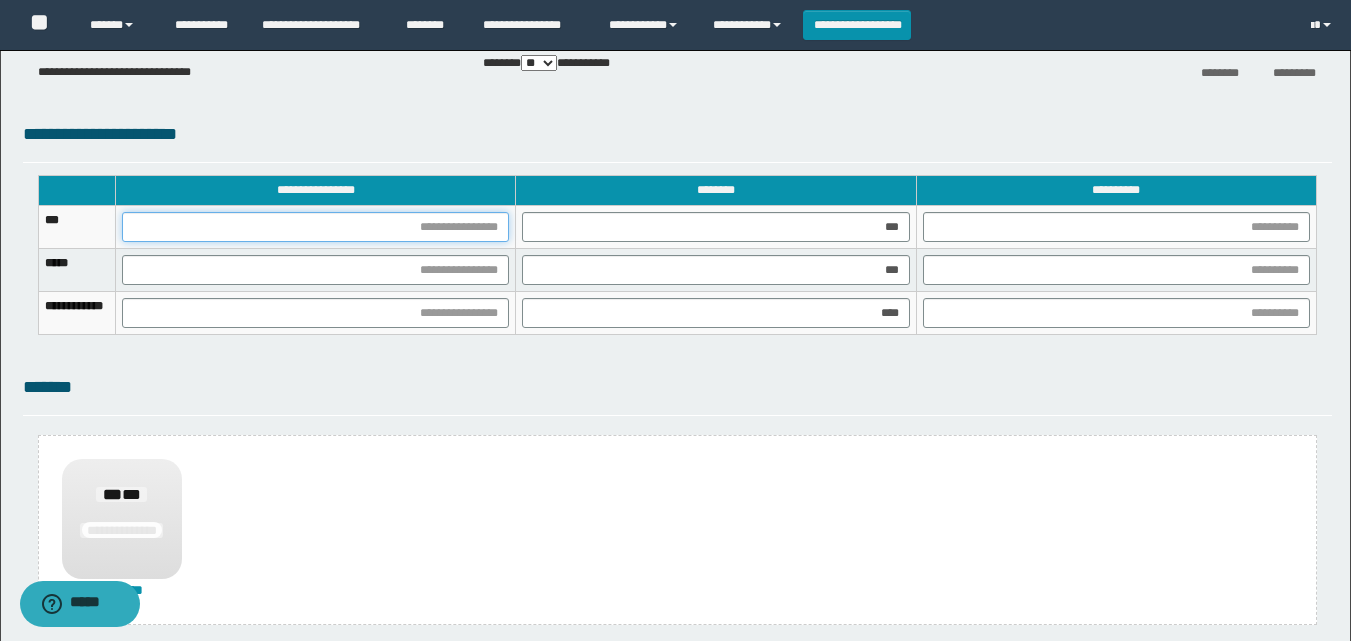 click at bounding box center [315, 227] 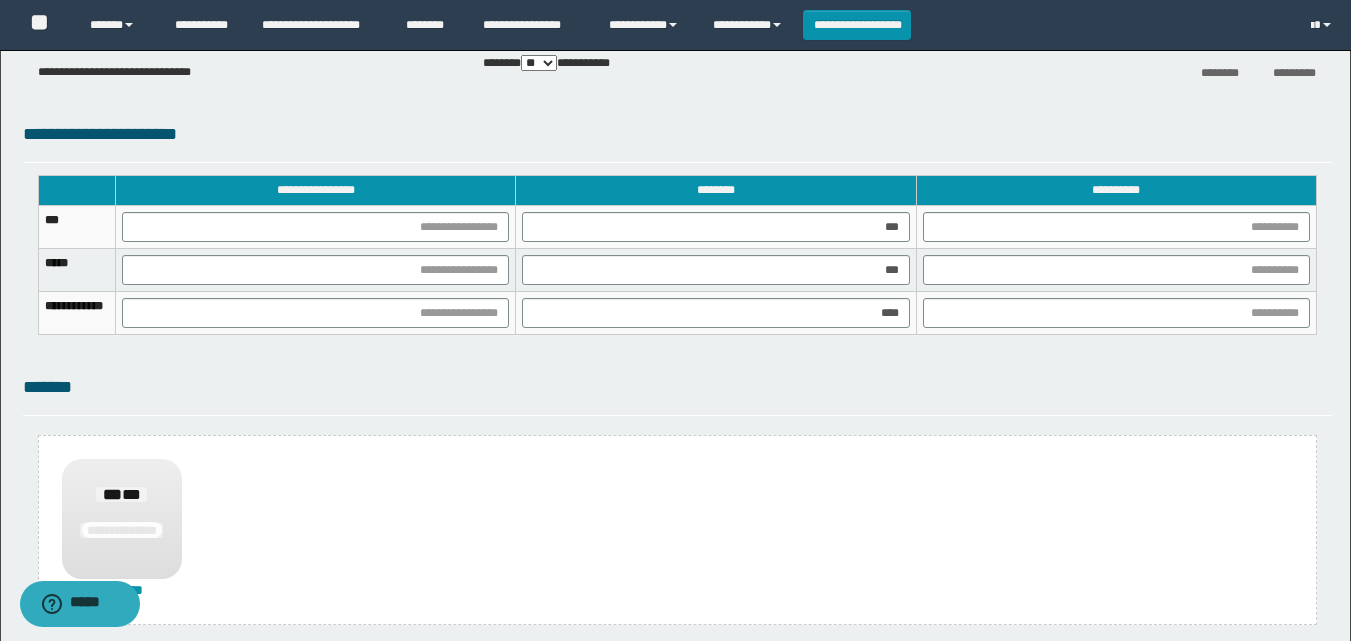 click on "**********" at bounding box center [675, -148] 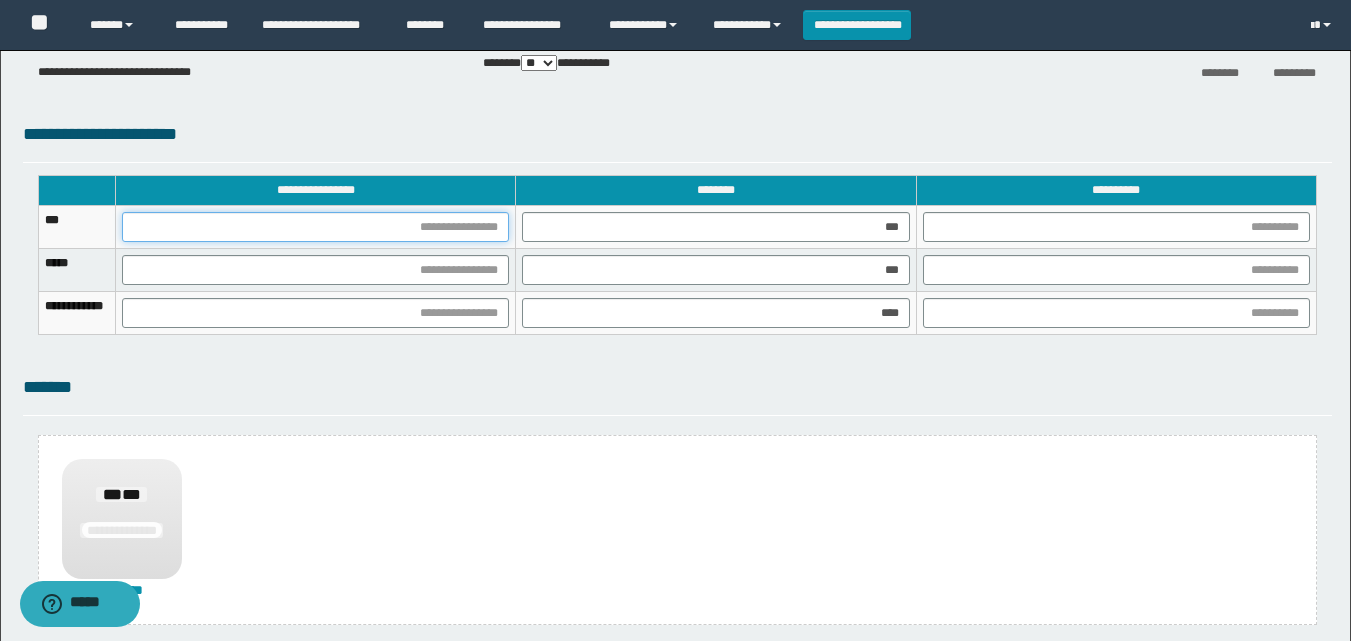 click at bounding box center (315, 227) 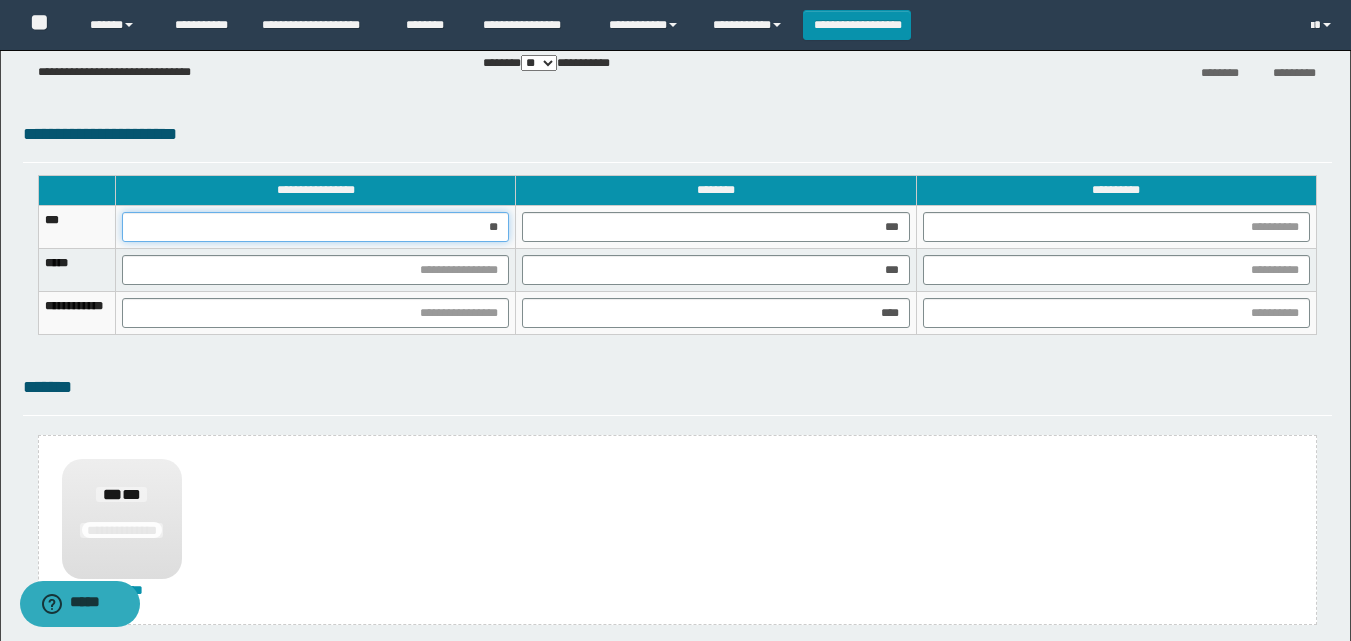 type on "***" 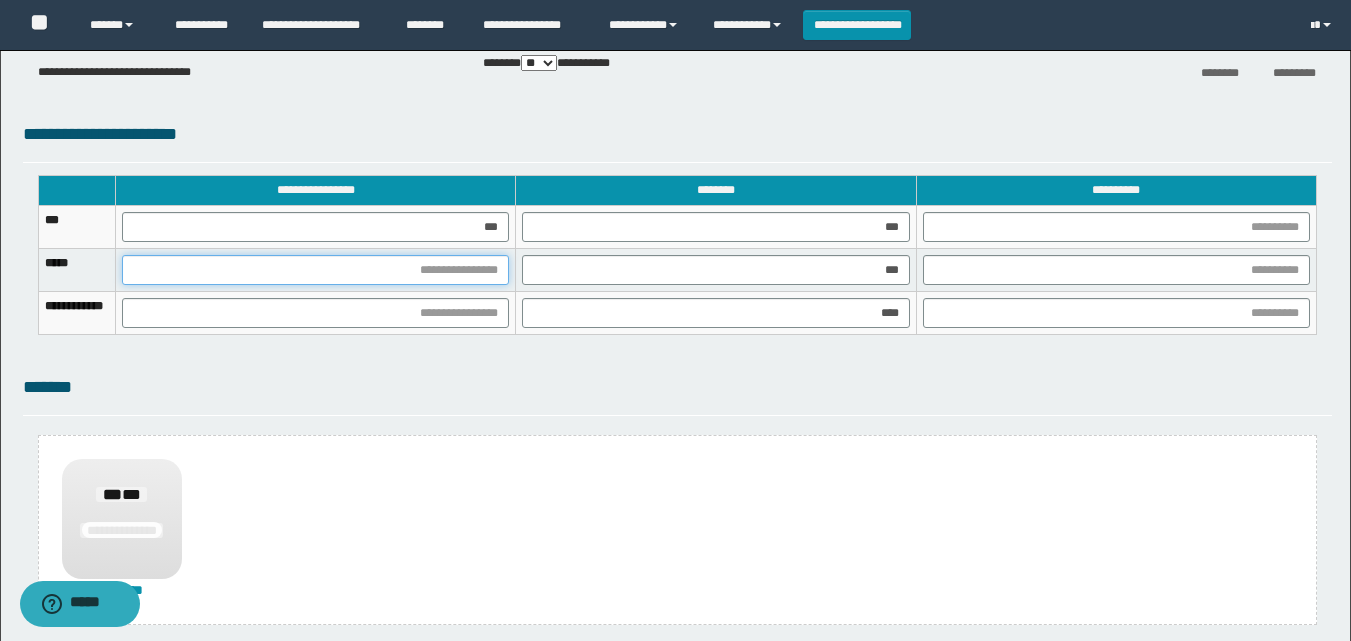 drag, startPoint x: 554, startPoint y: 269, endPoint x: 557, endPoint y: 305, distance: 36.124783 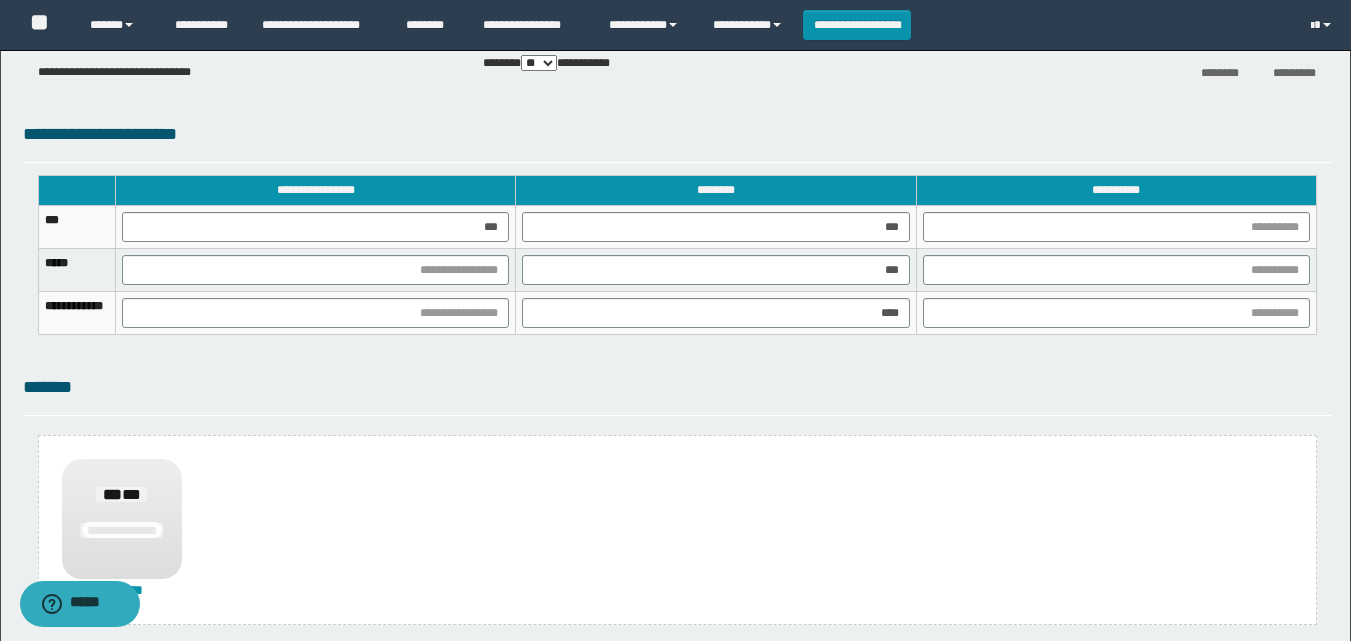 drag, startPoint x: 1330, startPoint y: 214, endPoint x: 1311, endPoint y: 216, distance: 19.104973 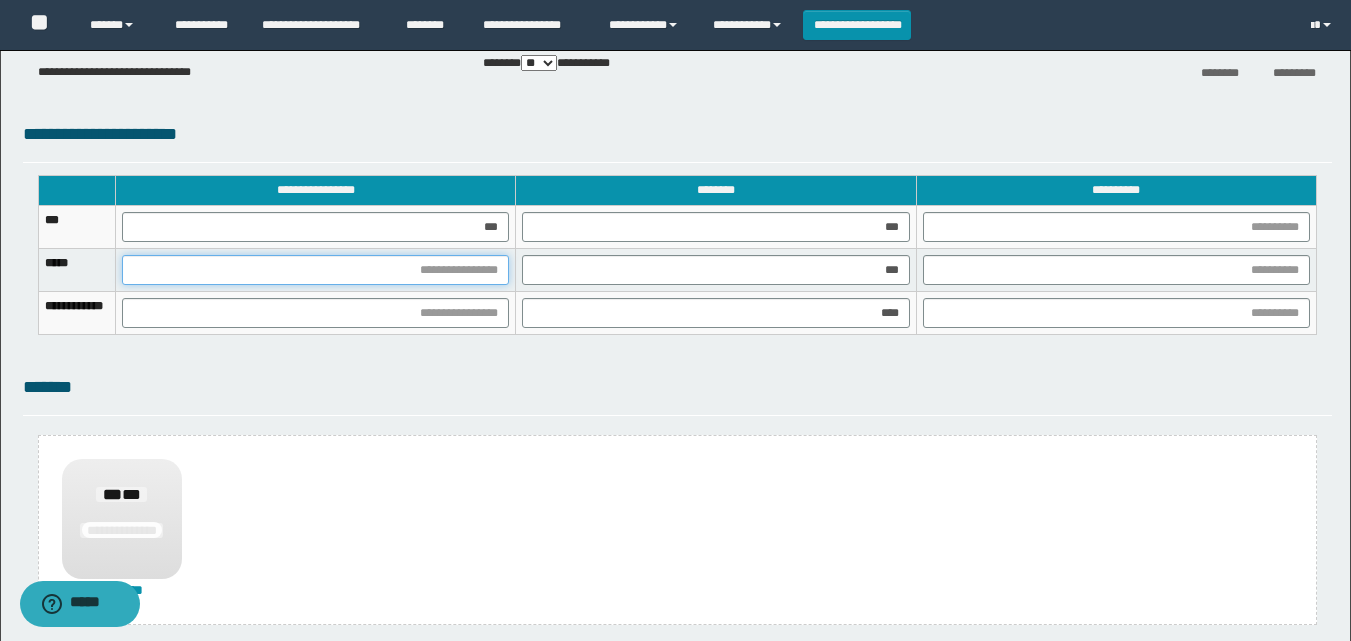 click at bounding box center (315, 270) 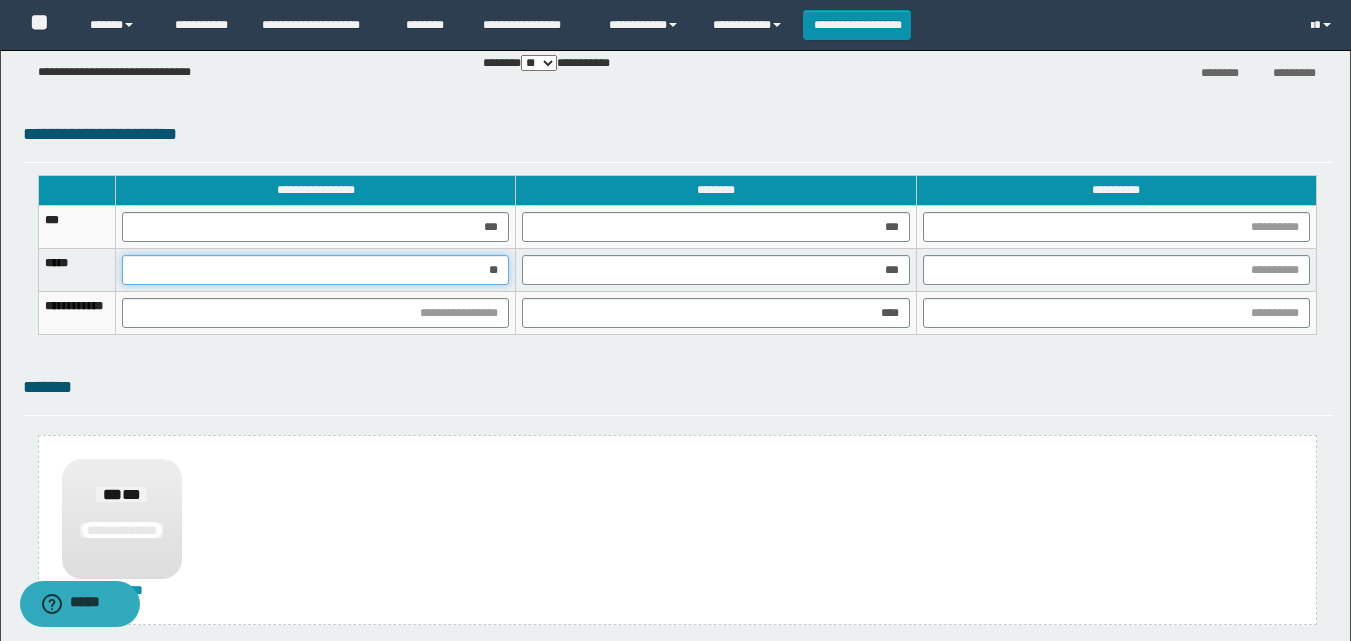 type on "***" 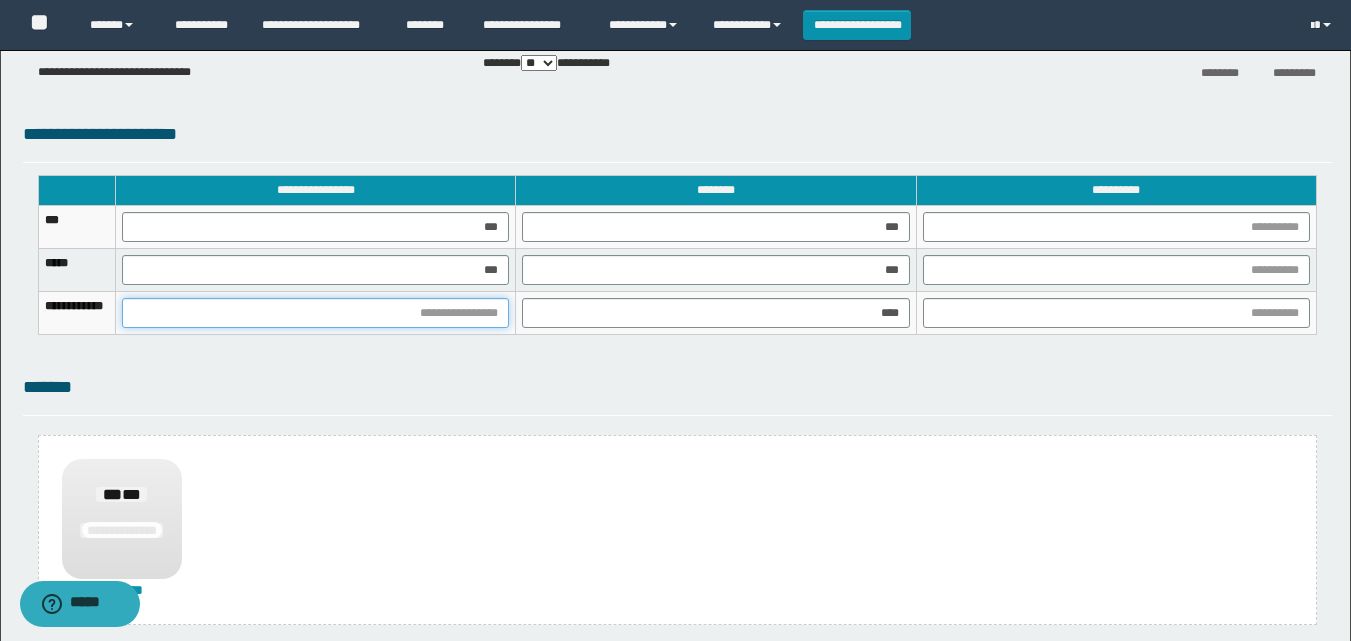 click at bounding box center (315, 313) 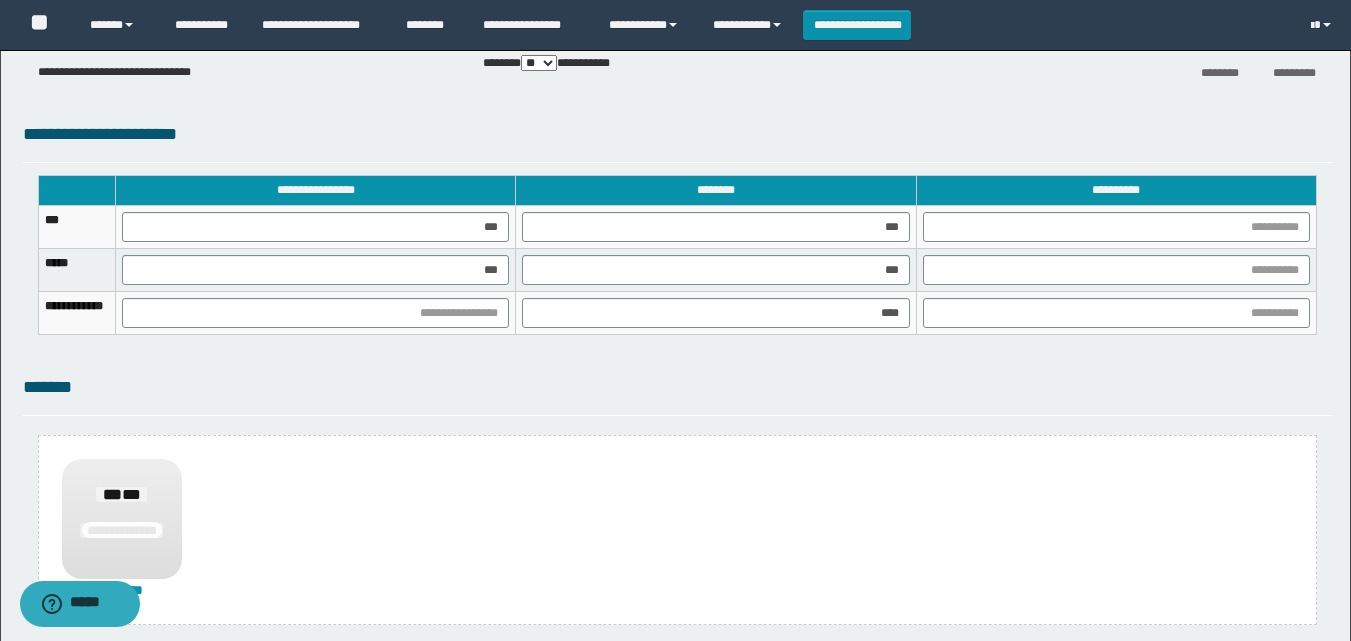 drag, startPoint x: 1325, startPoint y: 277, endPoint x: 1130, endPoint y: 309, distance: 197.6082 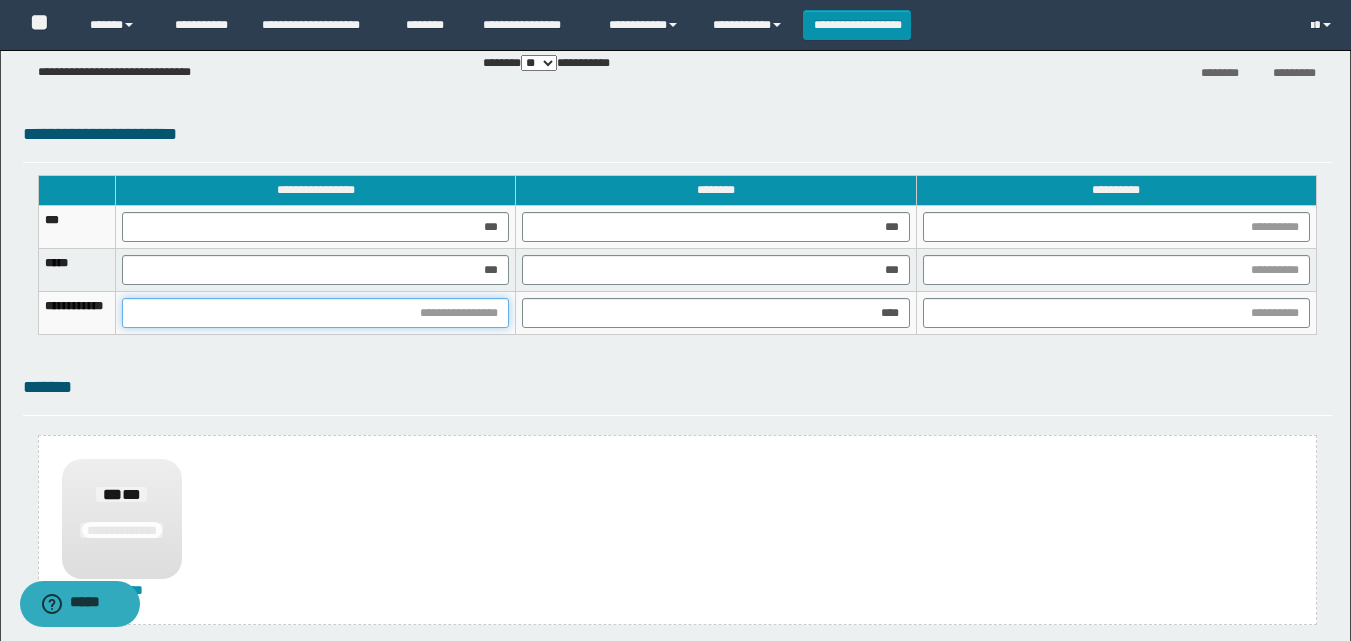 click at bounding box center (315, 313) 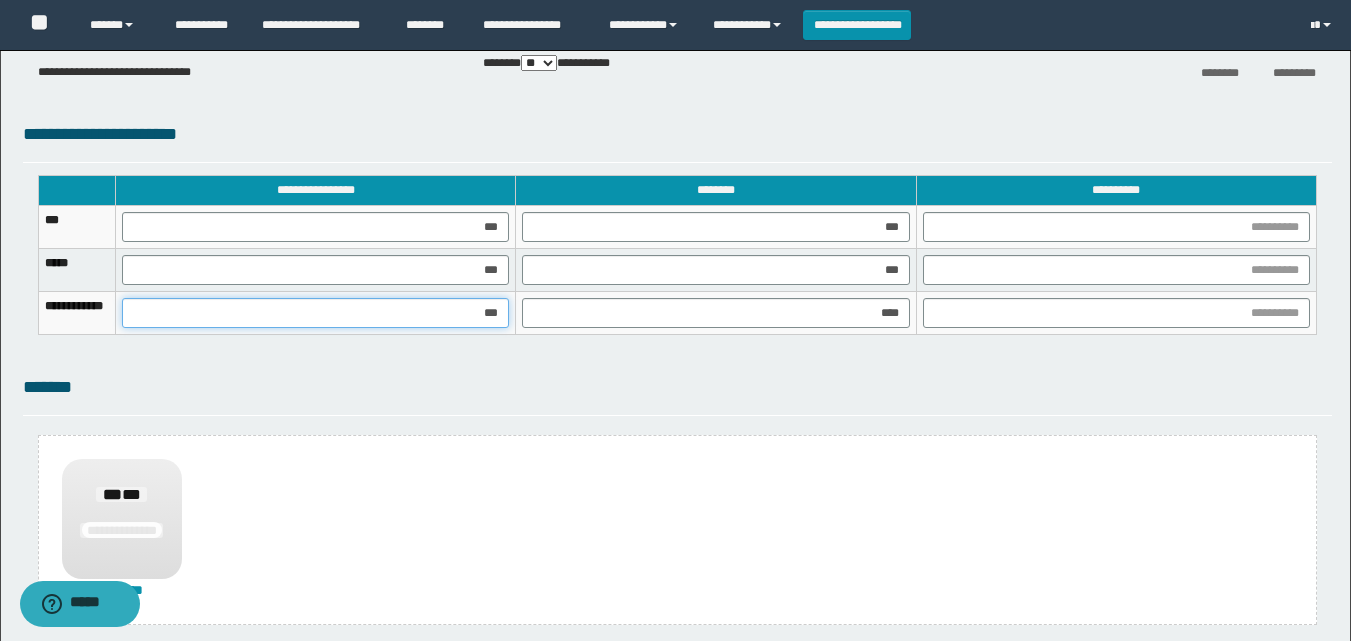 type on "****" 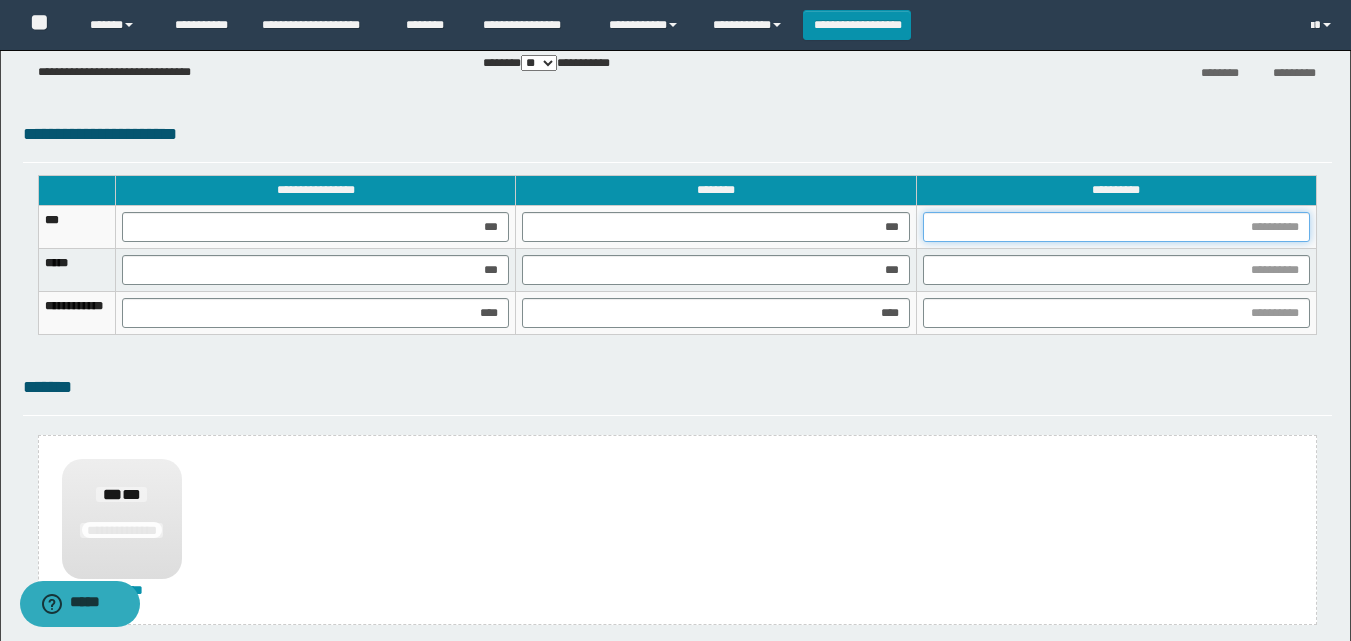 click at bounding box center [1116, 227] 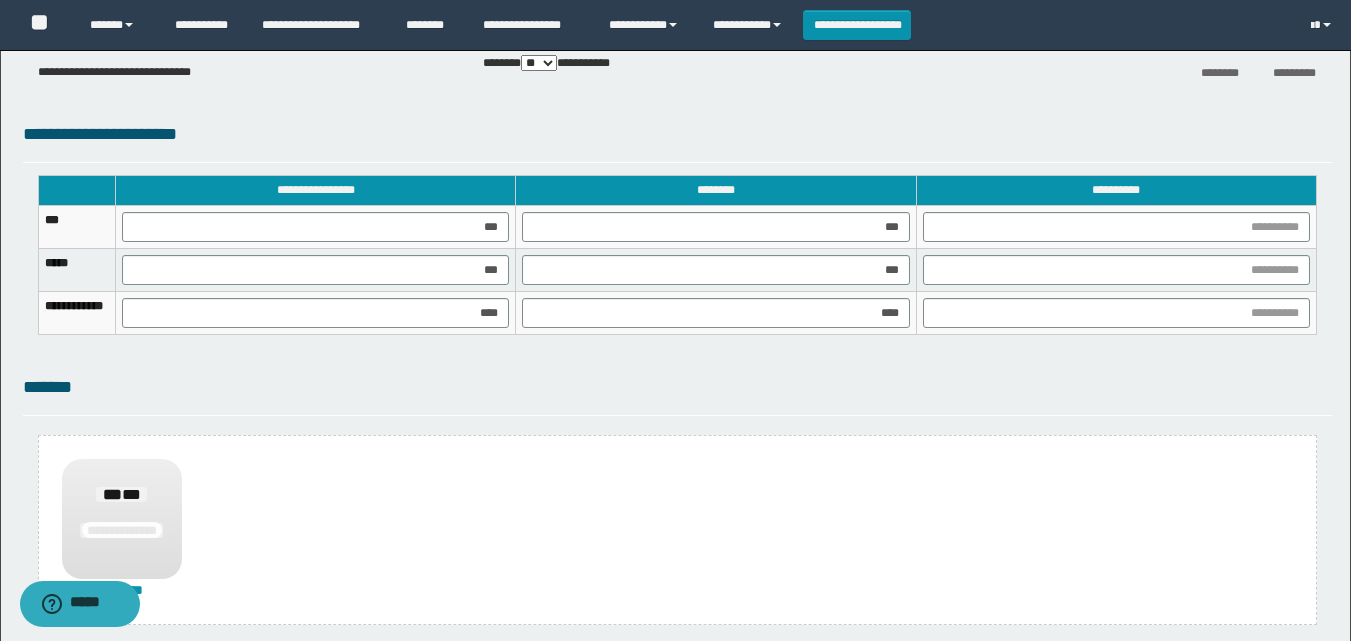click on "**********" at bounding box center (677, 265) 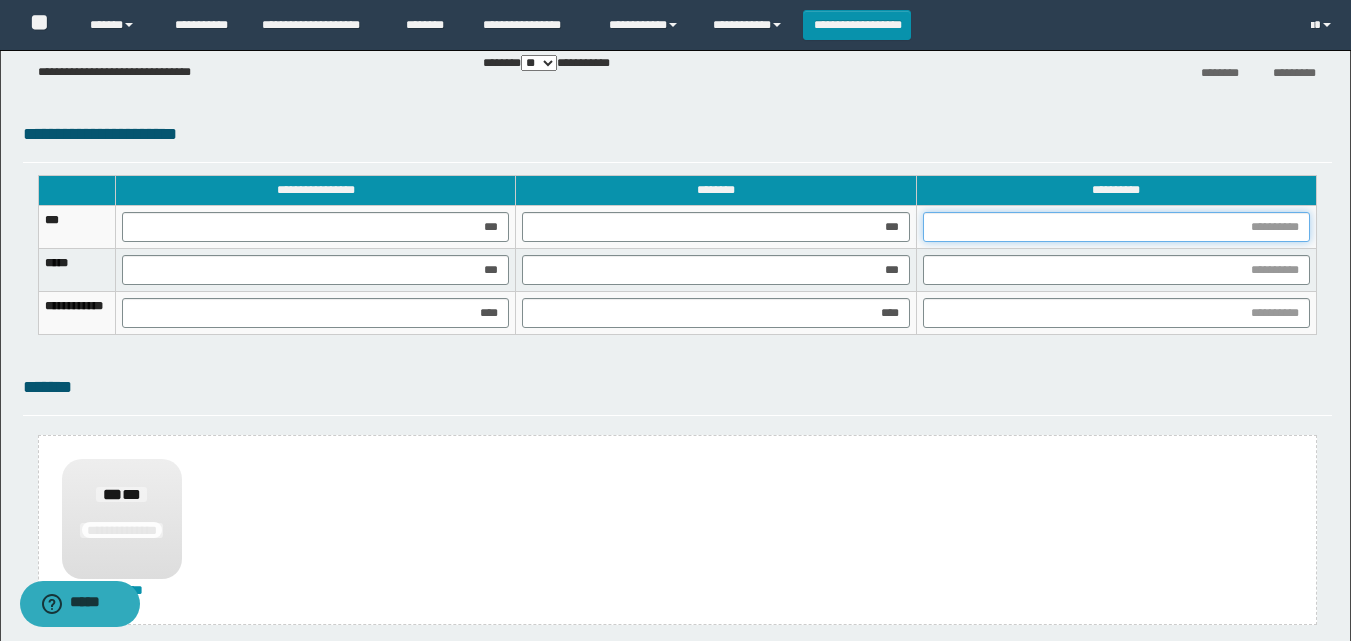 click at bounding box center [1116, 227] 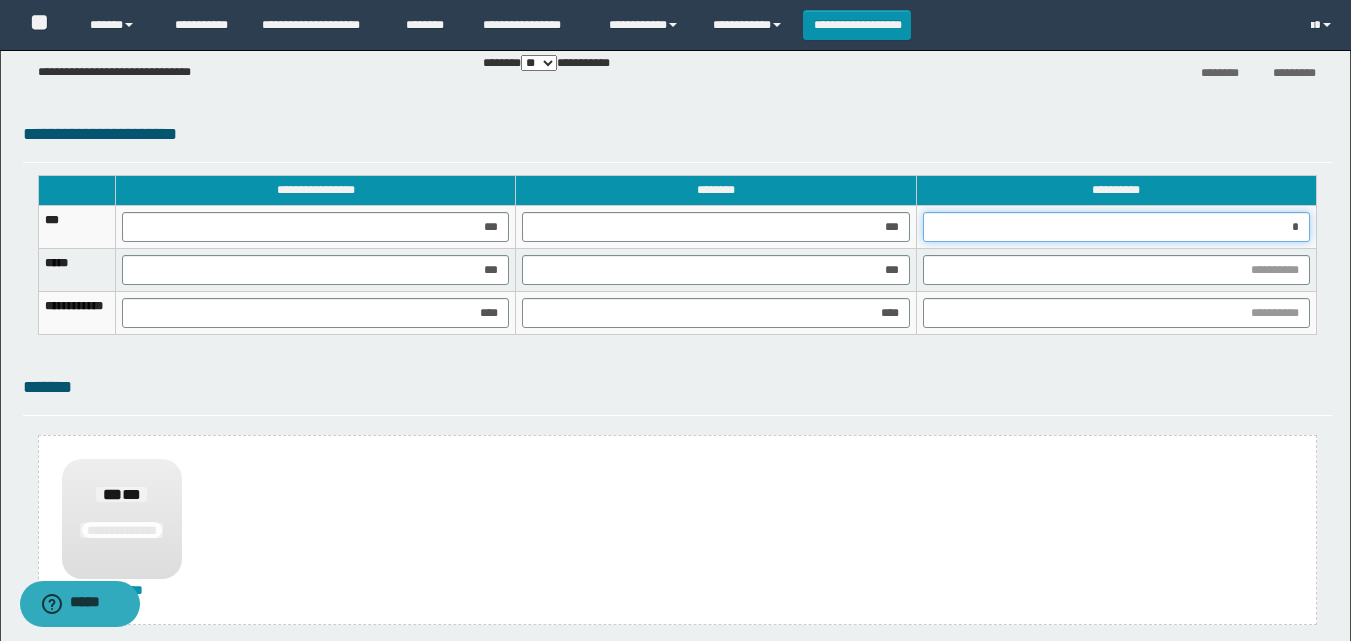 type on "**" 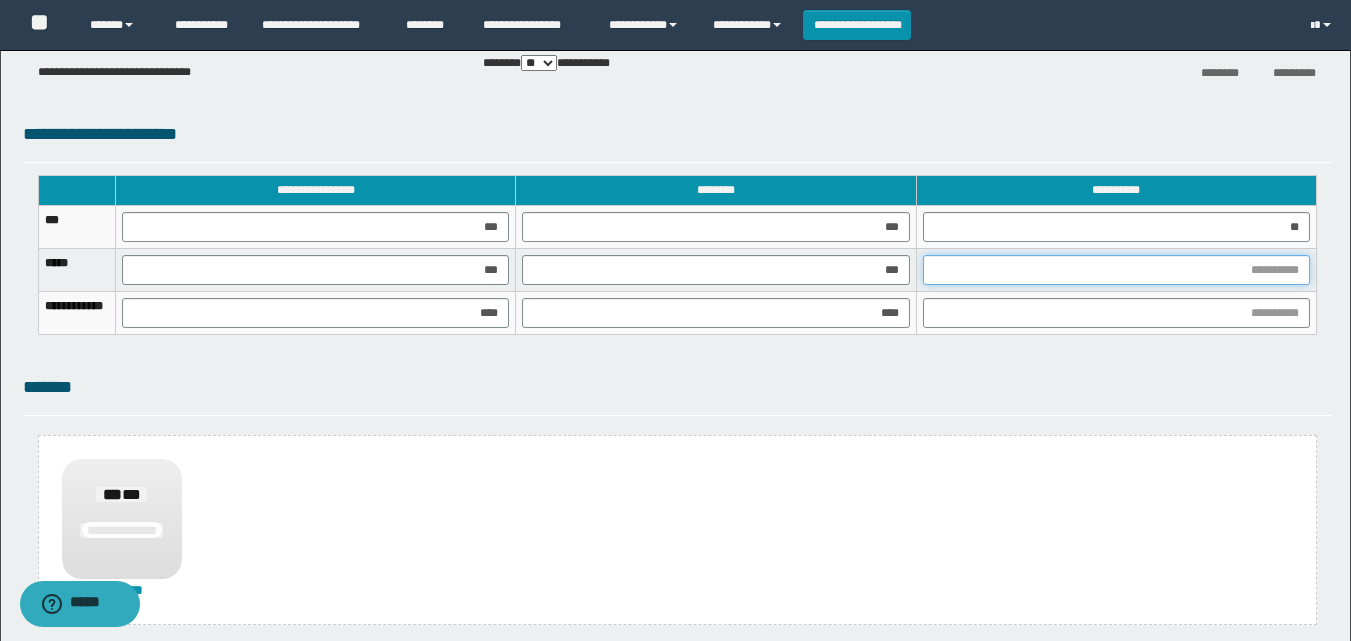 click at bounding box center (1116, 270) 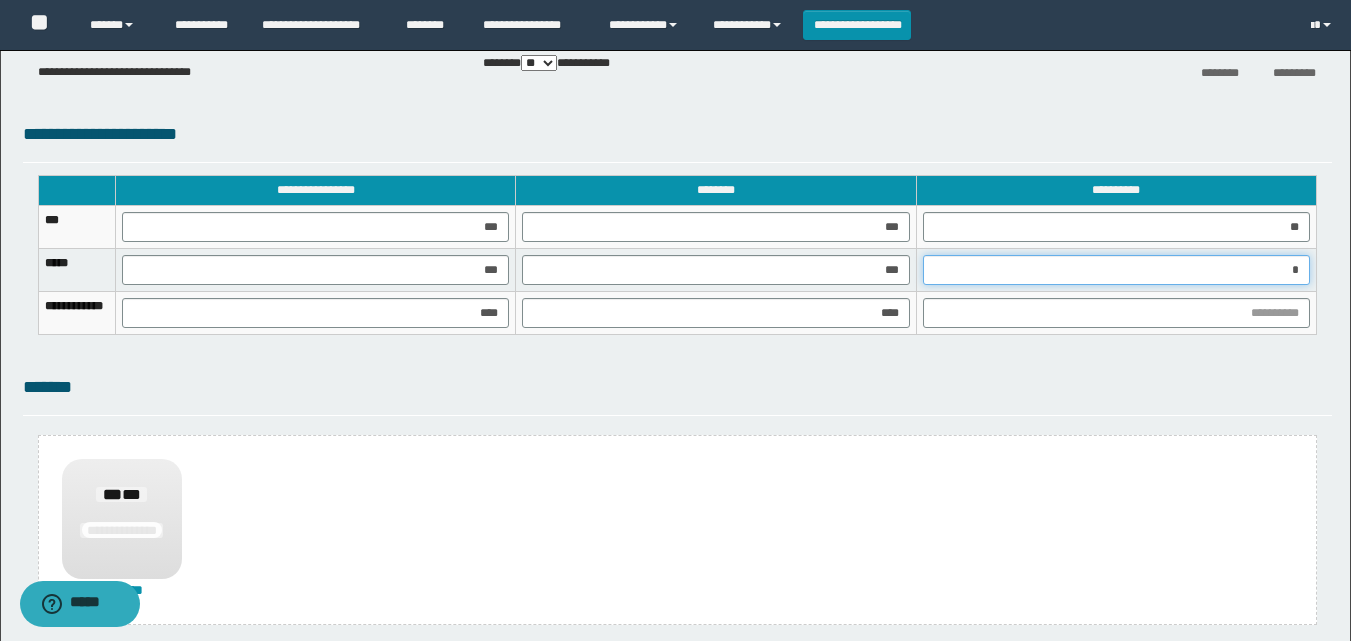 type on "**" 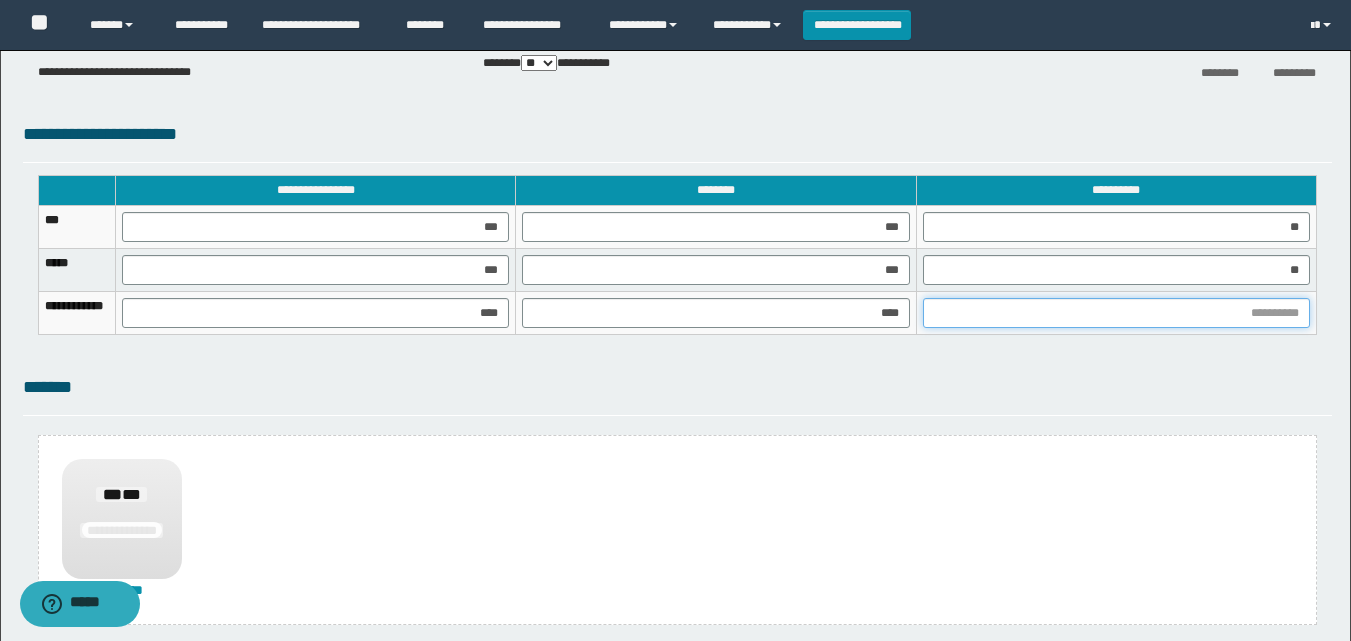 click at bounding box center [1116, 313] 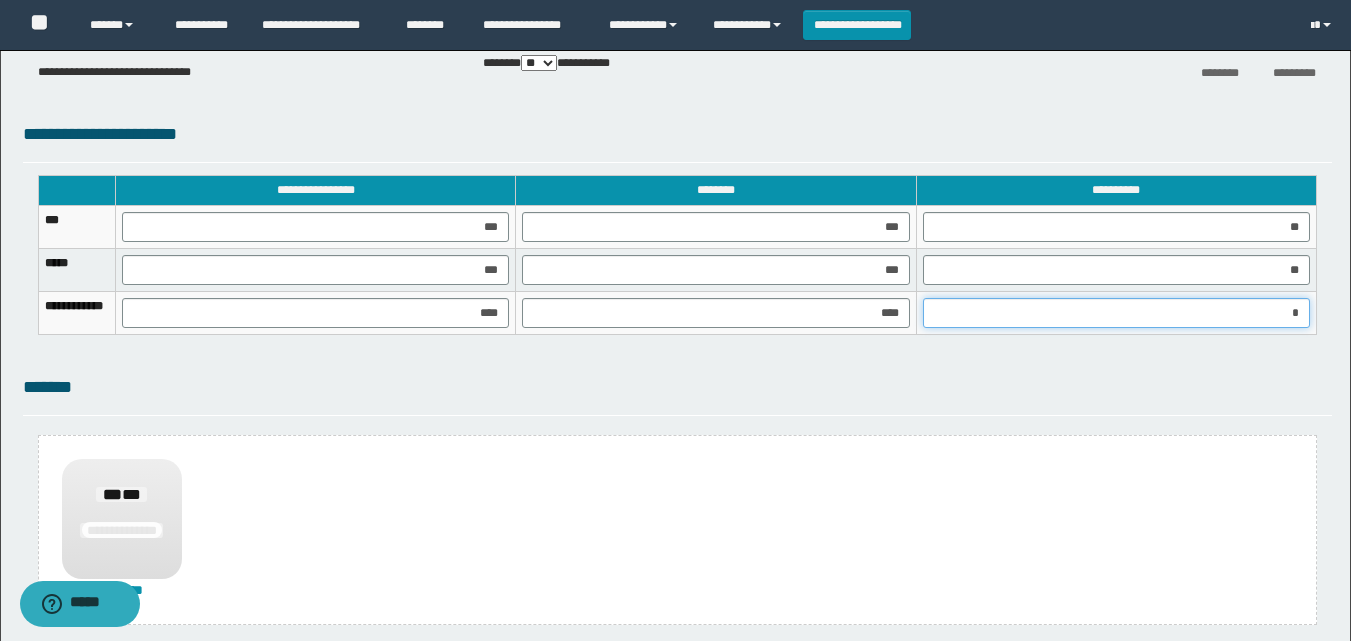 type on "**" 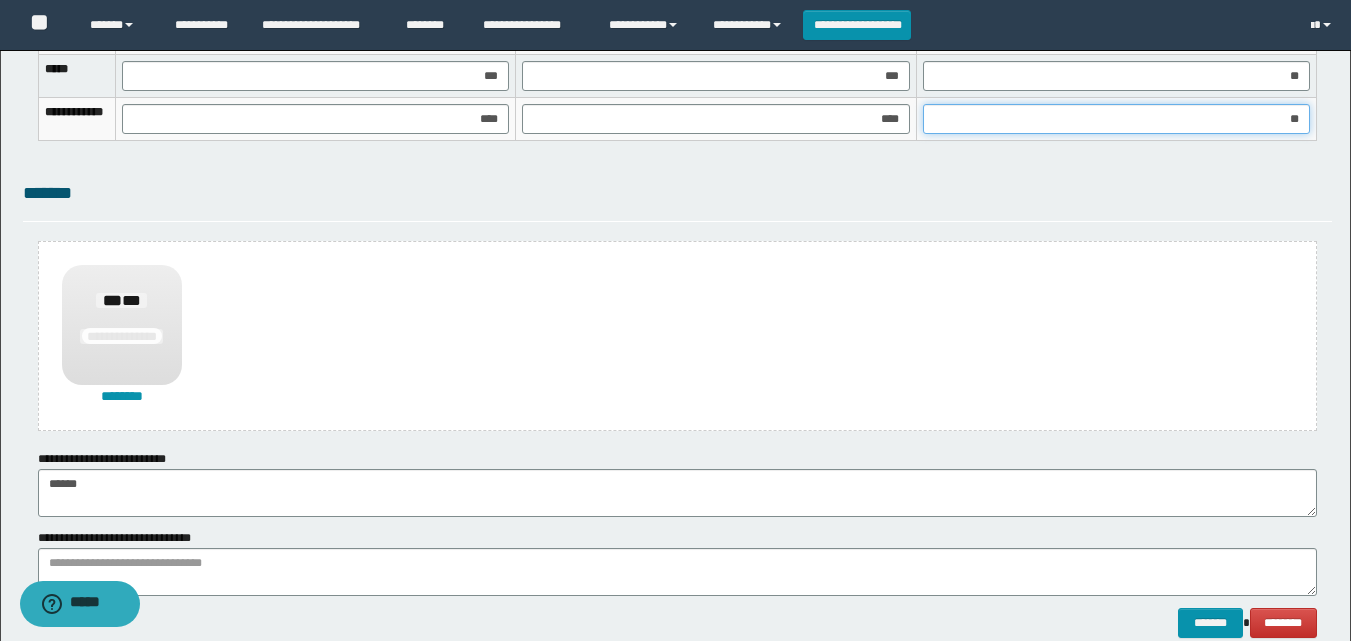 scroll, scrollTop: 1408, scrollLeft: 0, axis: vertical 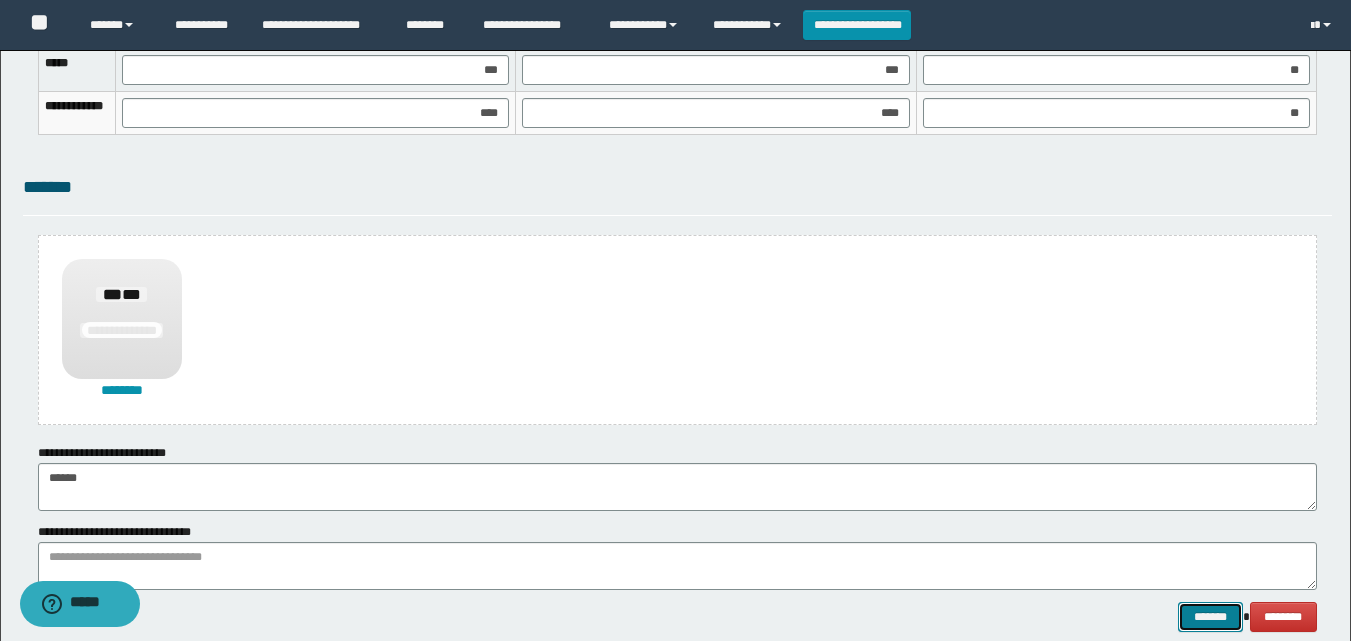 click on "*******" at bounding box center (1210, 617) 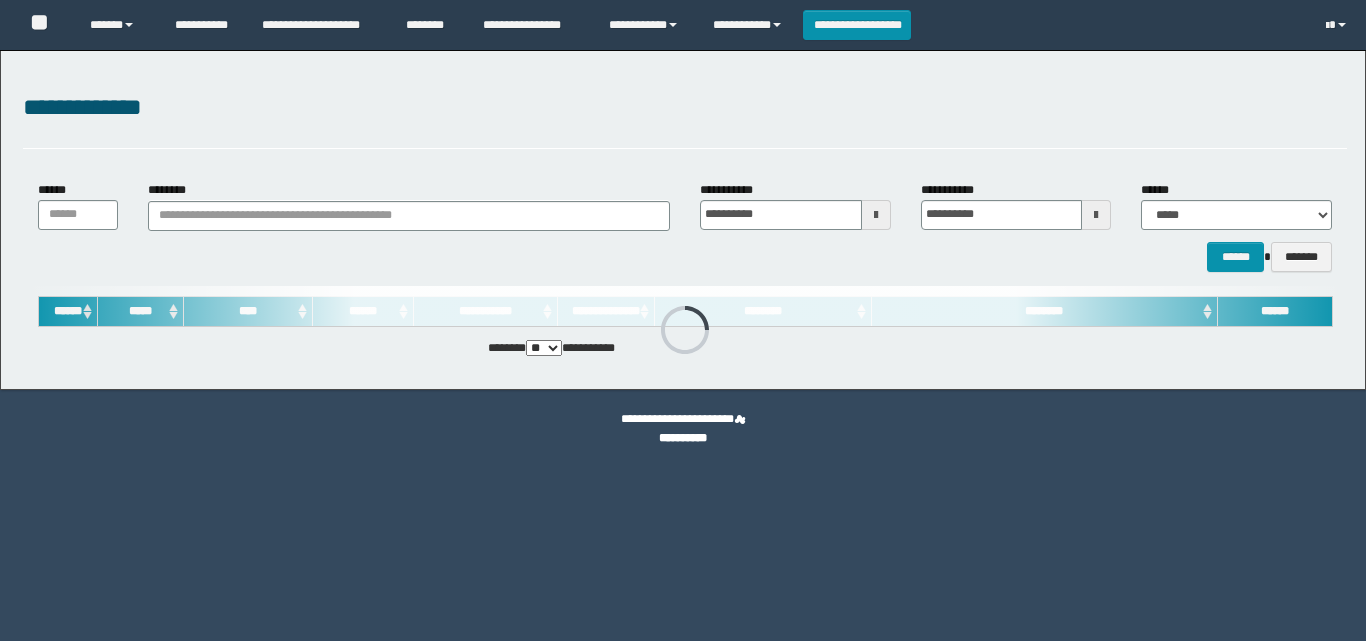 scroll, scrollTop: 0, scrollLeft: 0, axis: both 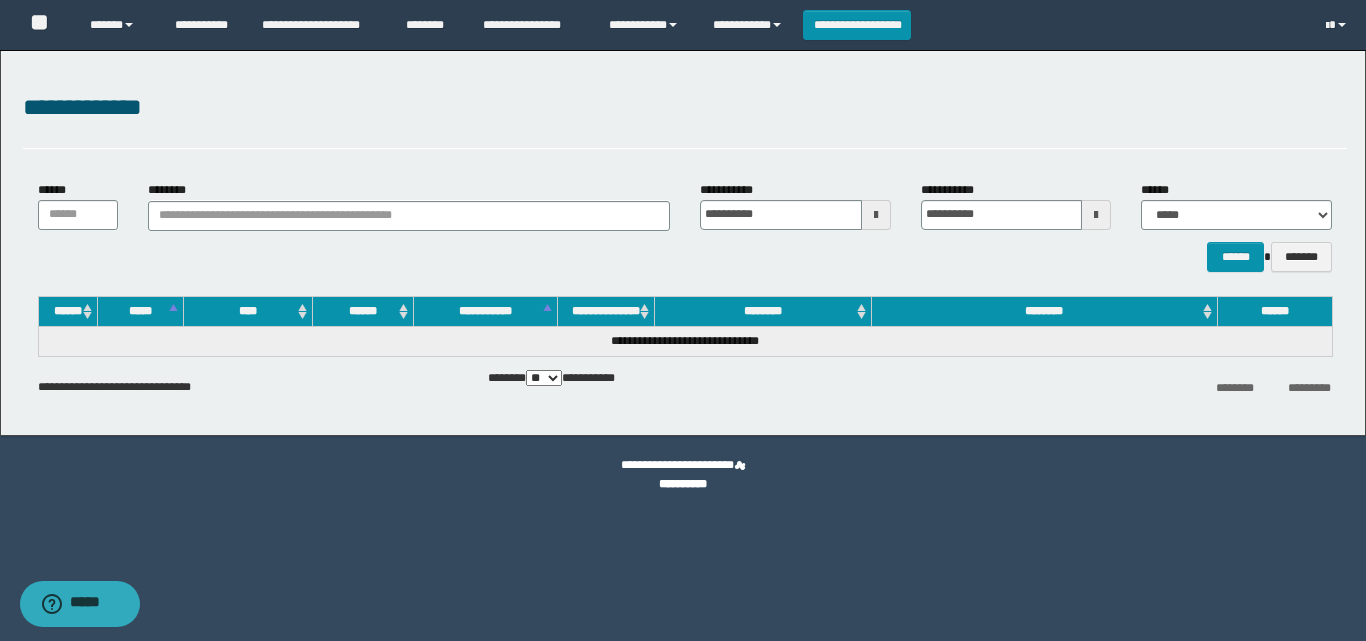 click on "**********" at bounding box center [683, 320] 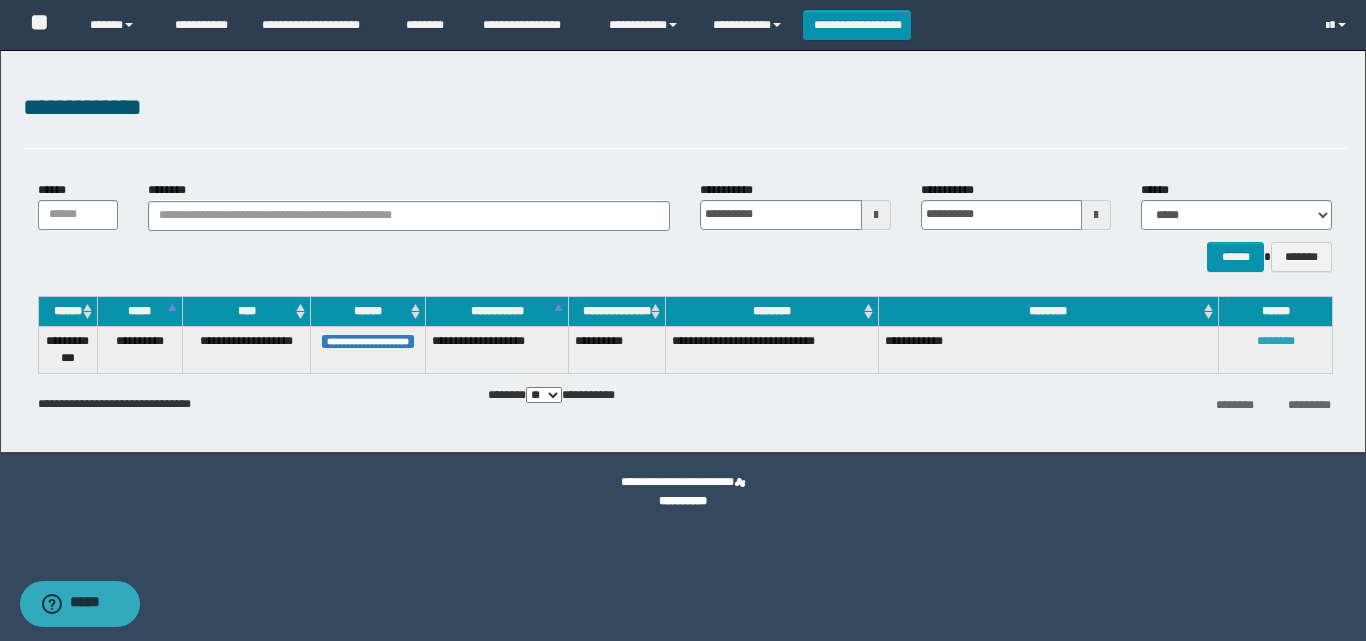 click on "********" at bounding box center (1276, 341) 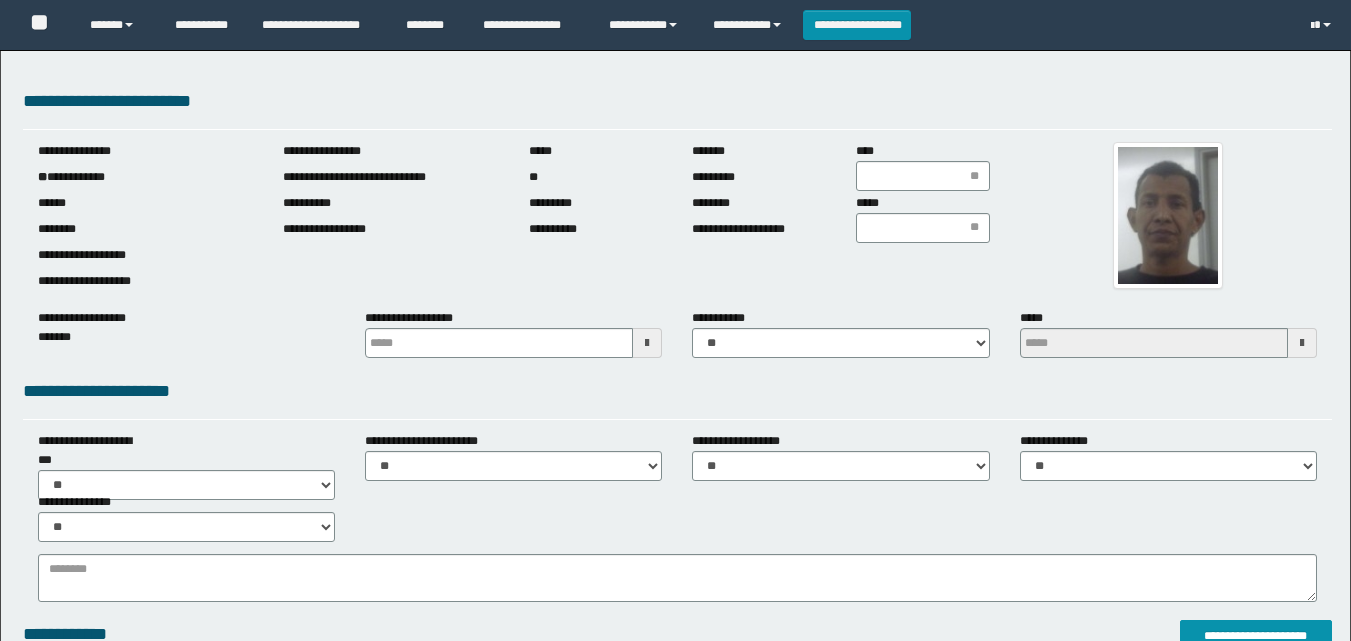 scroll, scrollTop: 0, scrollLeft: 0, axis: both 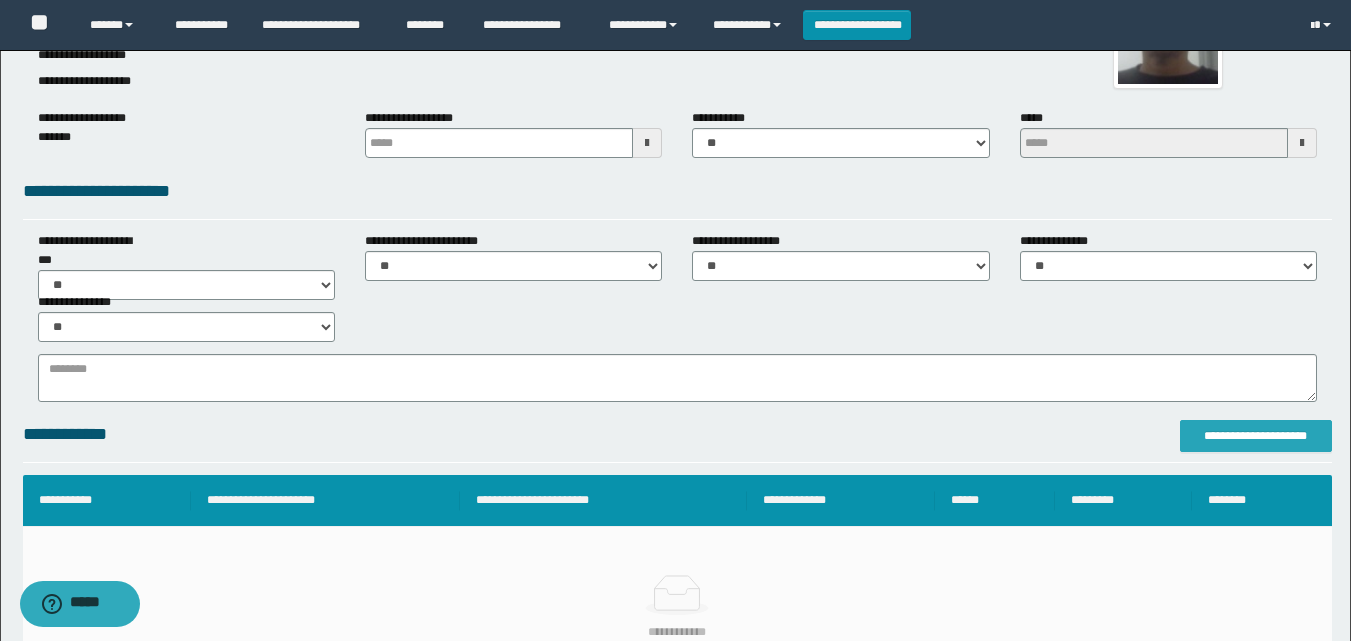 click on "**********" at bounding box center [1256, 436] 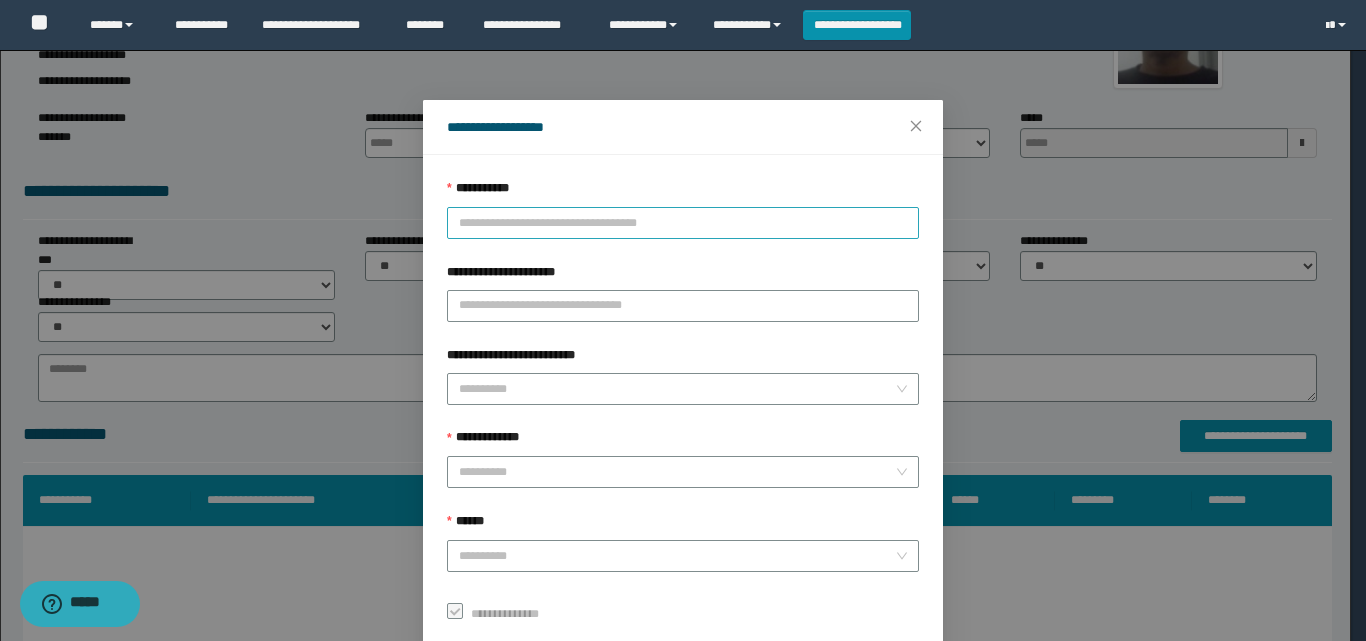 click on "**********" at bounding box center (683, 223) 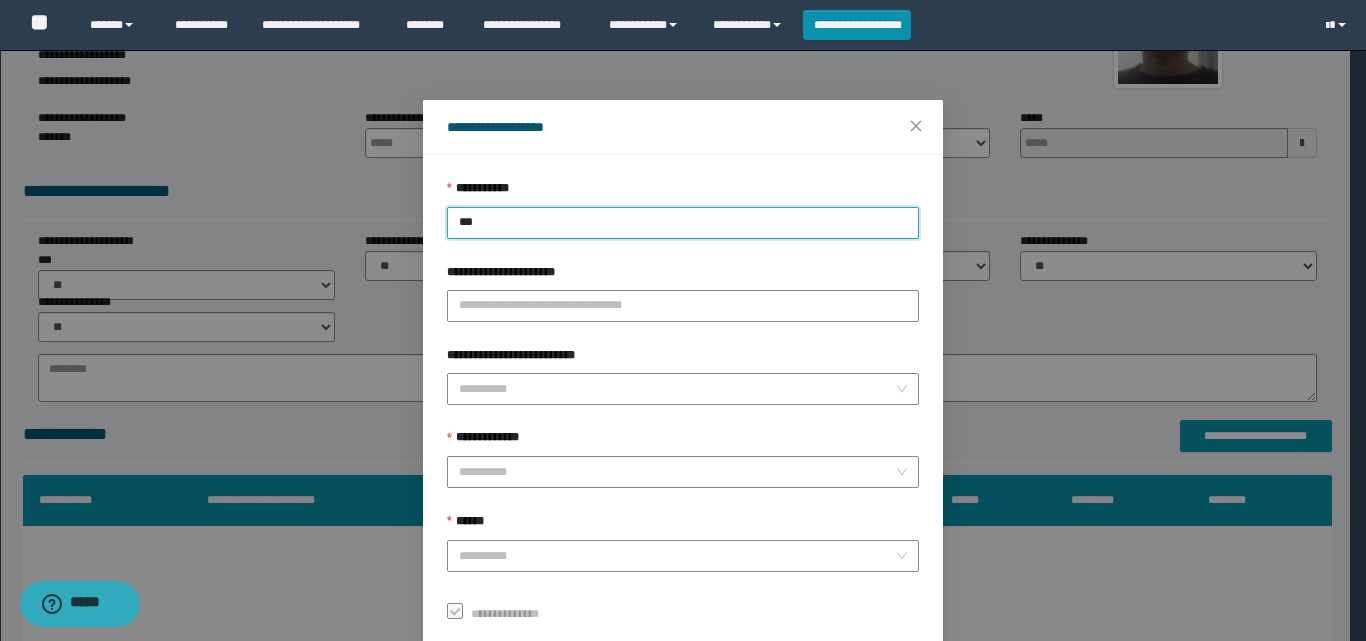 type on "****" 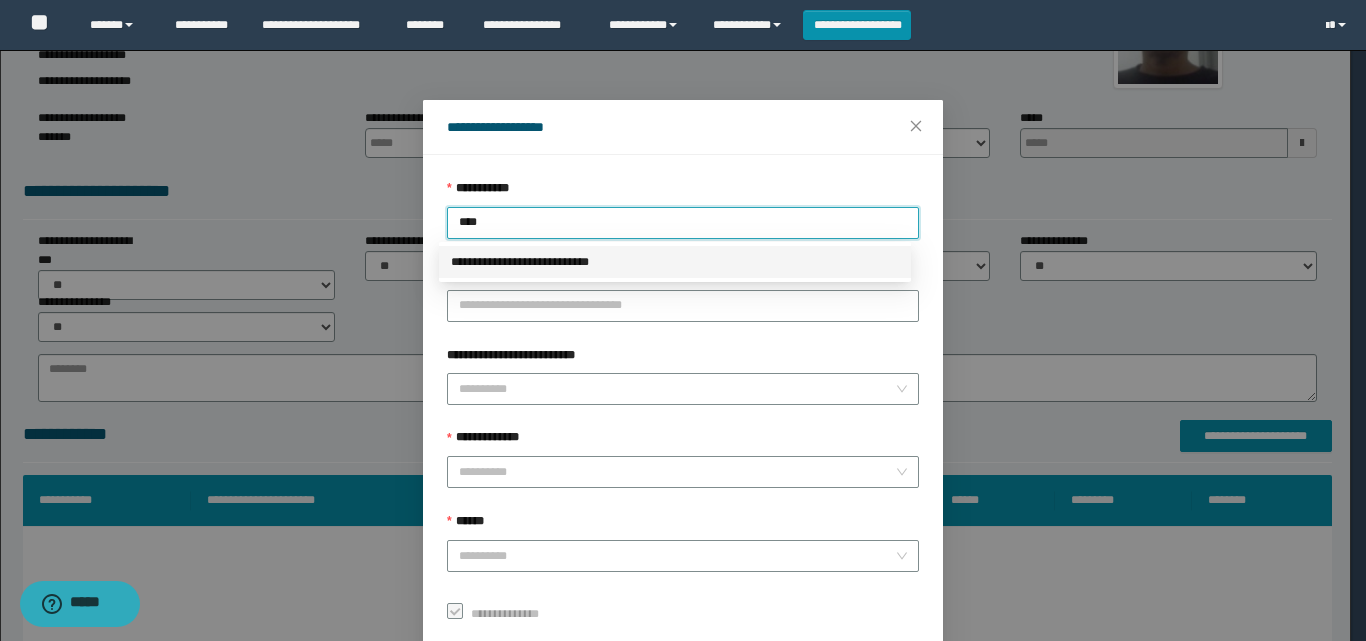 click on "**********" at bounding box center [675, 262] 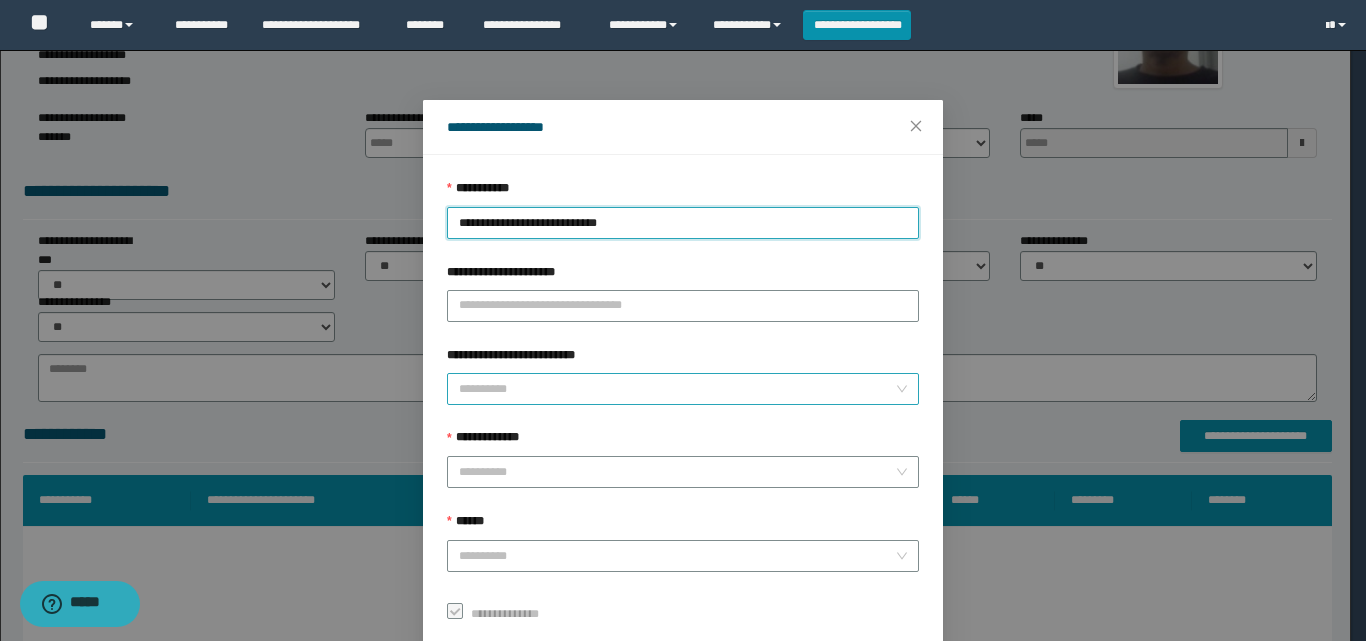 click on "**********" at bounding box center (677, 389) 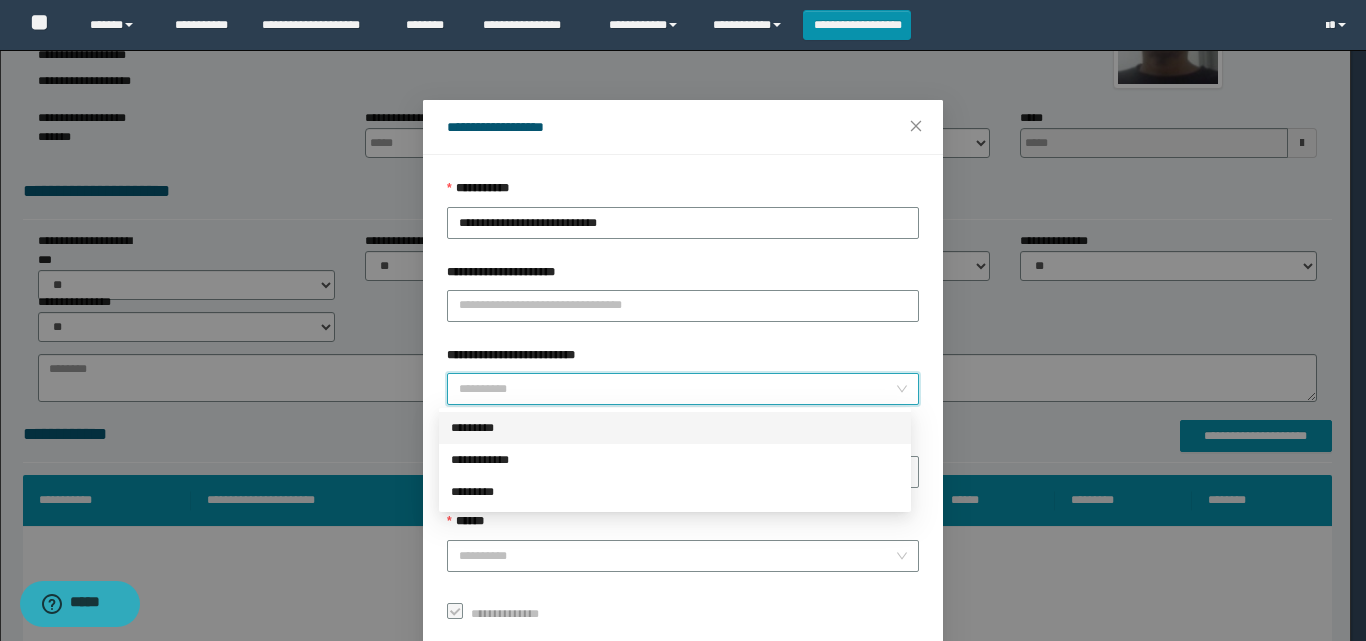 drag, startPoint x: 509, startPoint y: 420, endPoint x: 517, endPoint y: 450, distance: 31.04835 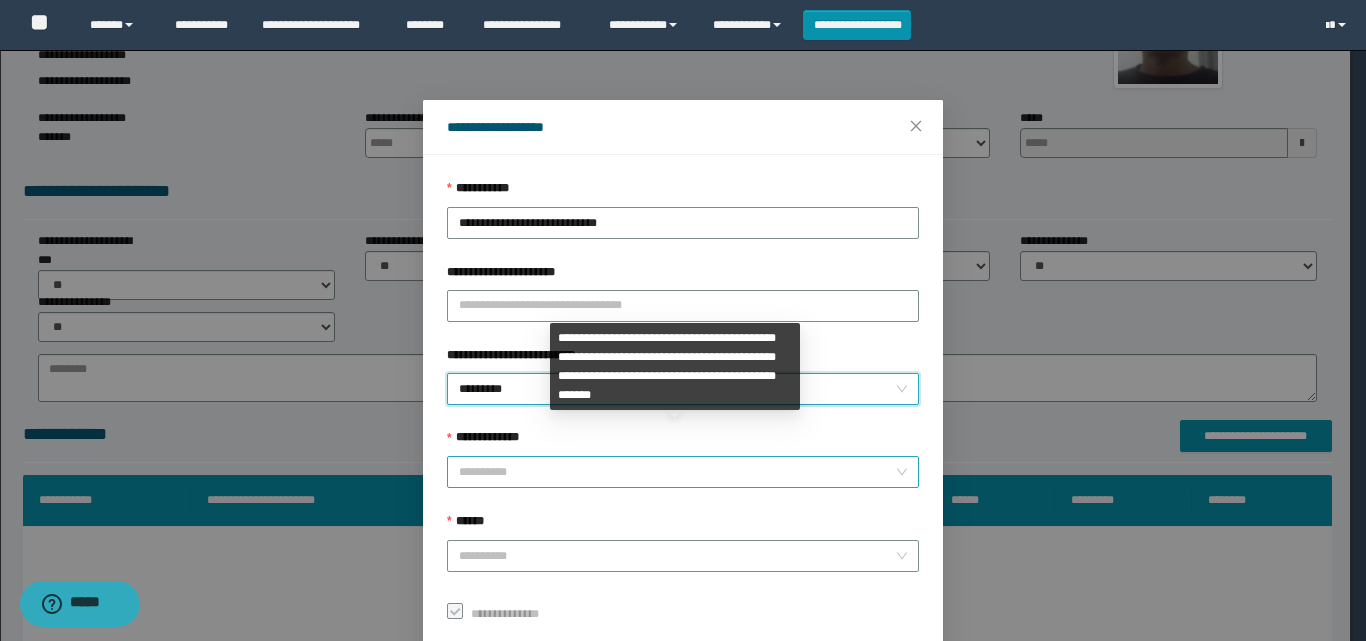 click on "**********" at bounding box center (677, 472) 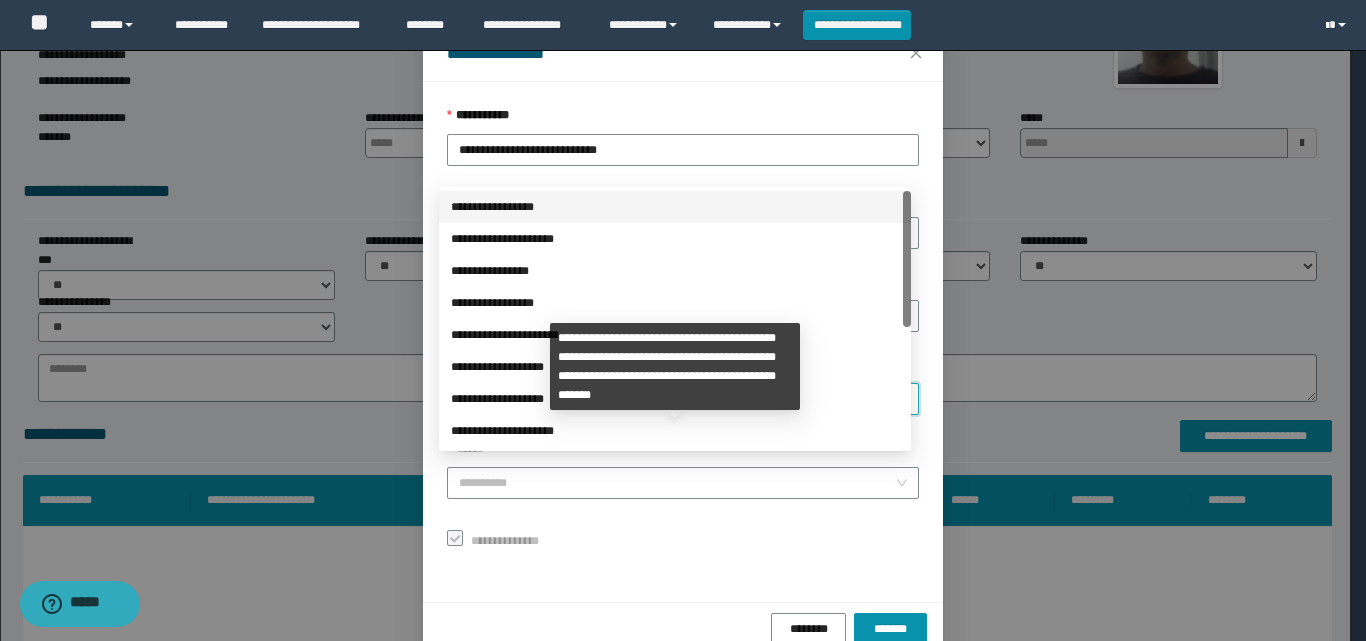 scroll, scrollTop: 111, scrollLeft: 0, axis: vertical 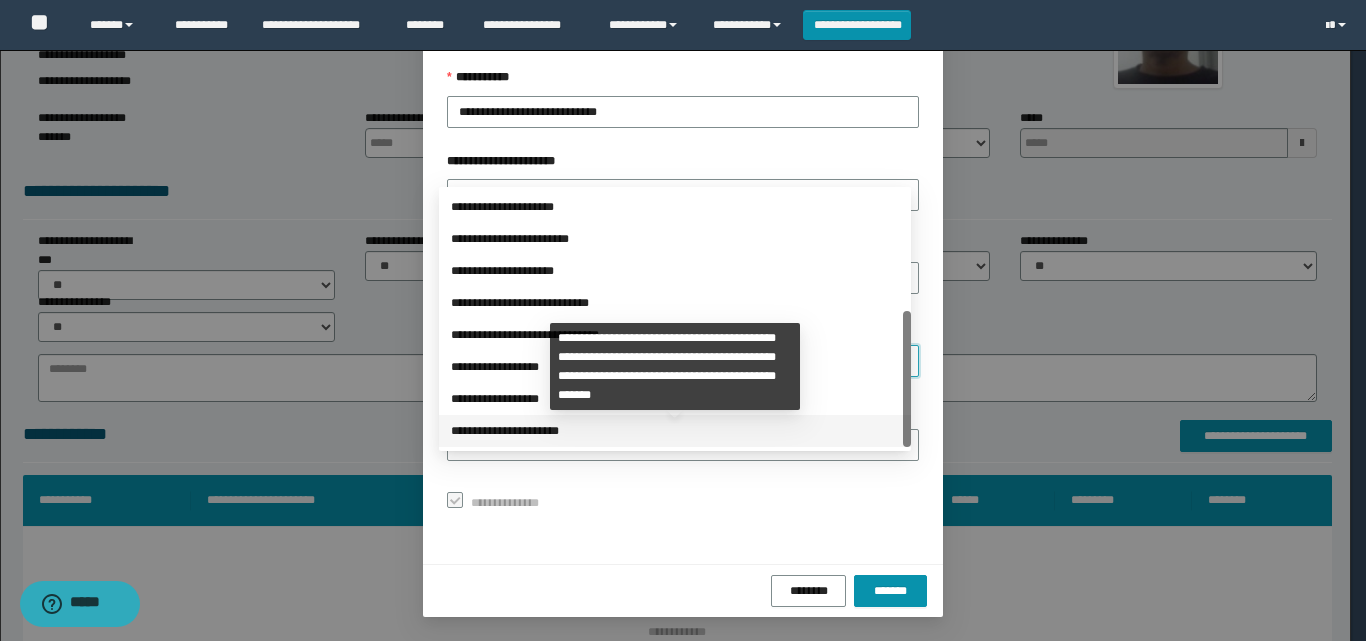 click on "**********" at bounding box center (675, 431) 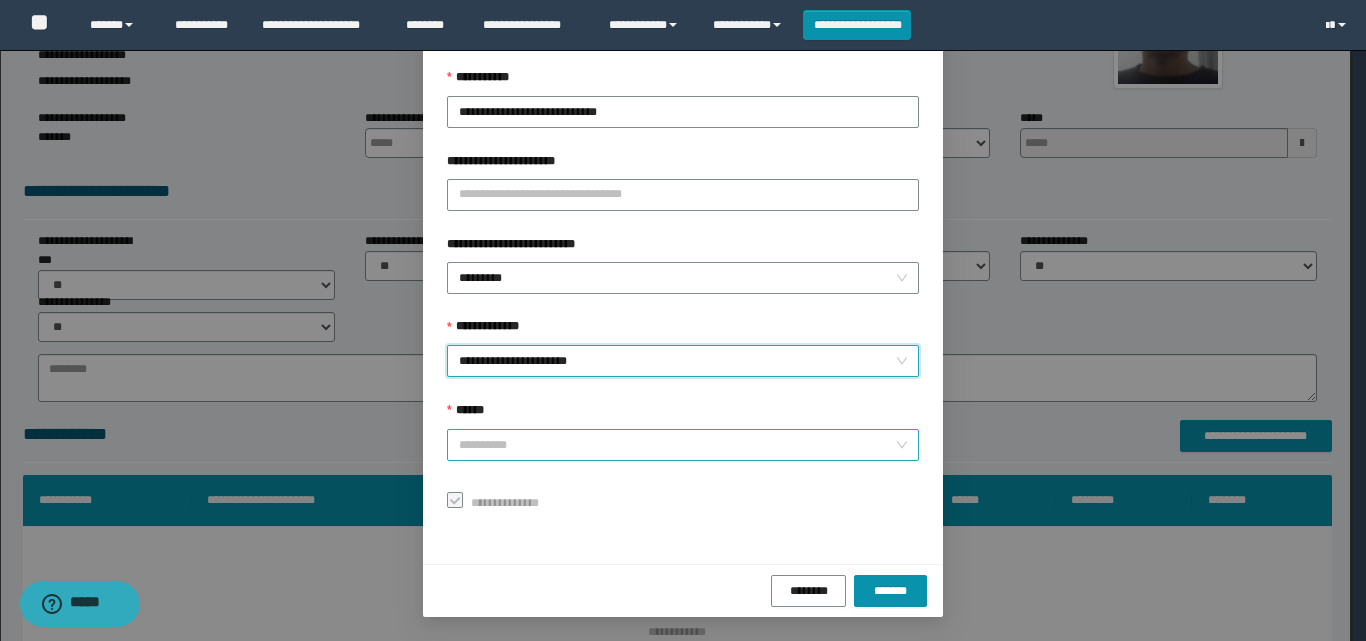 click on "******" at bounding box center (677, 445) 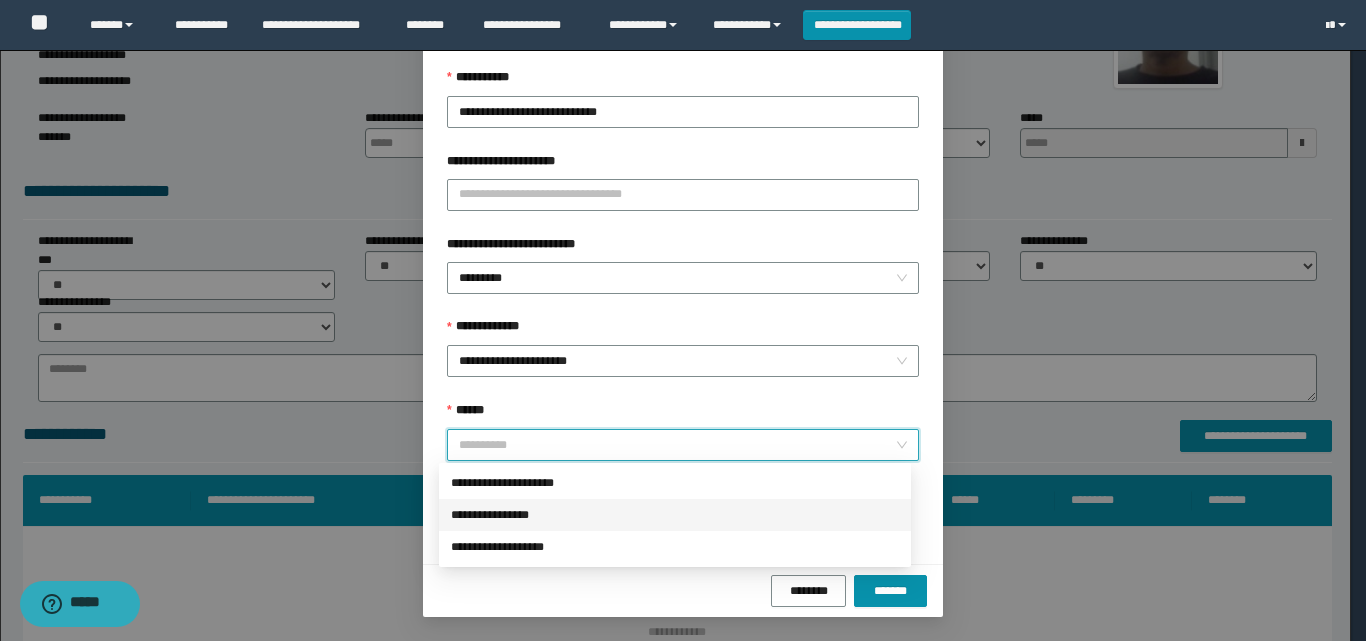click on "**********" at bounding box center (675, 515) 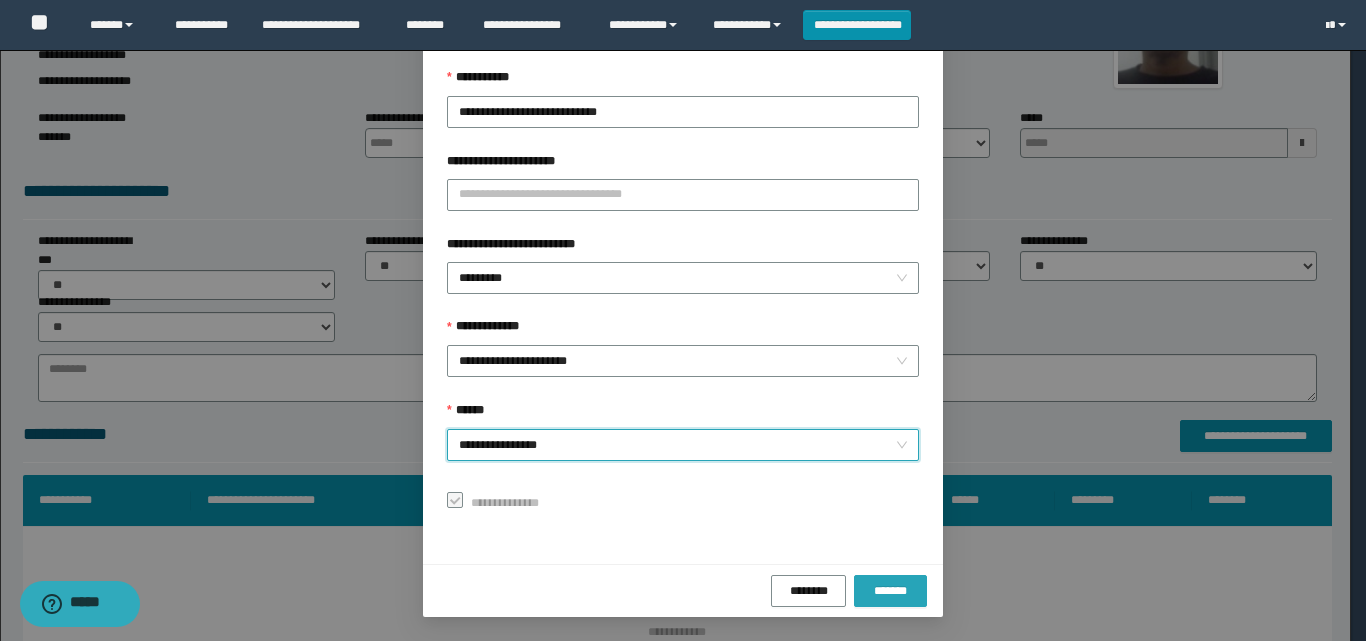 drag, startPoint x: 914, startPoint y: 591, endPoint x: 893, endPoint y: 580, distance: 23.70654 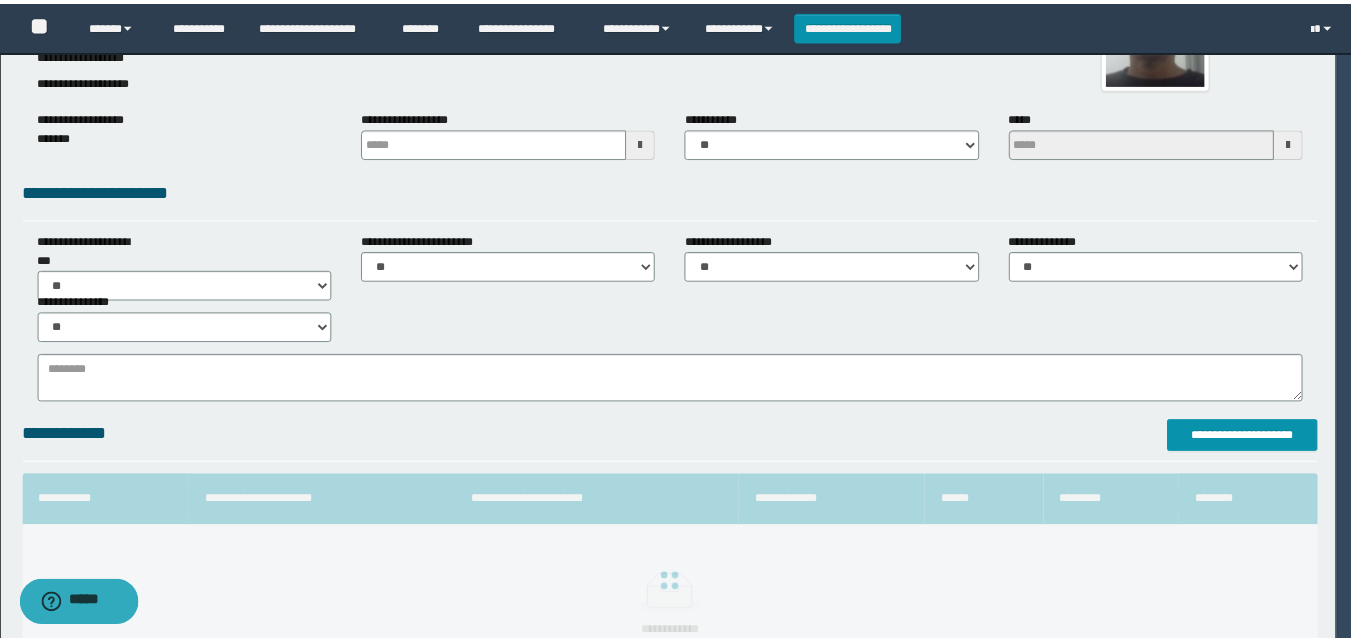 scroll, scrollTop: 64, scrollLeft: 0, axis: vertical 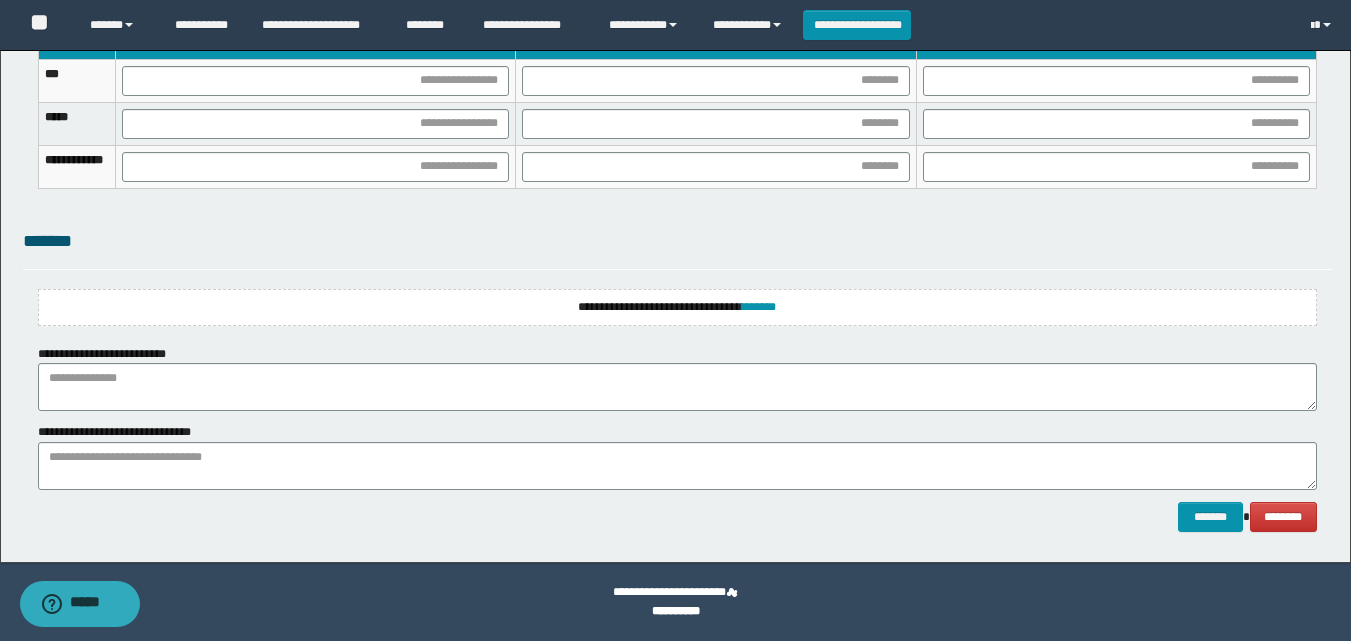 click on "**********" at bounding box center [677, 307] 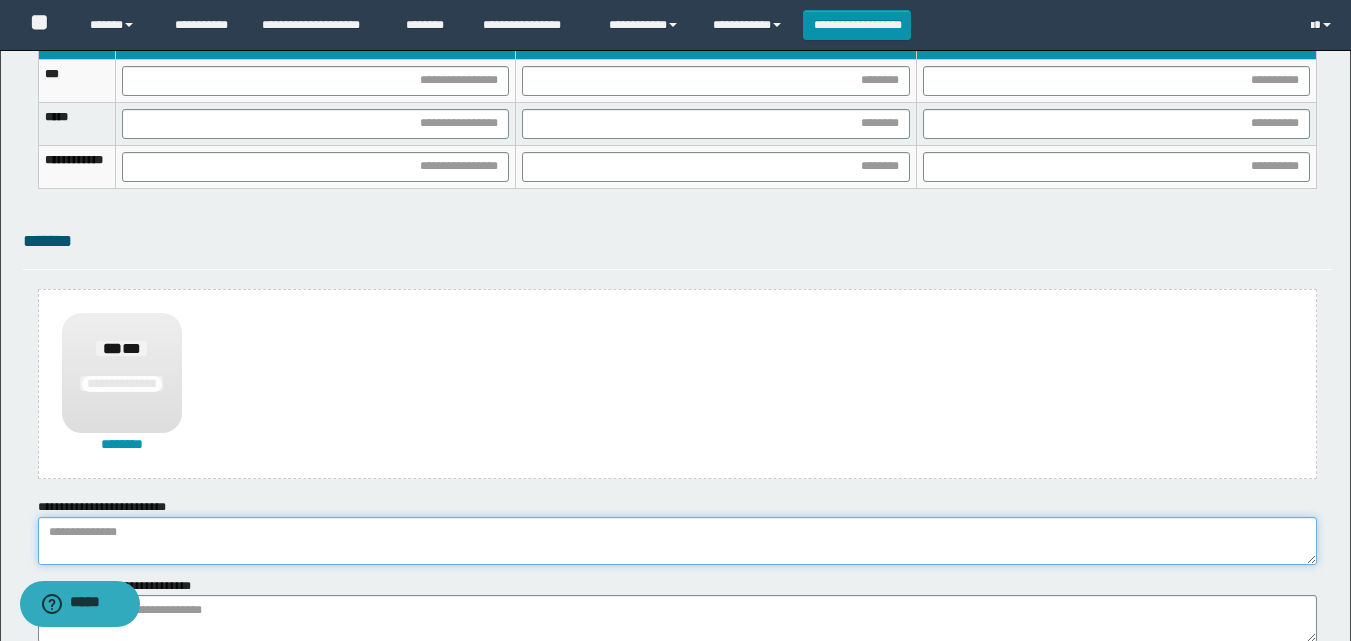 click at bounding box center [677, 541] 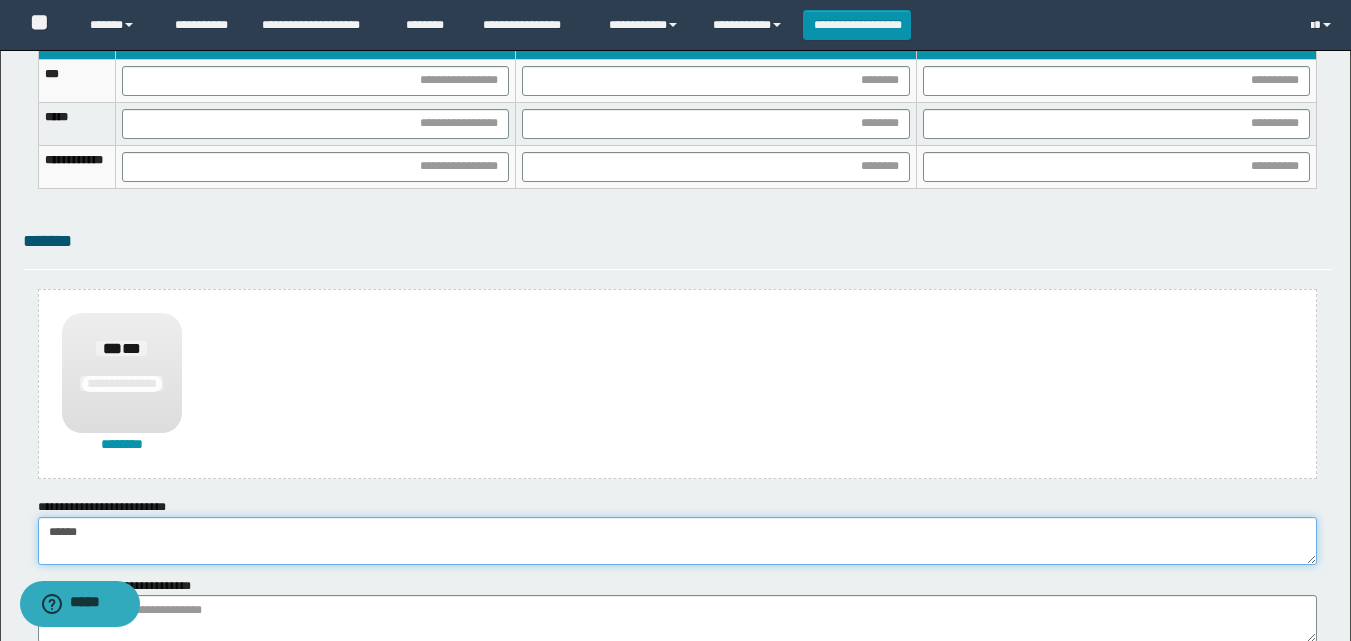 type on "******" 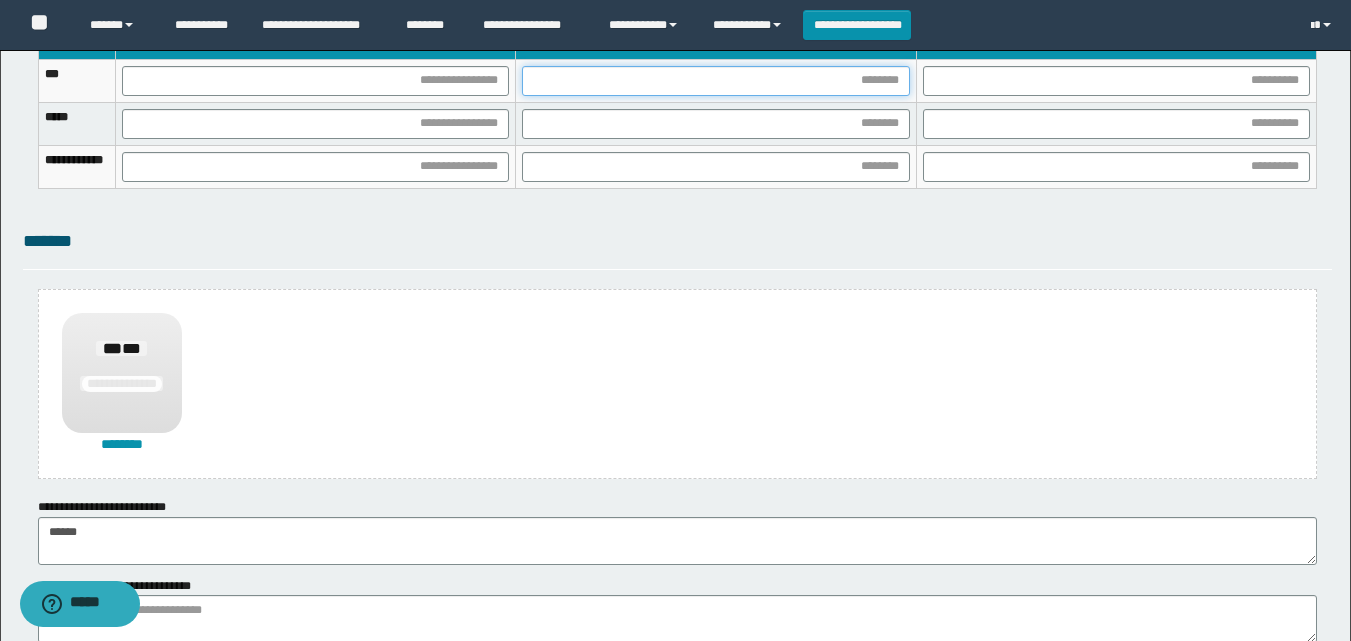 click at bounding box center [715, 81] 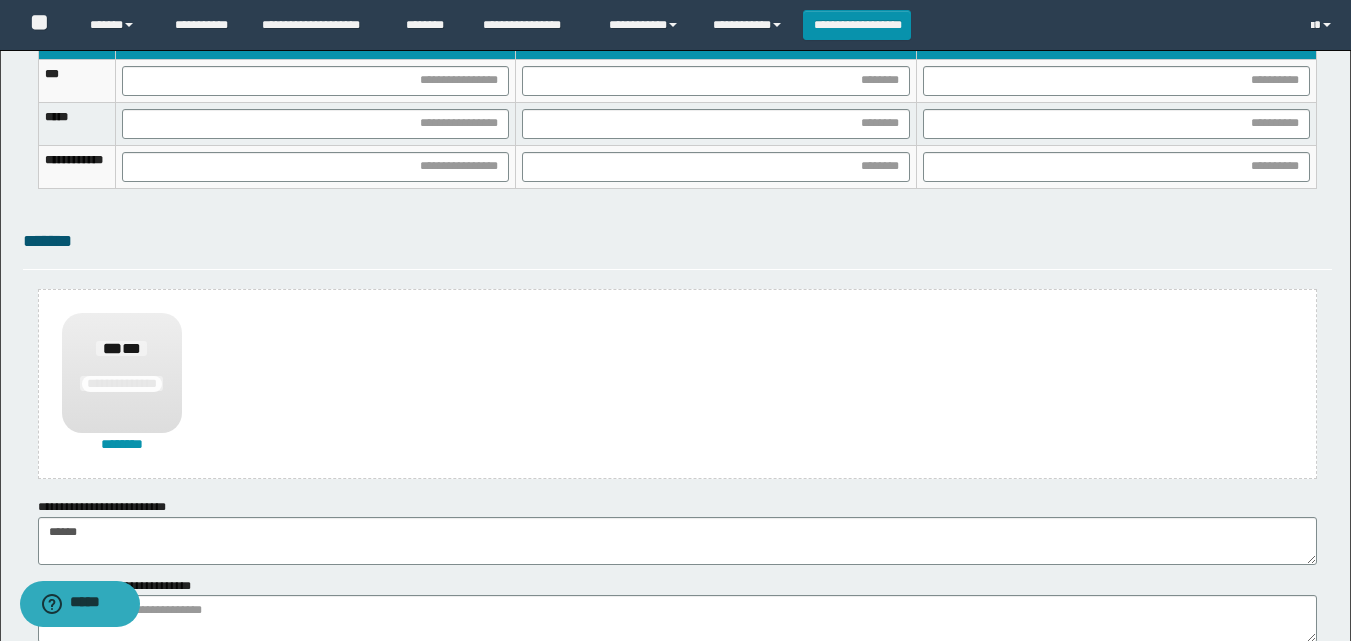 click on "*******" at bounding box center [677, 248] 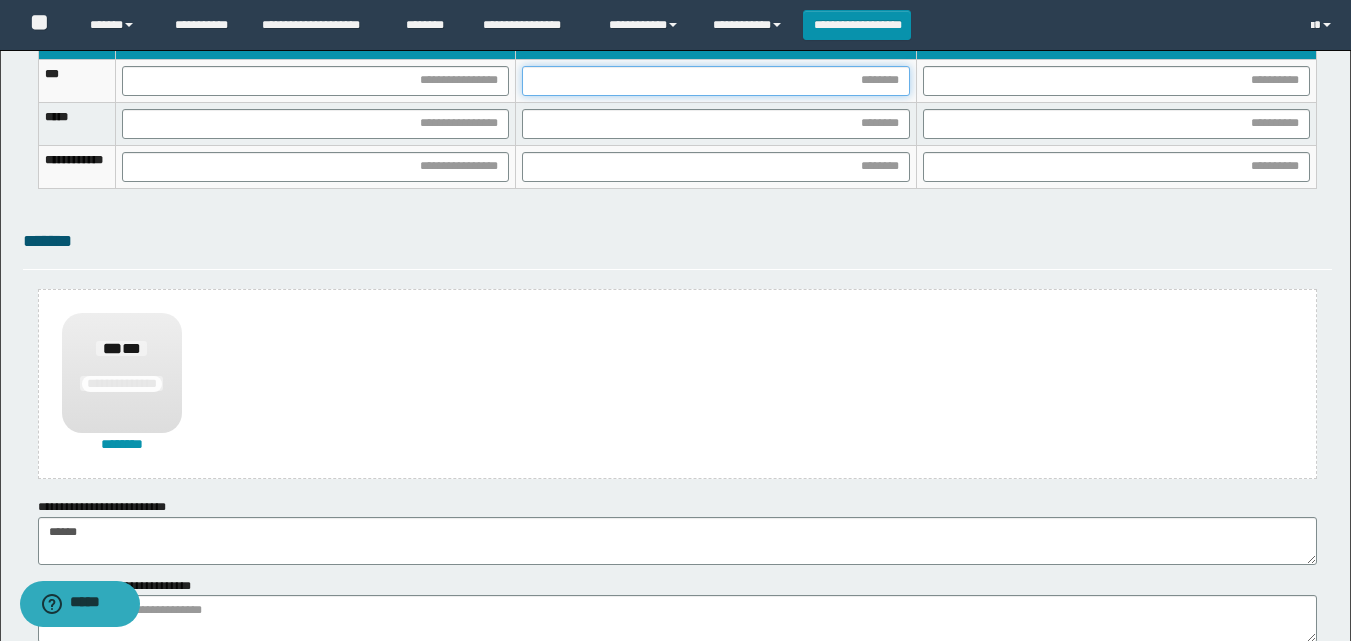 click at bounding box center [715, 81] 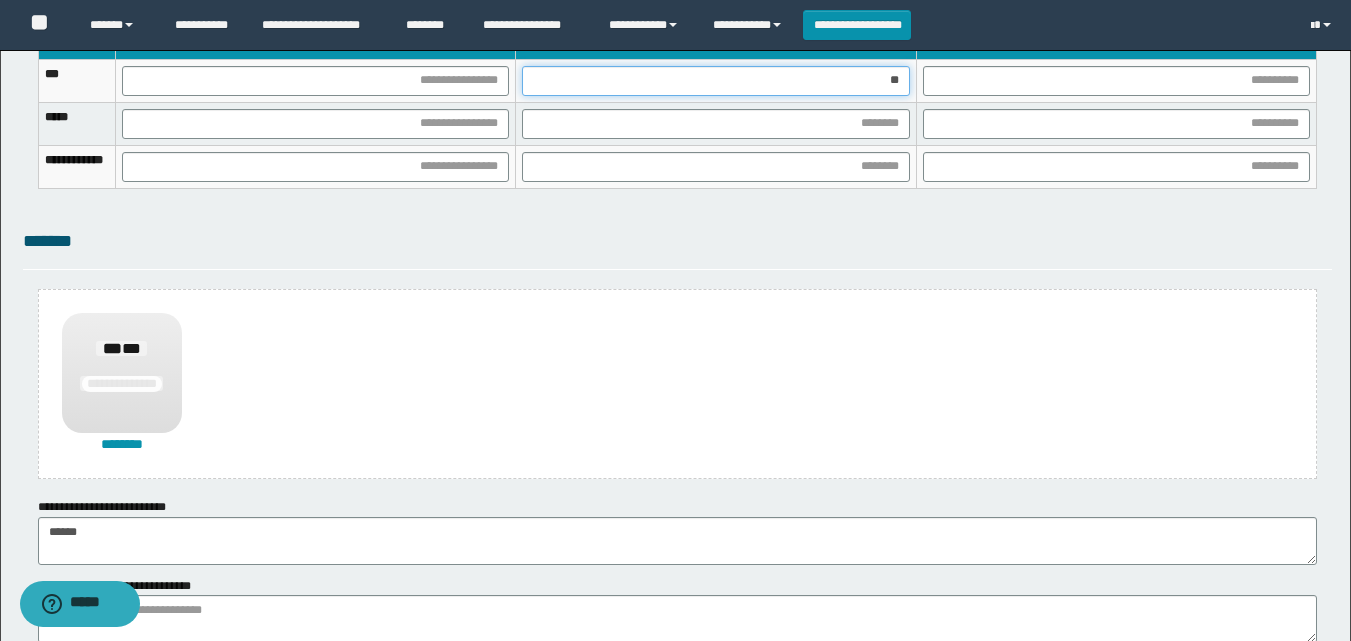type on "***" 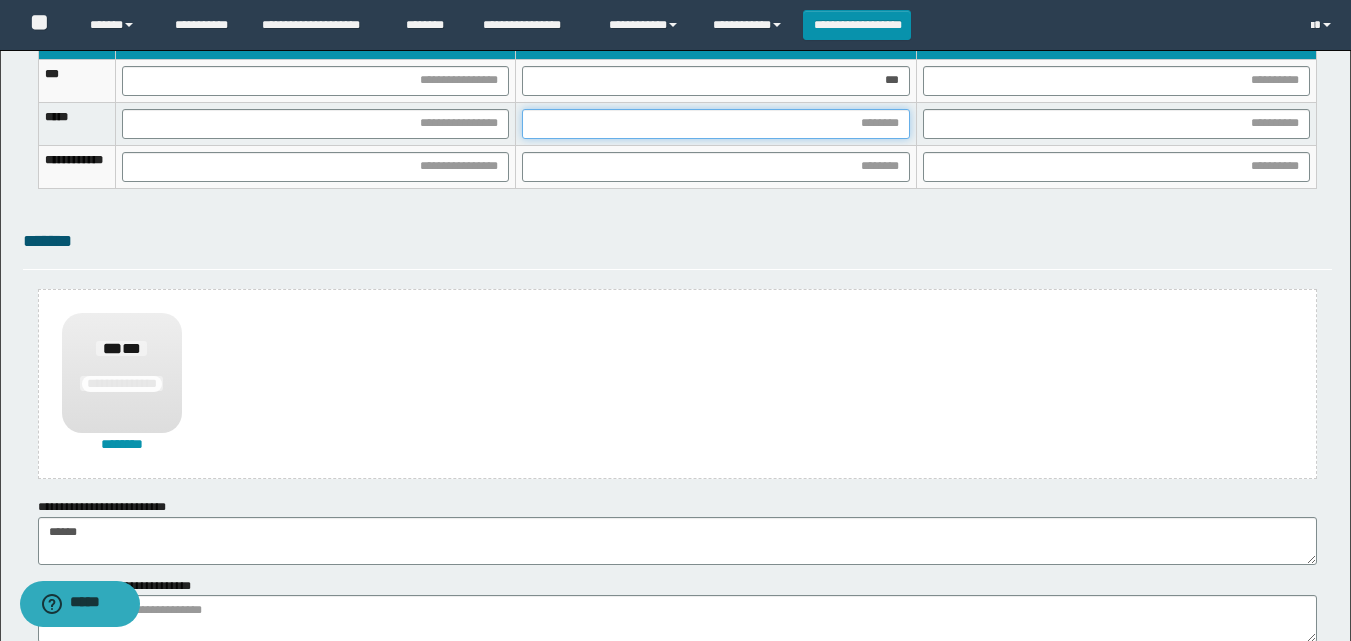 click at bounding box center [715, 124] 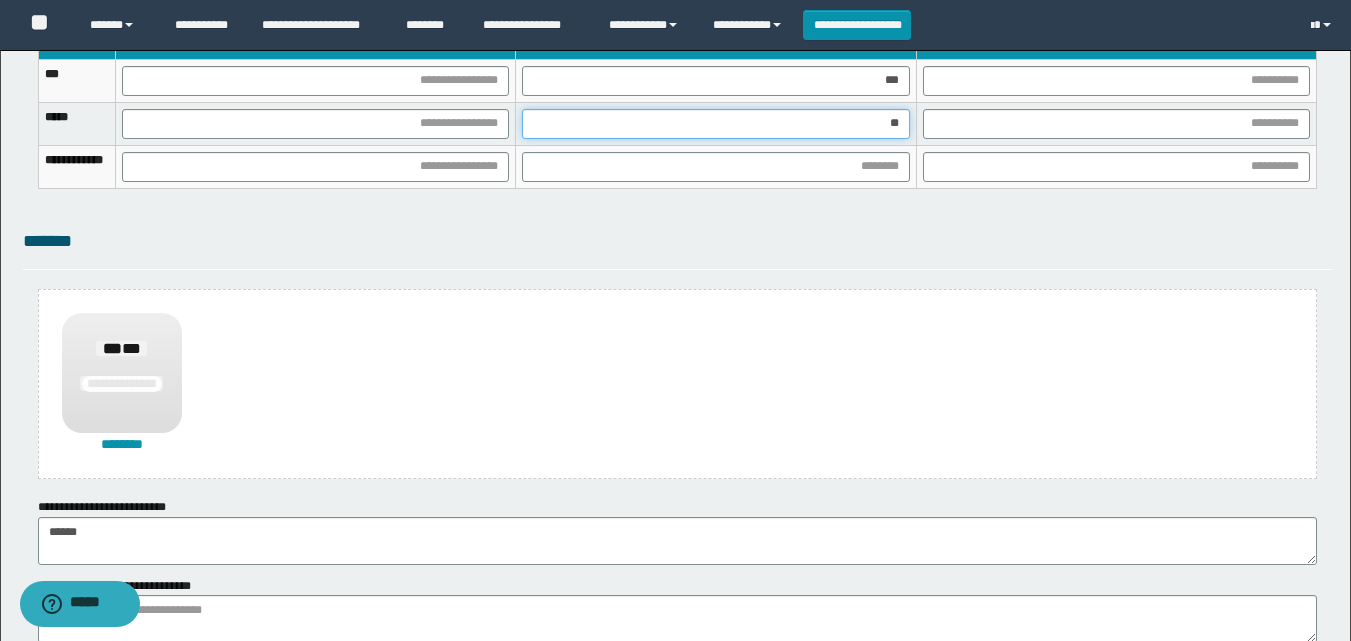 type on "***" 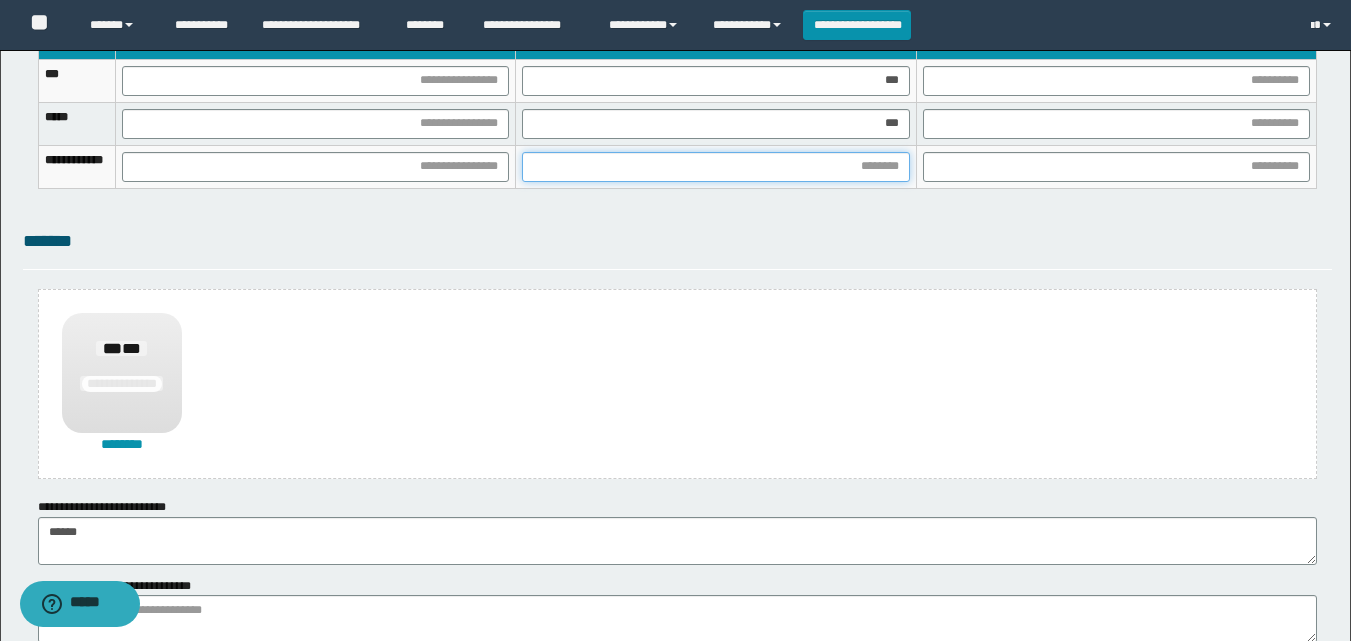 click at bounding box center [715, 167] 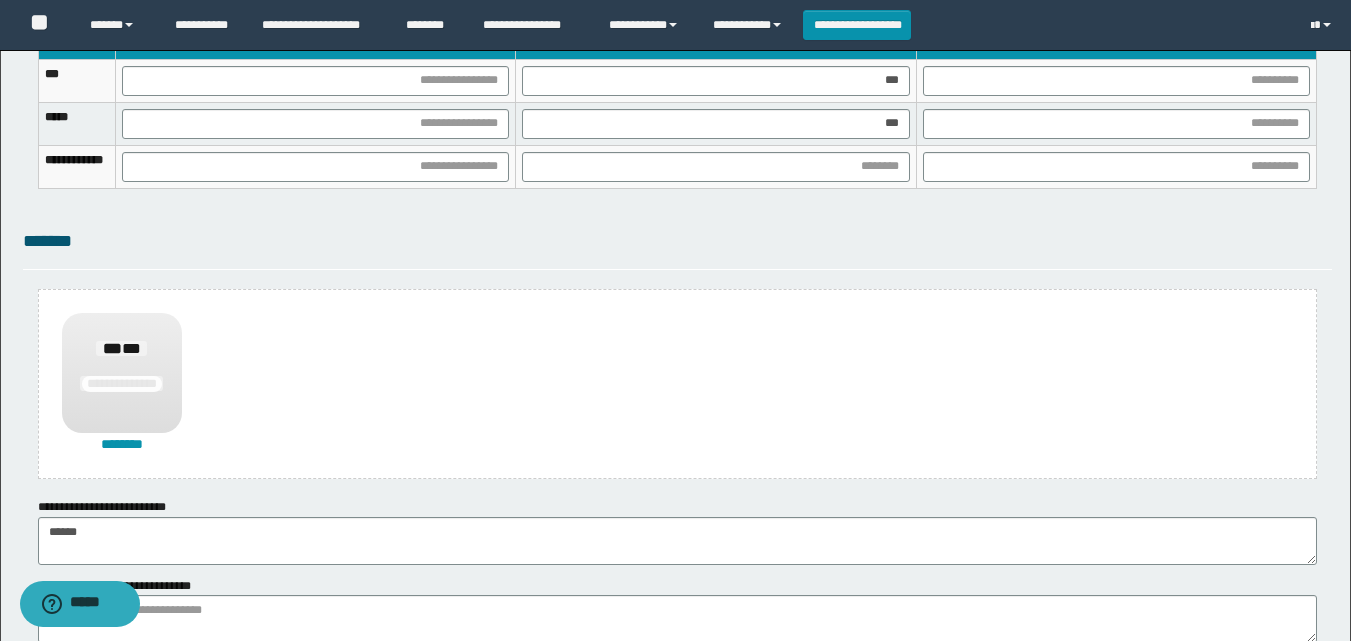 drag, startPoint x: 1326, startPoint y: 244, endPoint x: 1246, endPoint y: 234, distance: 80.622574 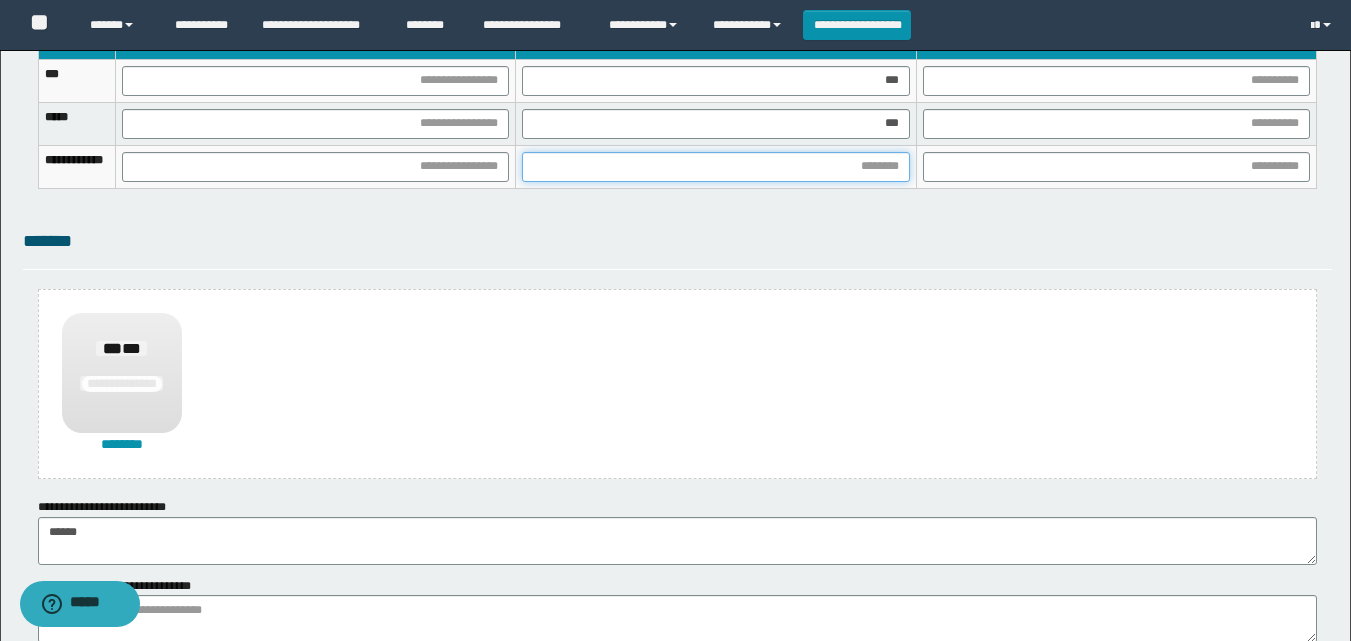 click at bounding box center [715, 167] 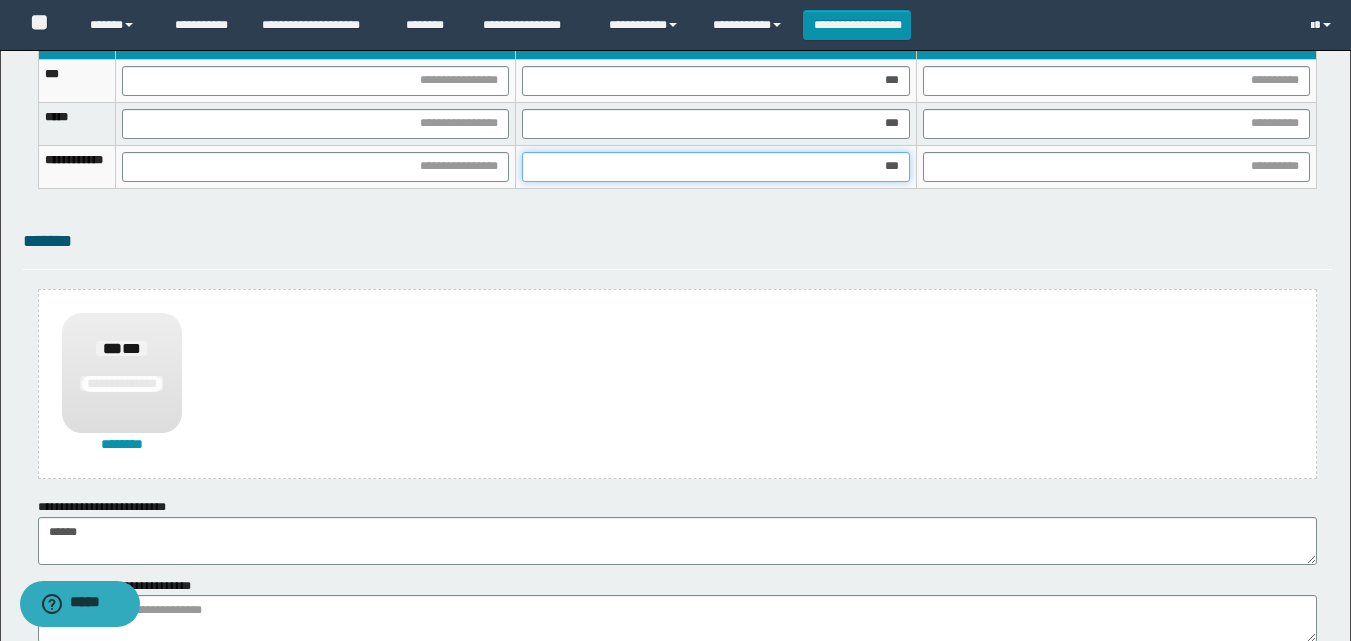 type on "****" 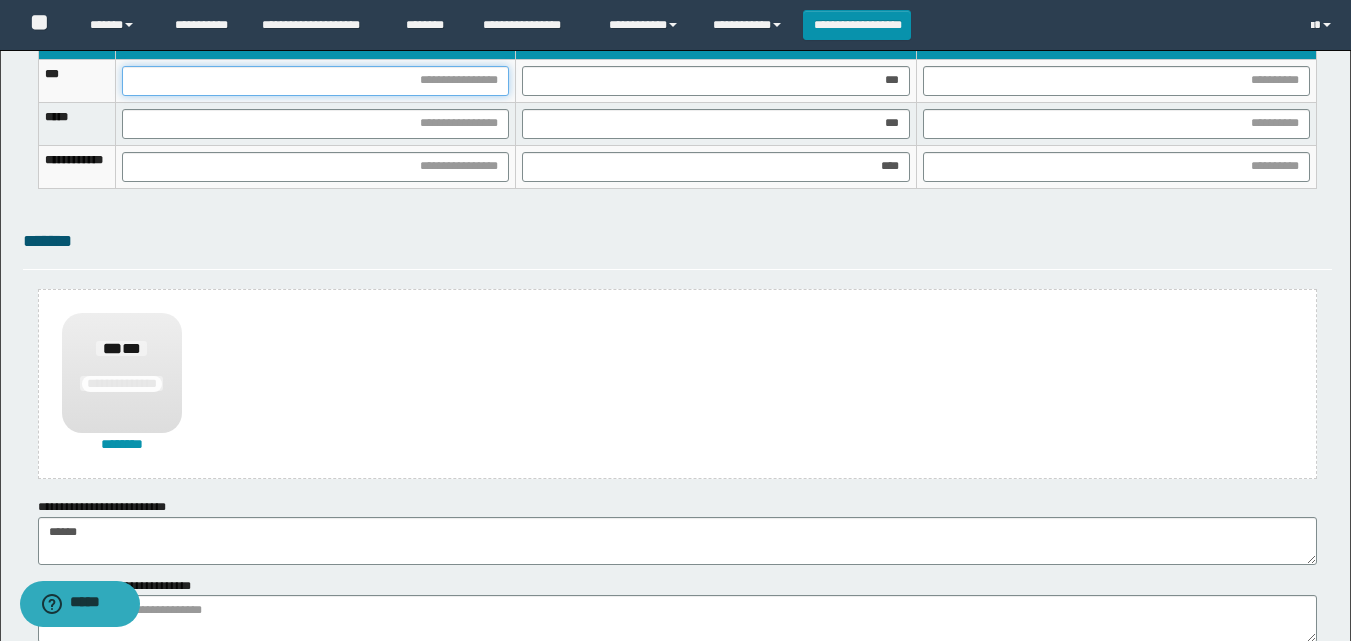 click at bounding box center (315, 81) 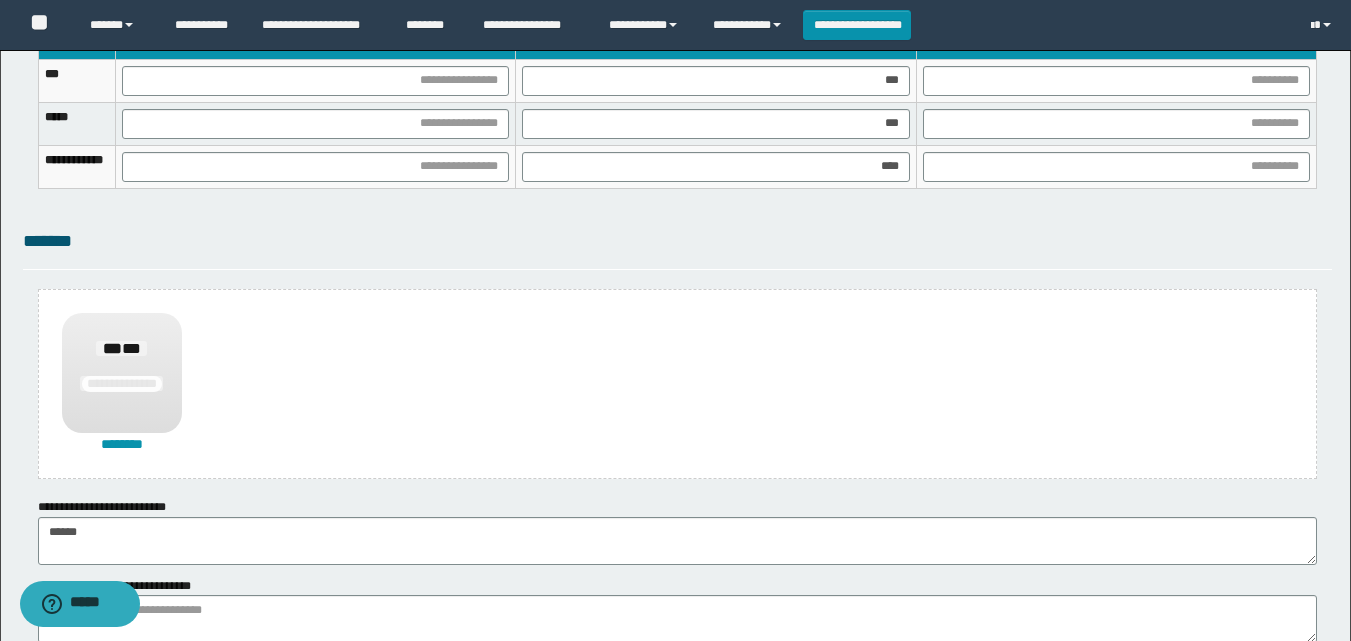 click on "**********" at bounding box center [675, -276] 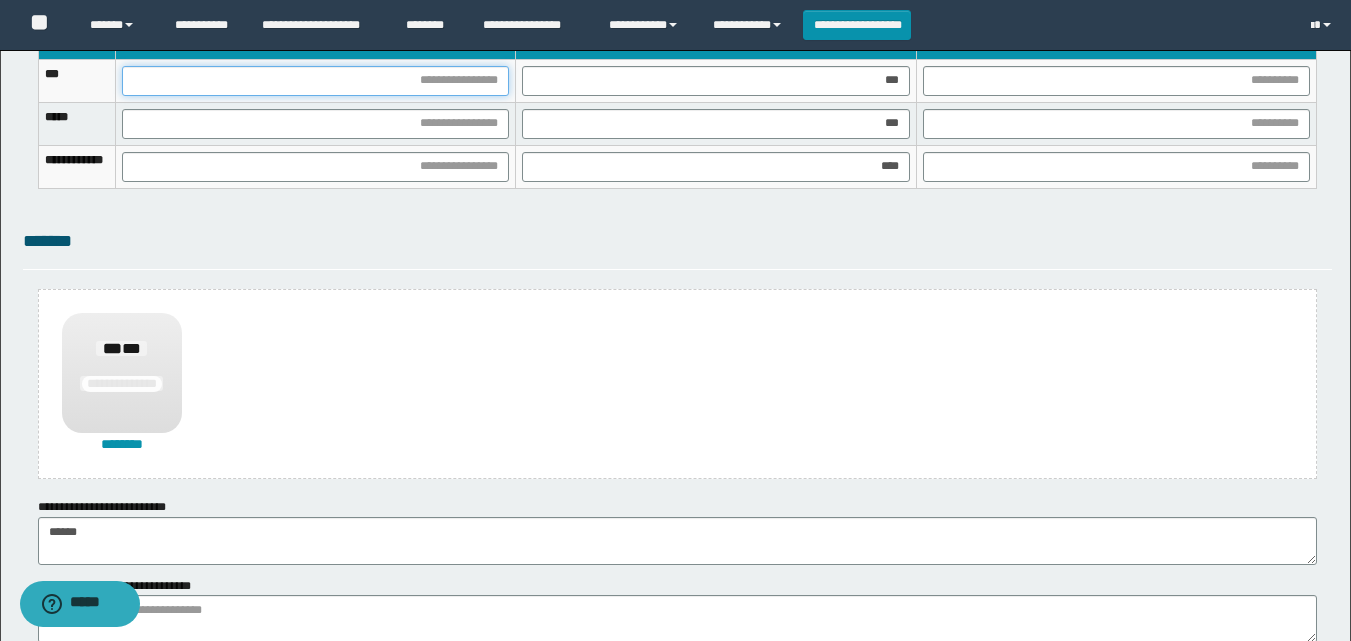 click at bounding box center [315, 81] 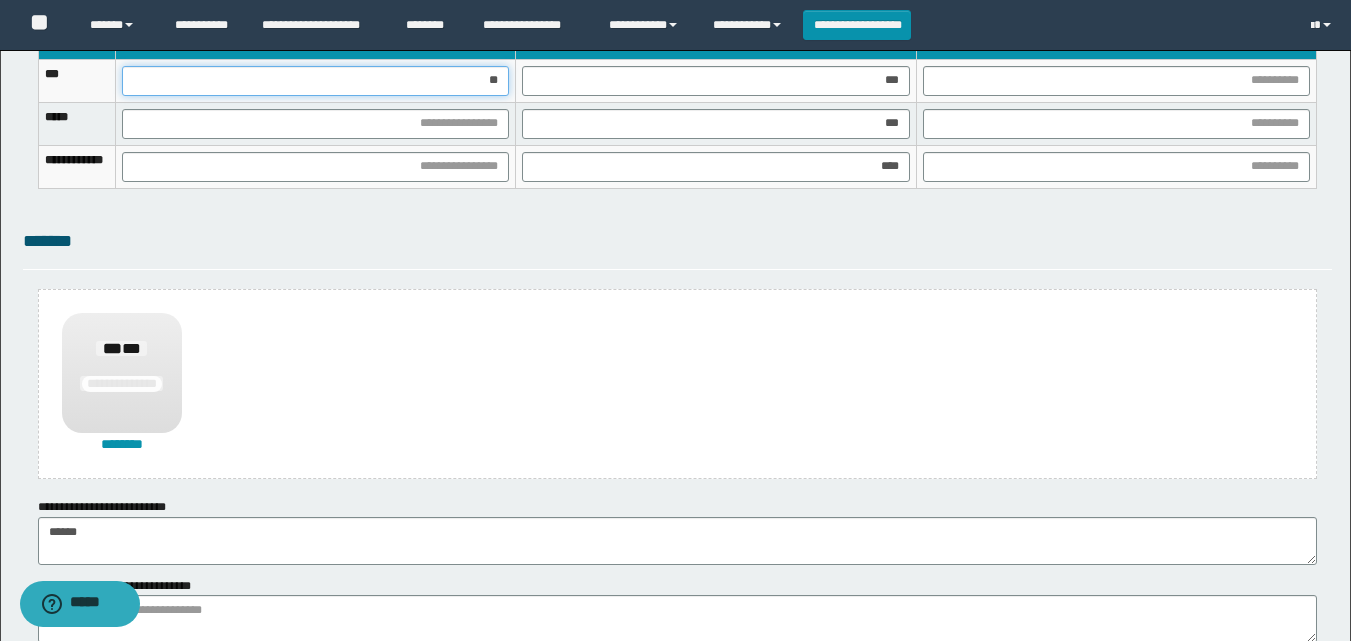 type on "***" 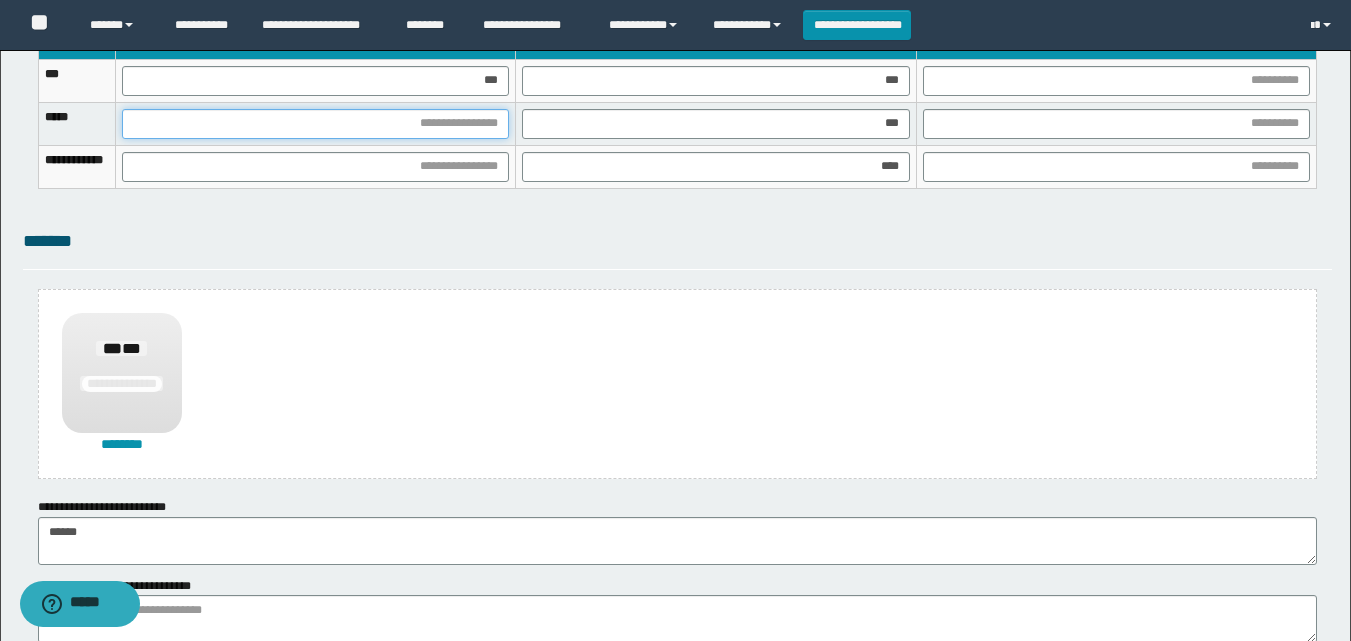 click at bounding box center (315, 124) 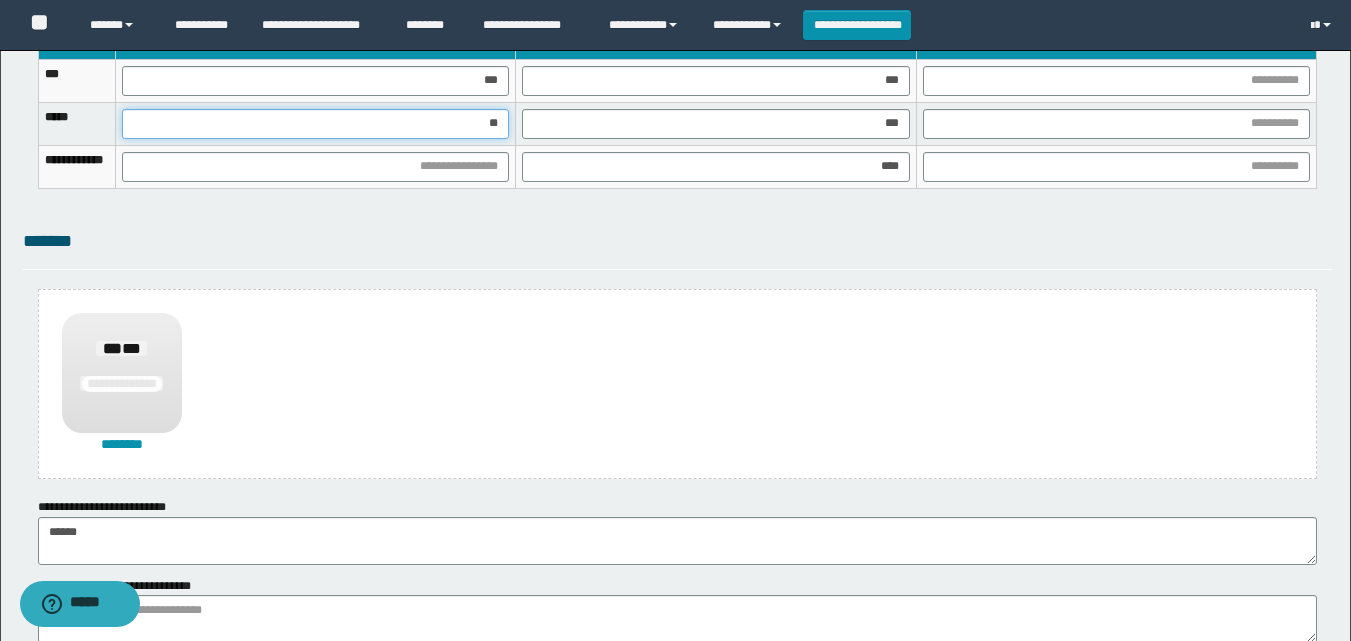 type on "***" 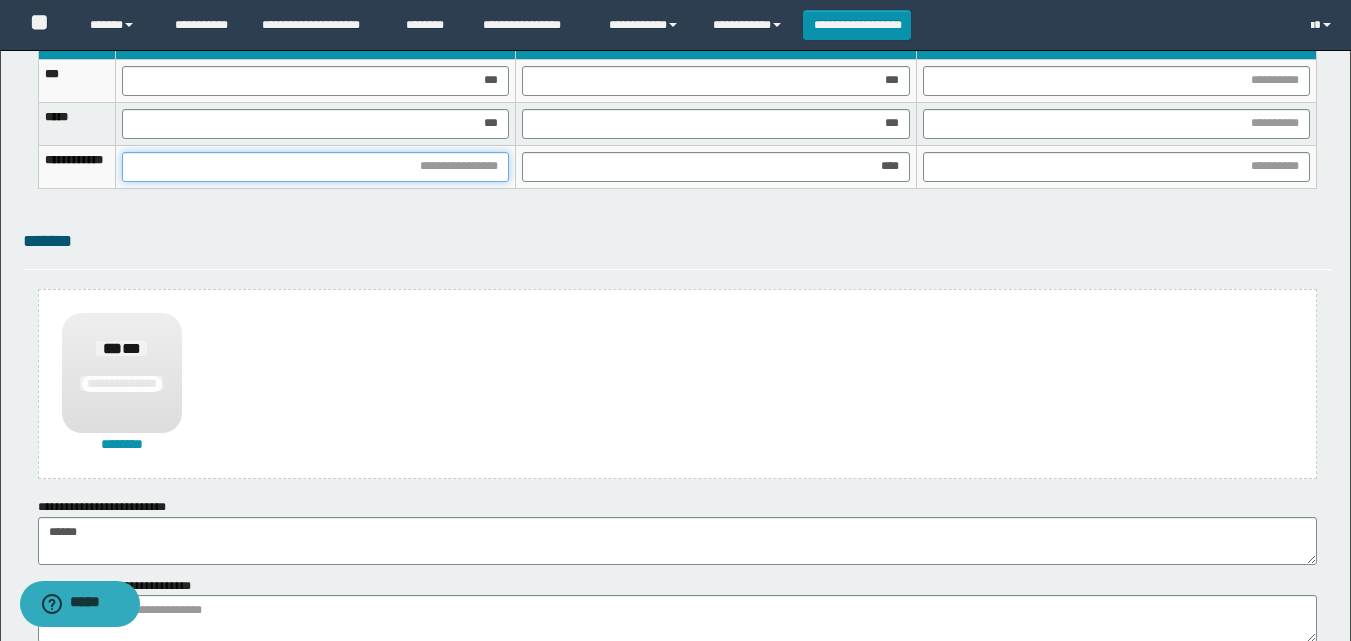 drag, startPoint x: 573, startPoint y: 177, endPoint x: 571, endPoint y: 243, distance: 66.0303 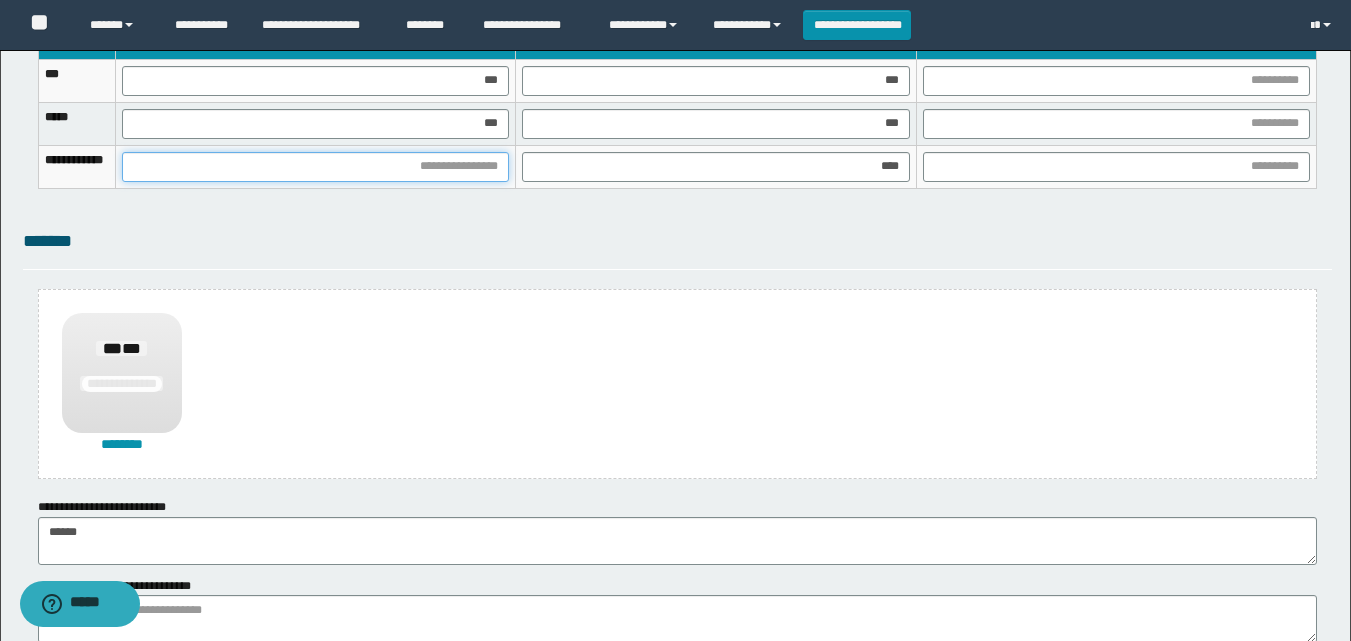 click at bounding box center (315, 167) 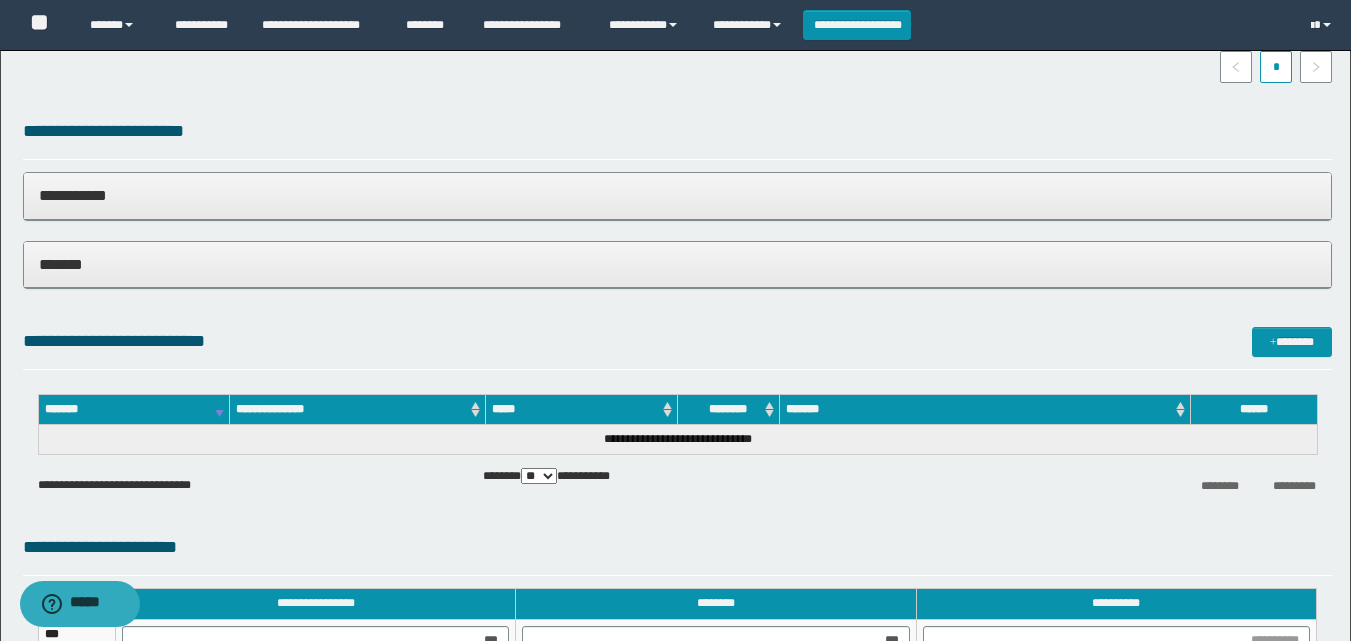 click on "**********" at bounding box center [677, 196] 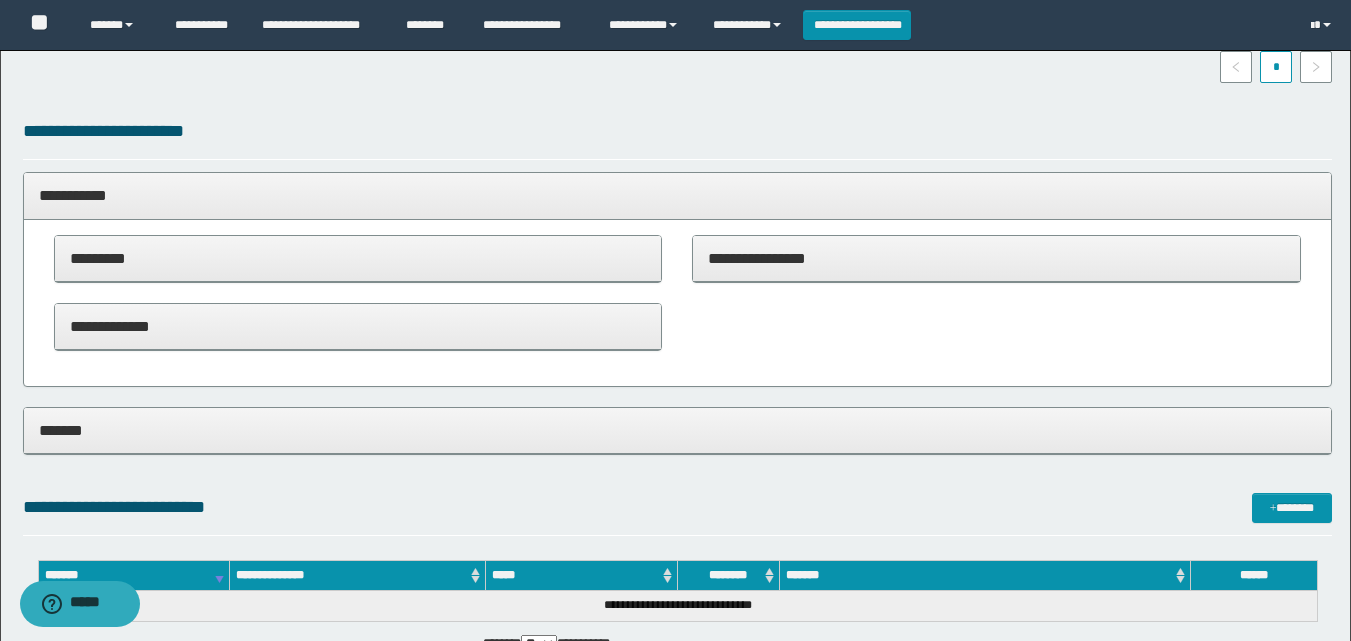 click on "**********" at bounding box center [677, 195] 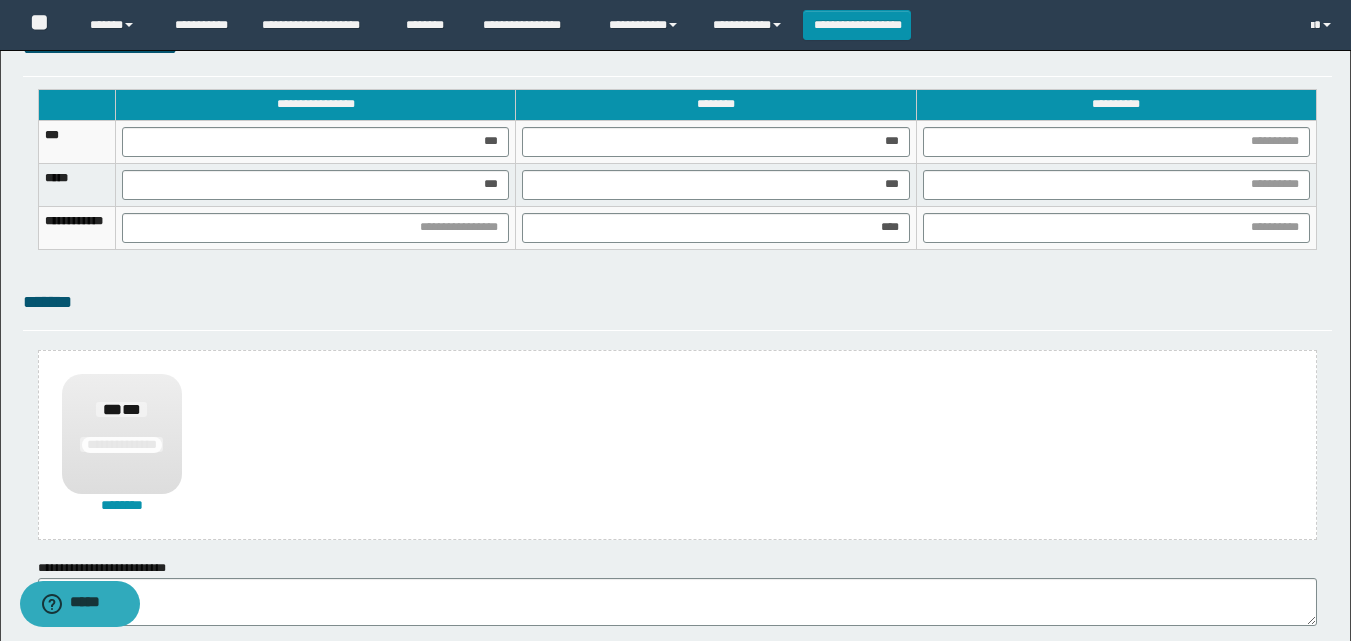 scroll, scrollTop: 1257, scrollLeft: 0, axis: vertical 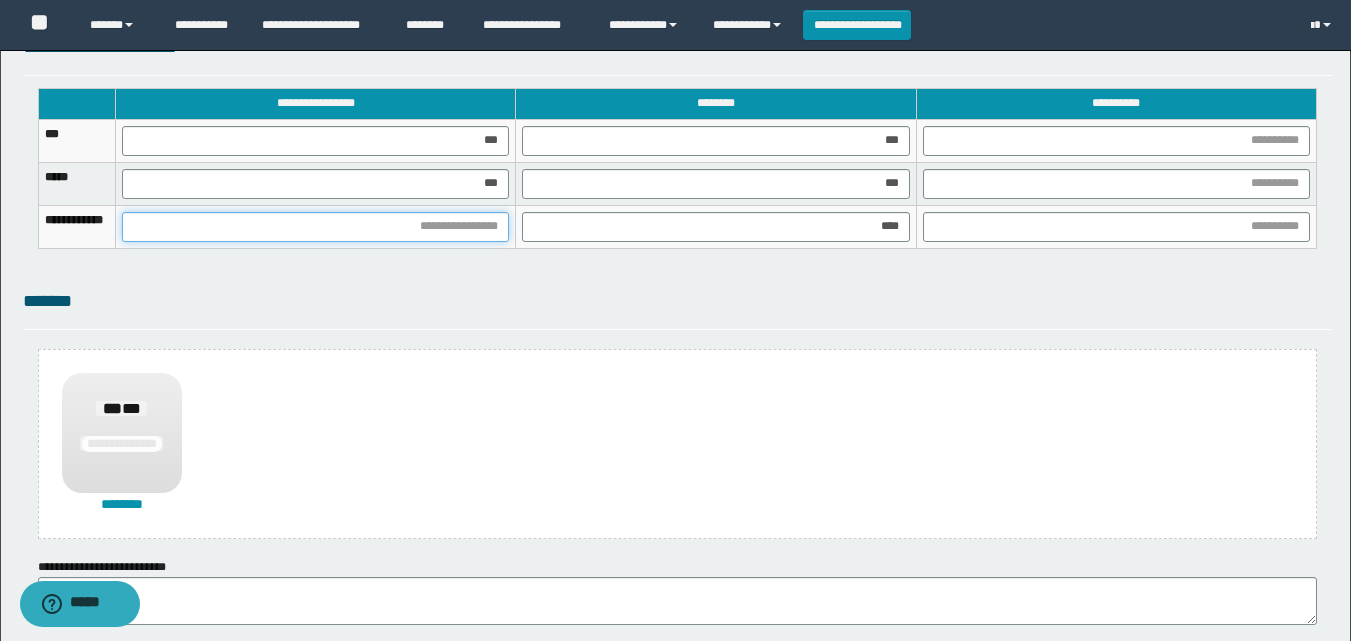 drag, startPoint x: 523, startPoint y: 222, endPoint x: 540, endPoint y: 283, distance: 63.324562 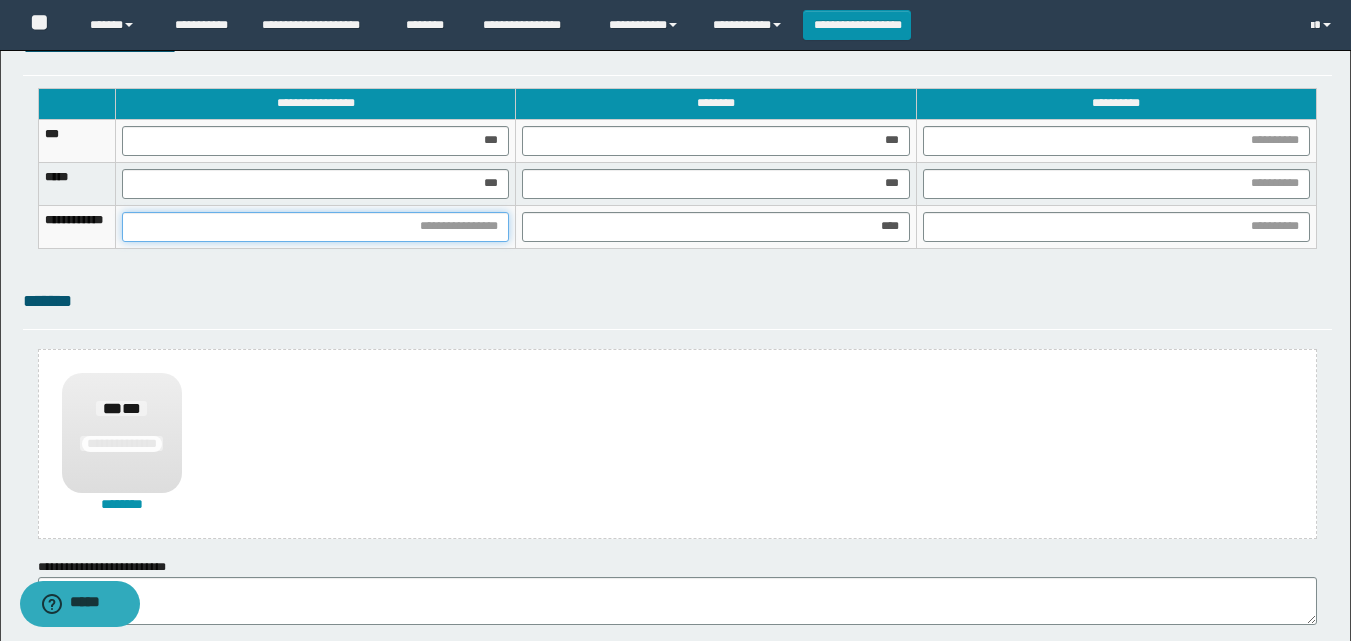 click at bounding box center [315, 227] 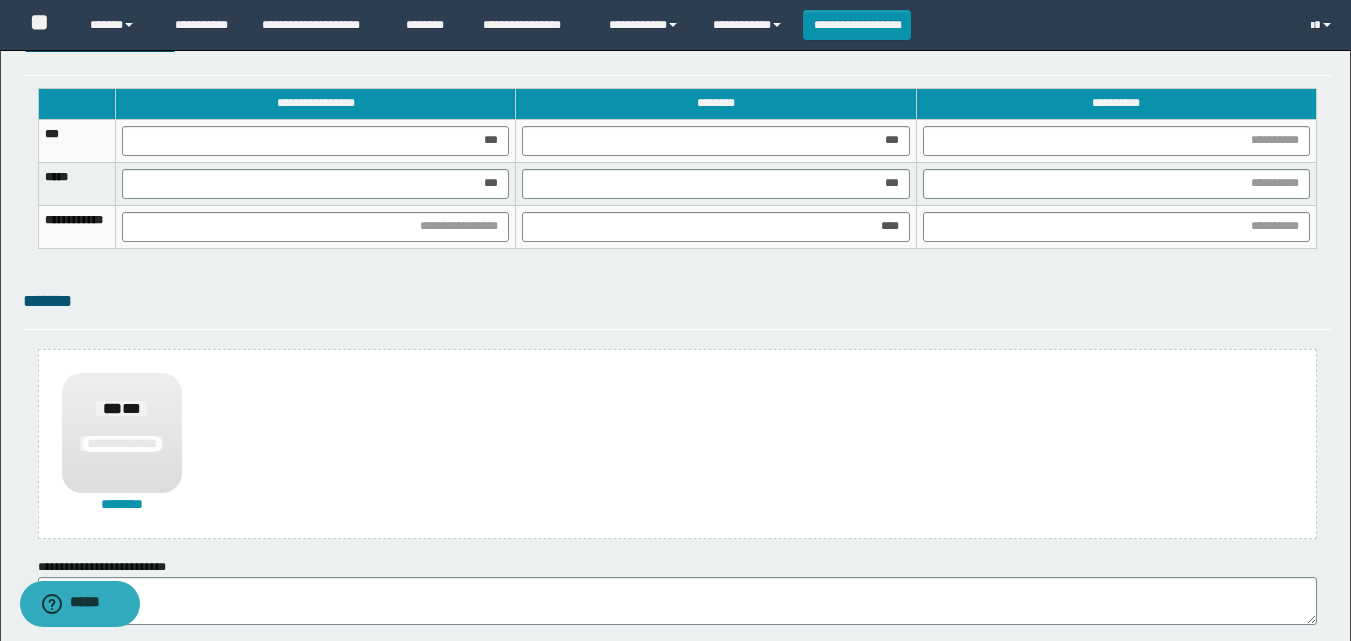 click on "*******" at bounding box center [677, 308] 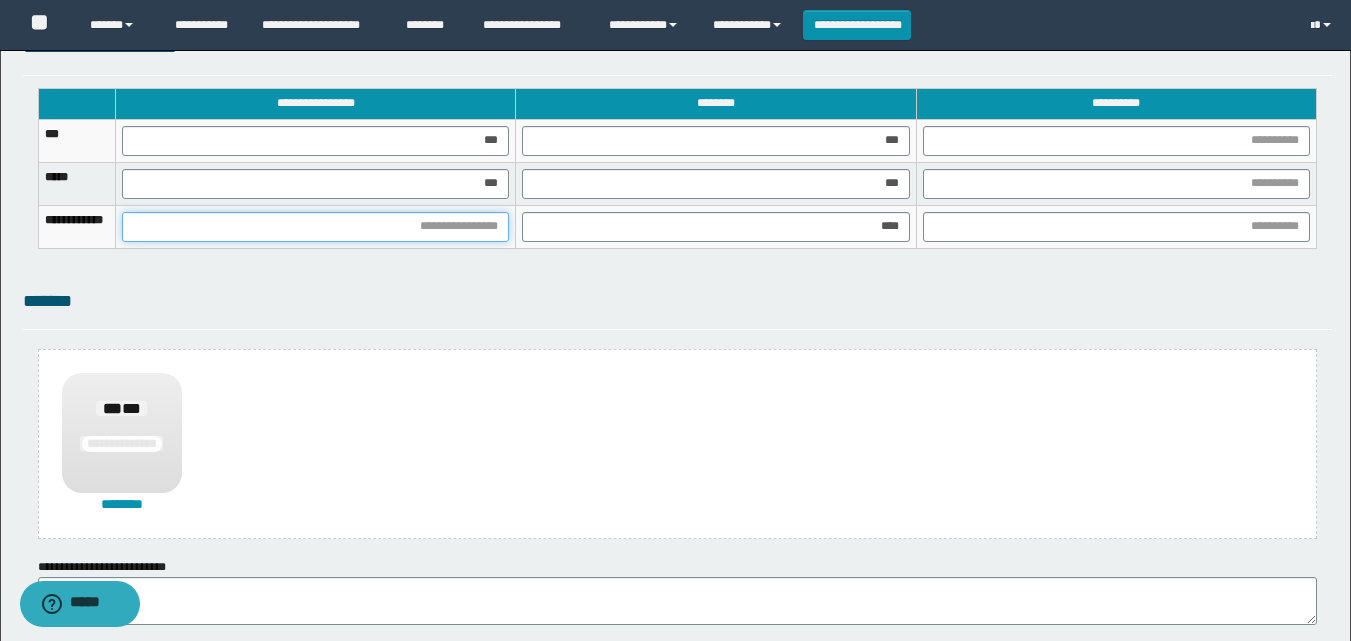 click at bounding box center [315, 227] 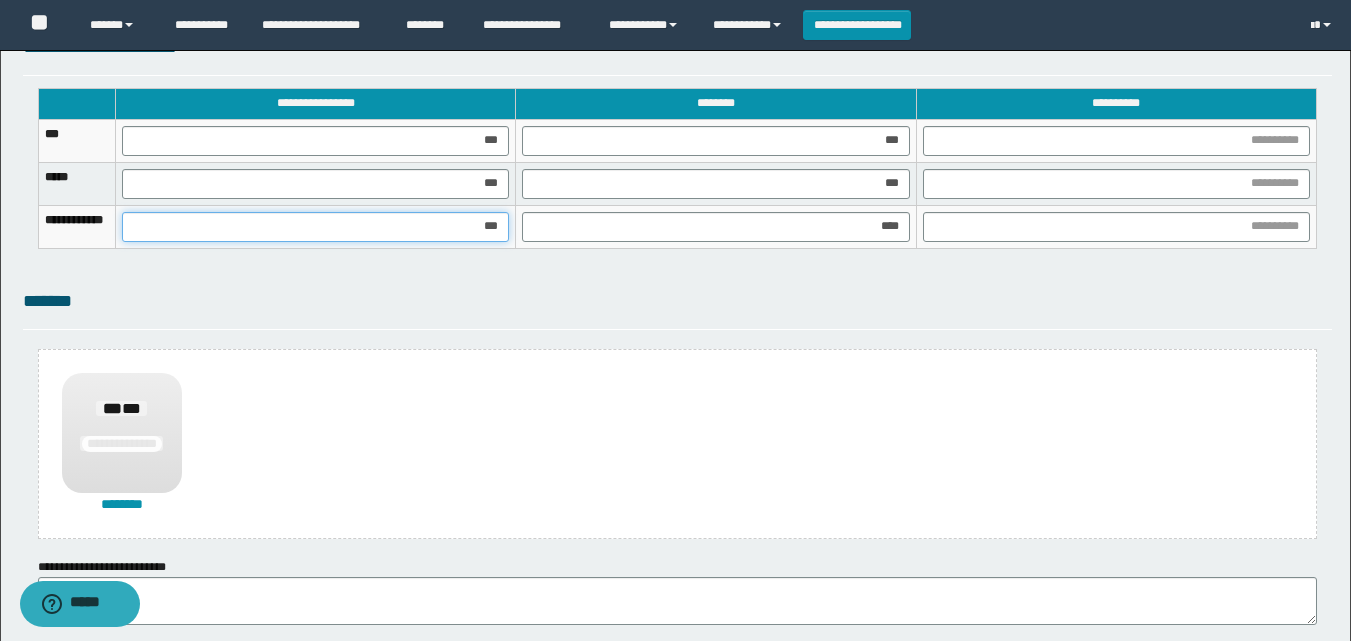 type on "****" 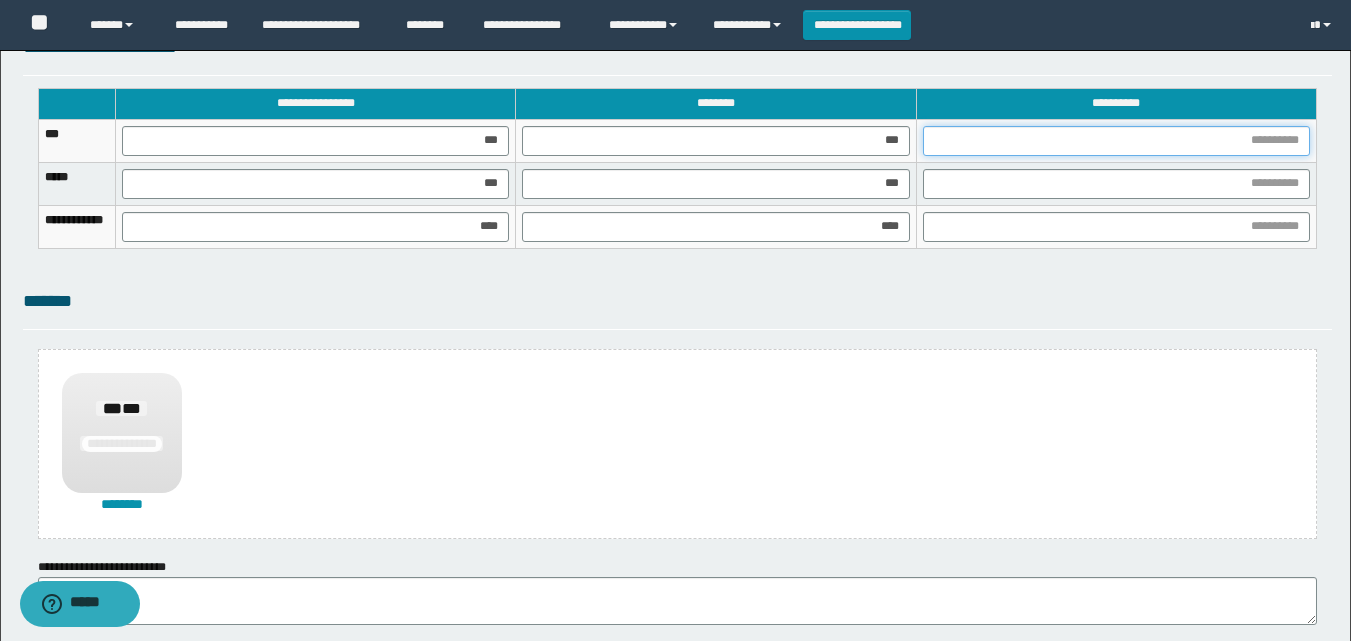 click at bounding box center [1116, 141] 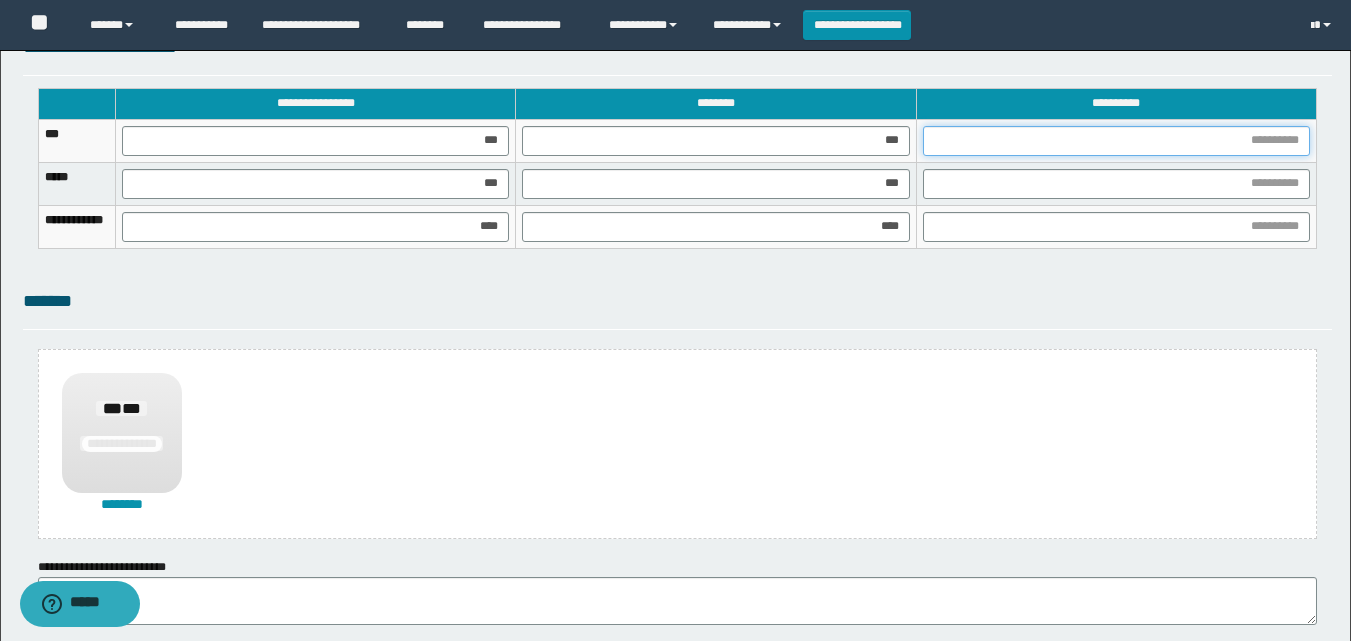click at bounding box center (1116, 141) 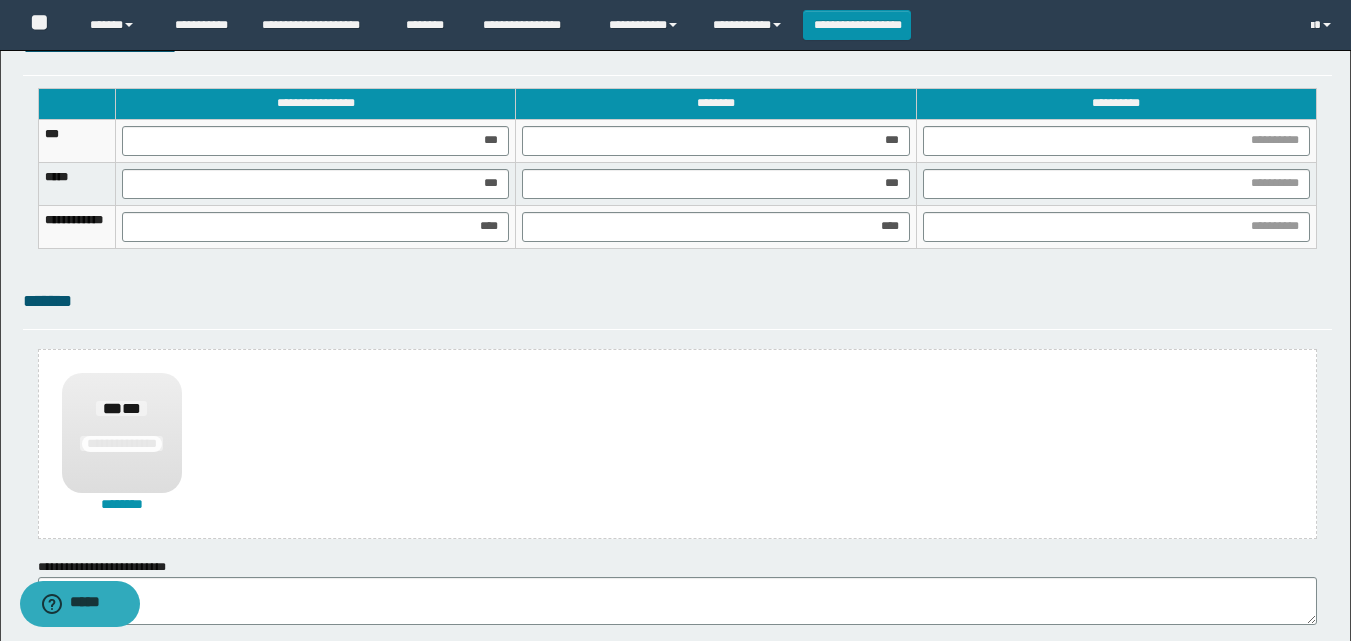 drag, startPoint x: 1334, startPoint y: 337, endPoint x: 1335, endPoint y: 308, distance: 29.017237 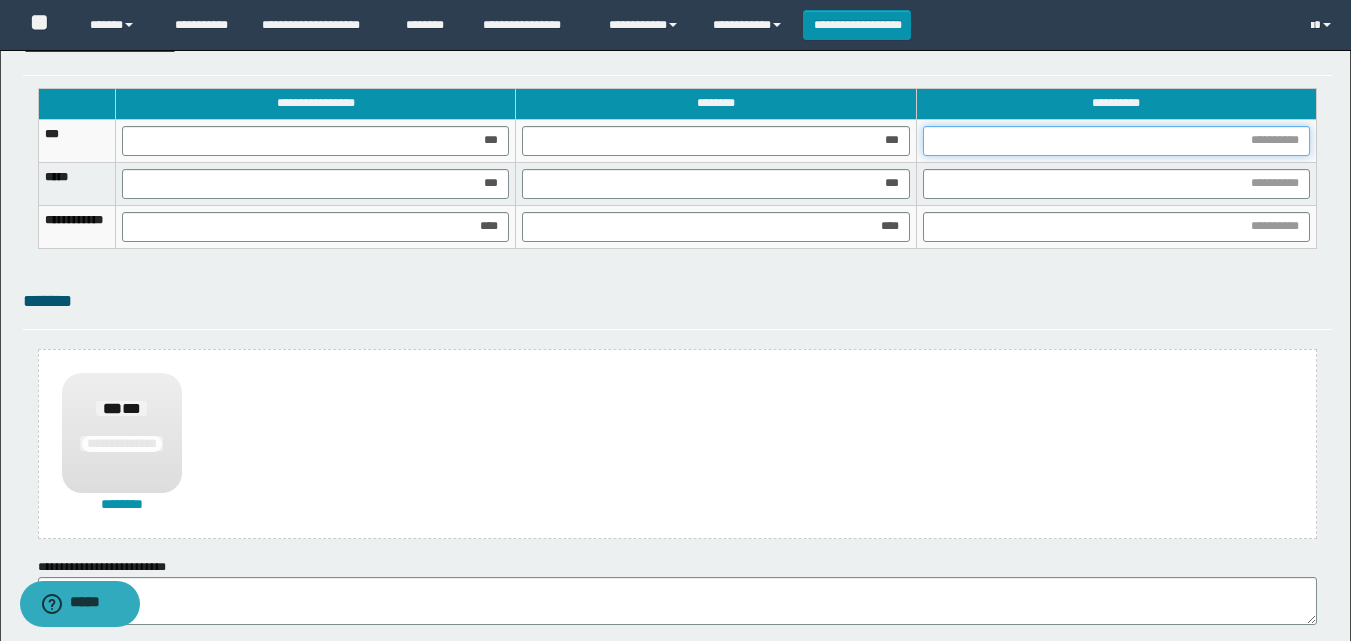 click at bounding box center [1116, 141] 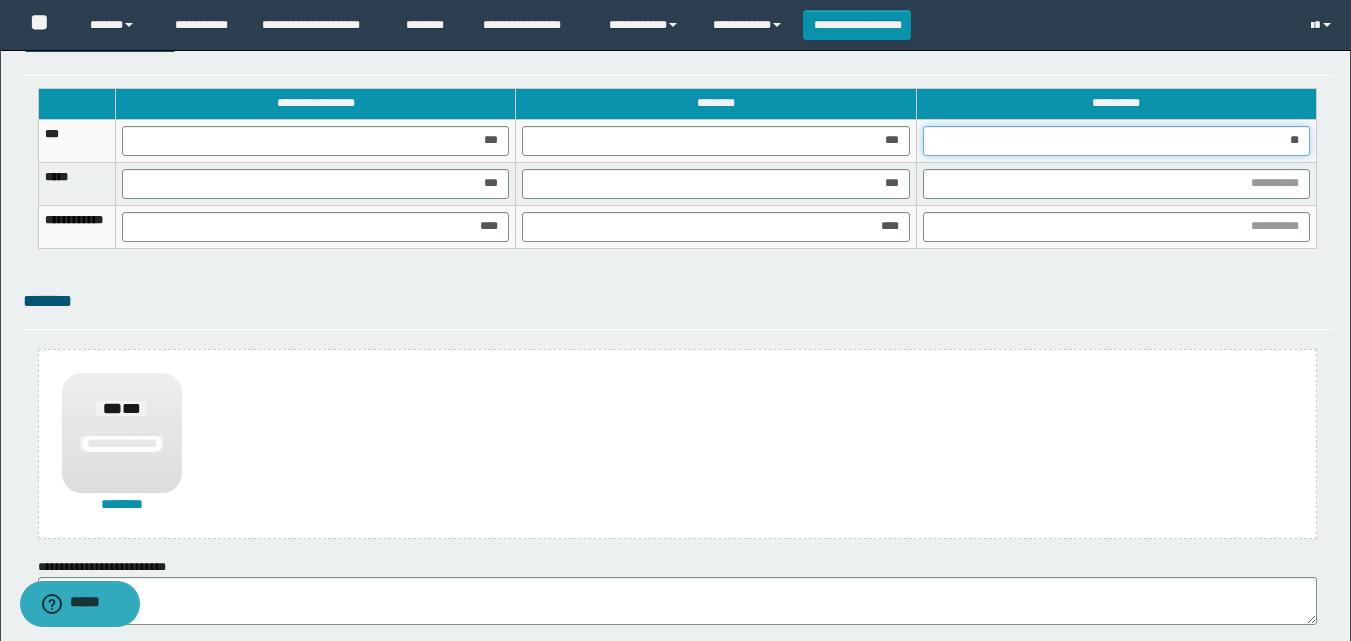 type on "***" 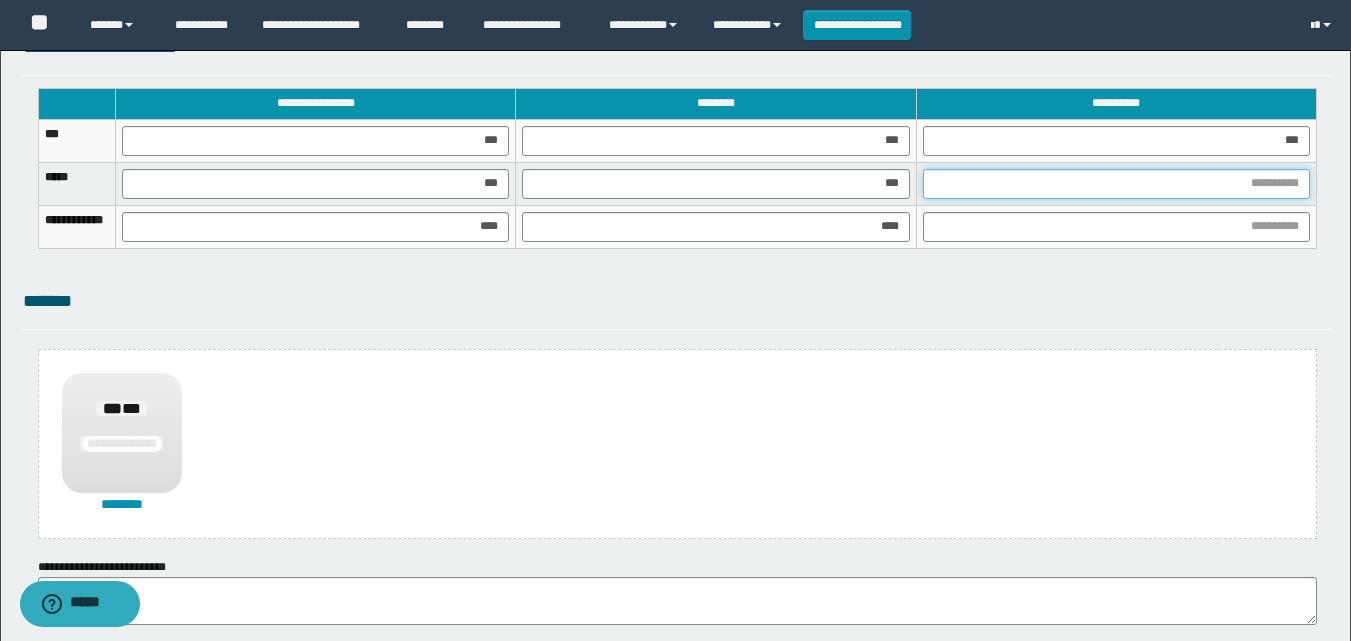 click at bounding box center (1116, 184) 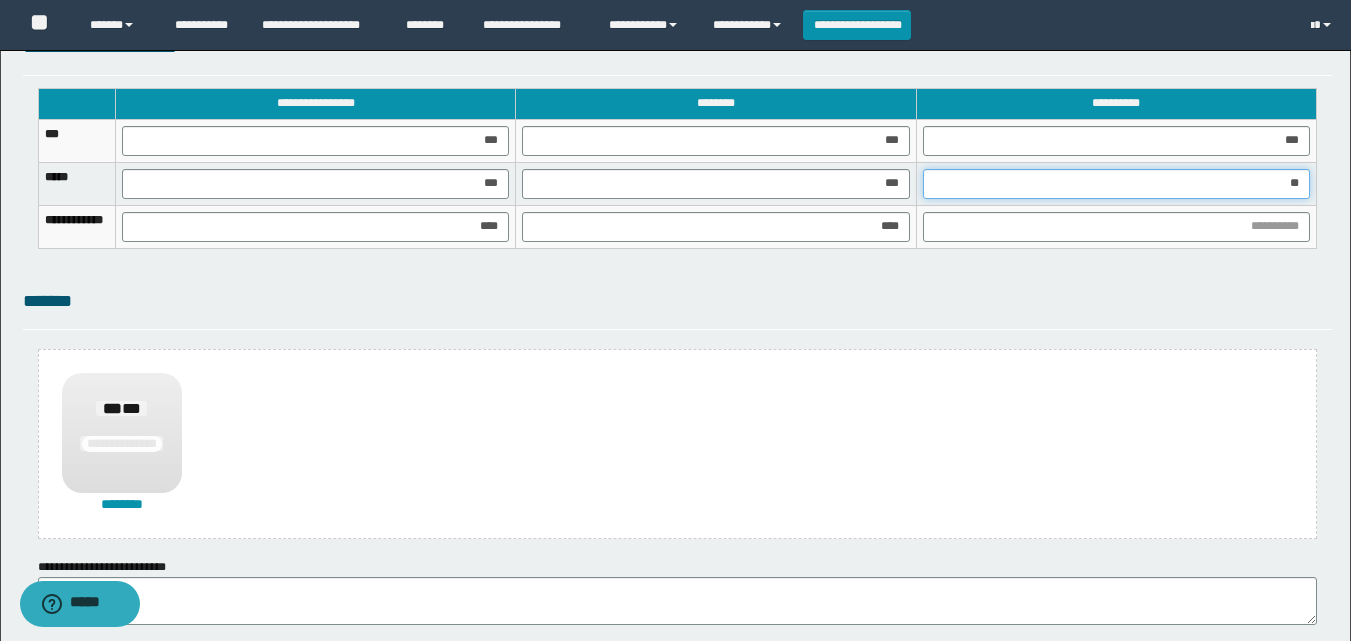 type on "***" 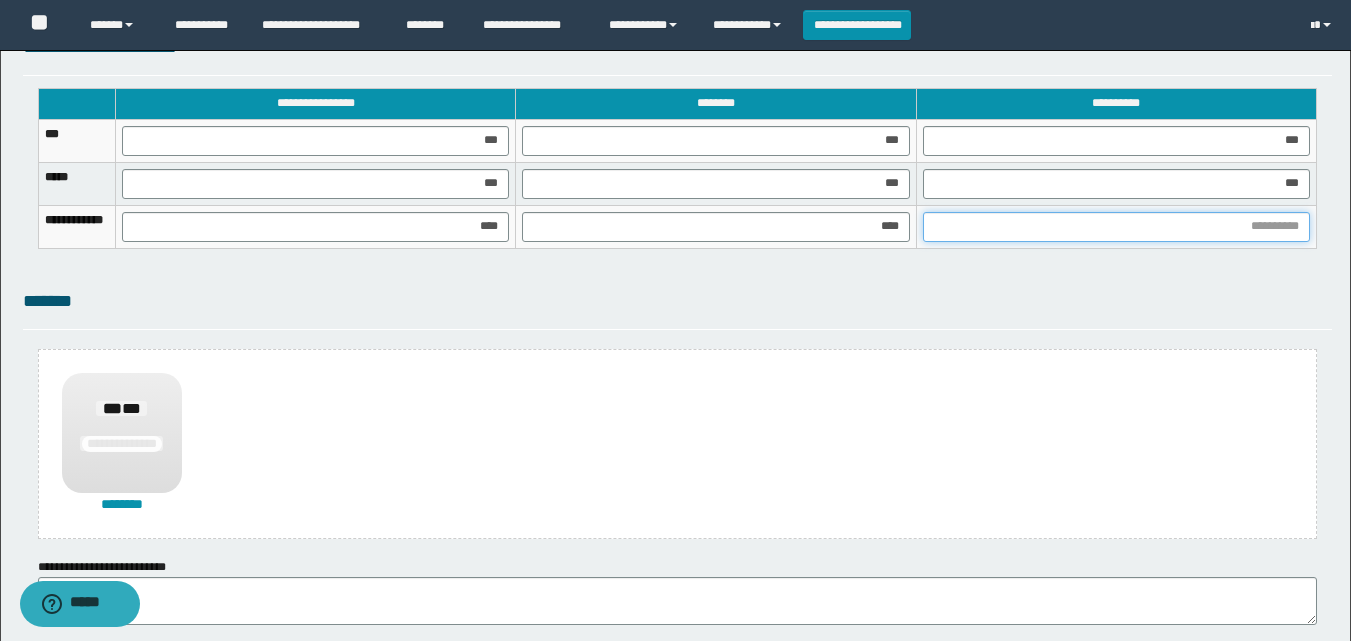click at bounding box center (1116, 227) 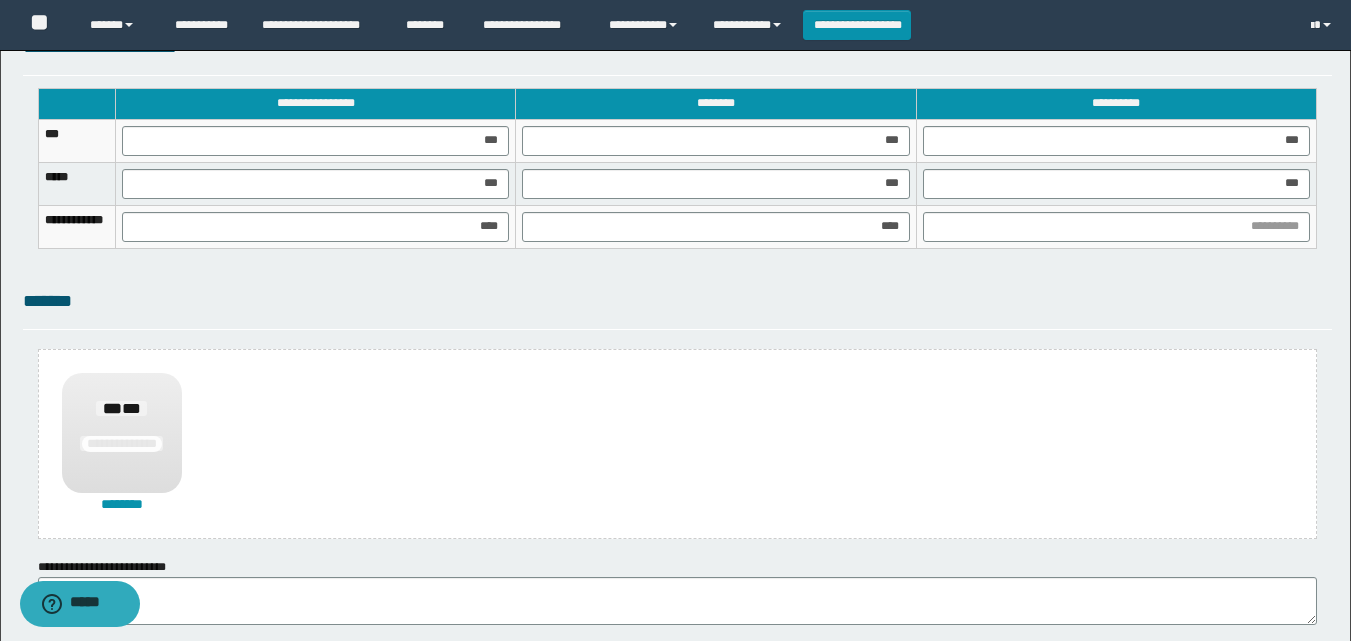 drag, startPoint x: 1334, startPoint y: 216, endPoint x: 1321, endPoint y: 216, distance: 13 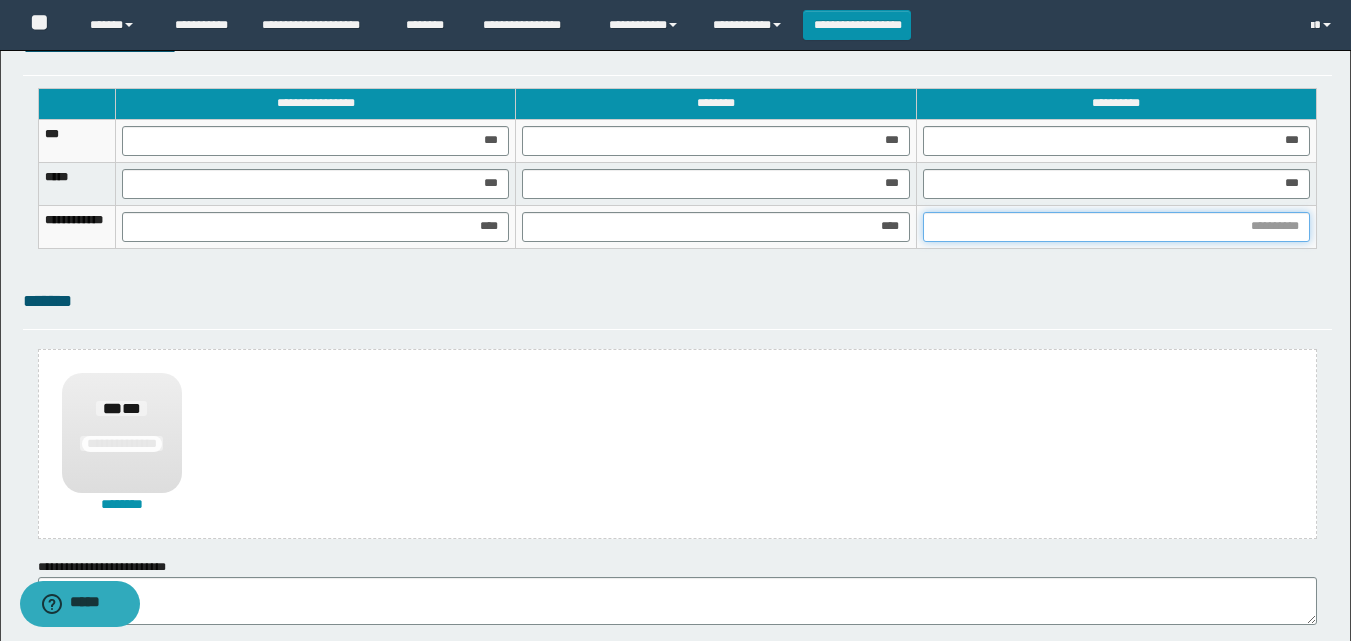 click at bounding box center [1116, 227] 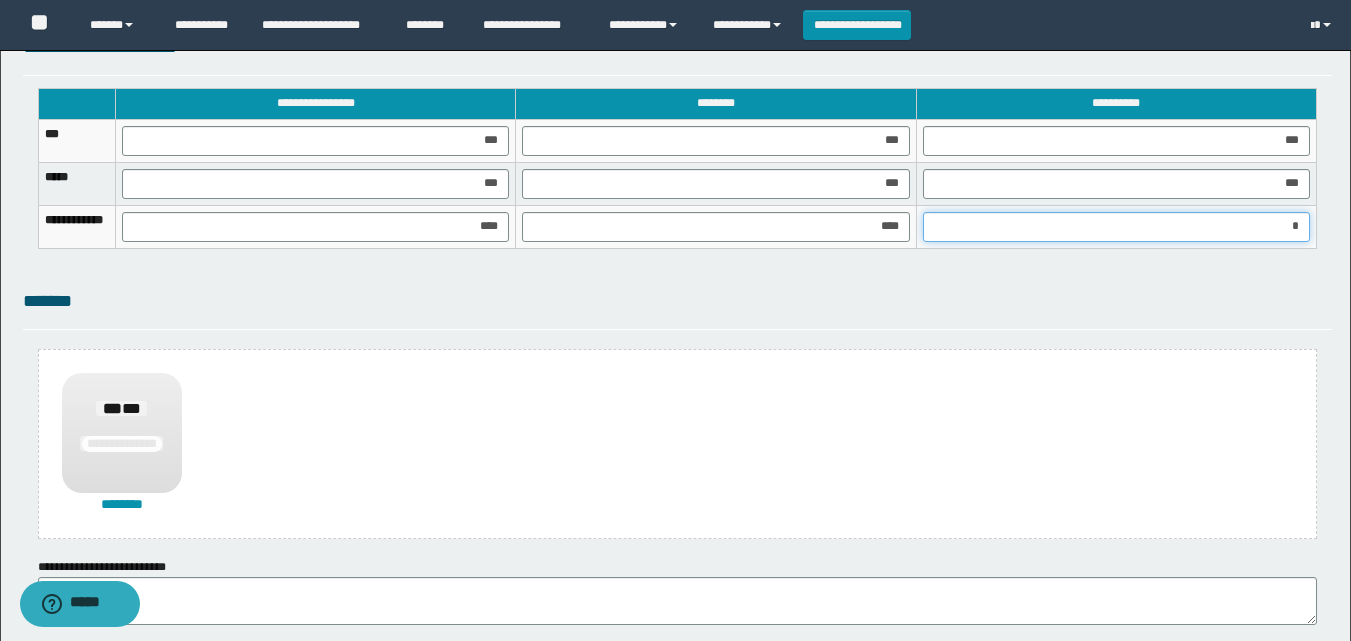 type on "**" 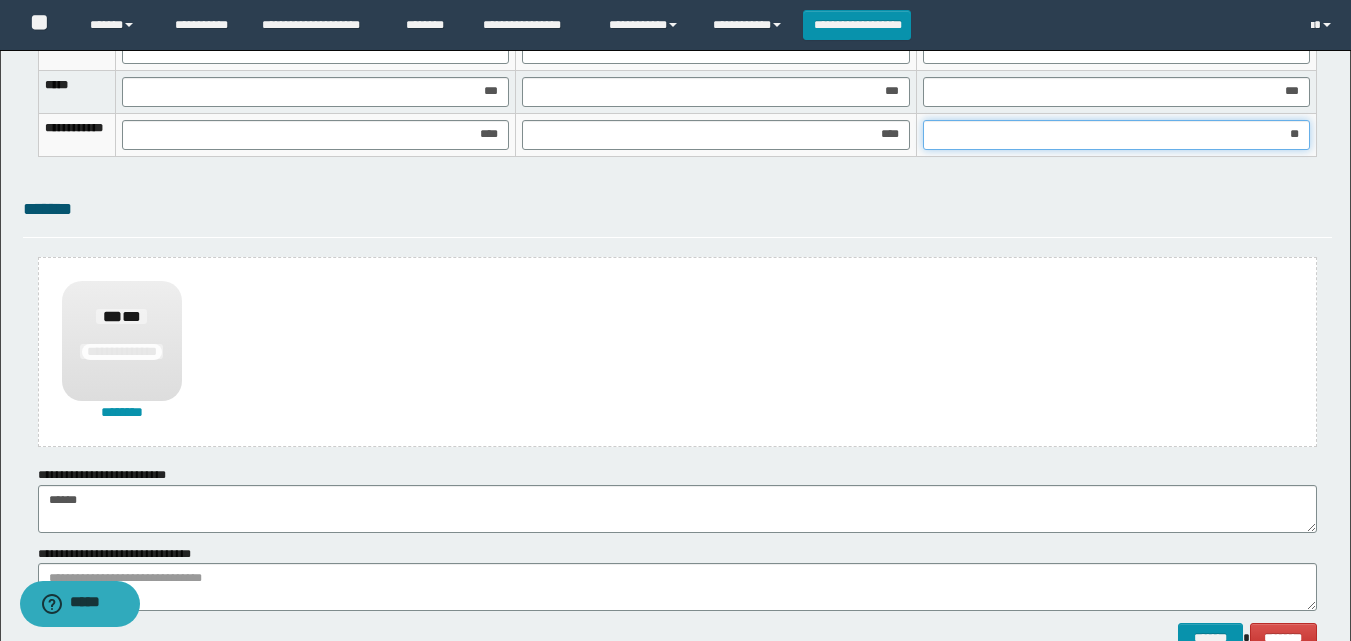 scroll, scrollTop: 1470, scrollLeft: 0, axis: vertical 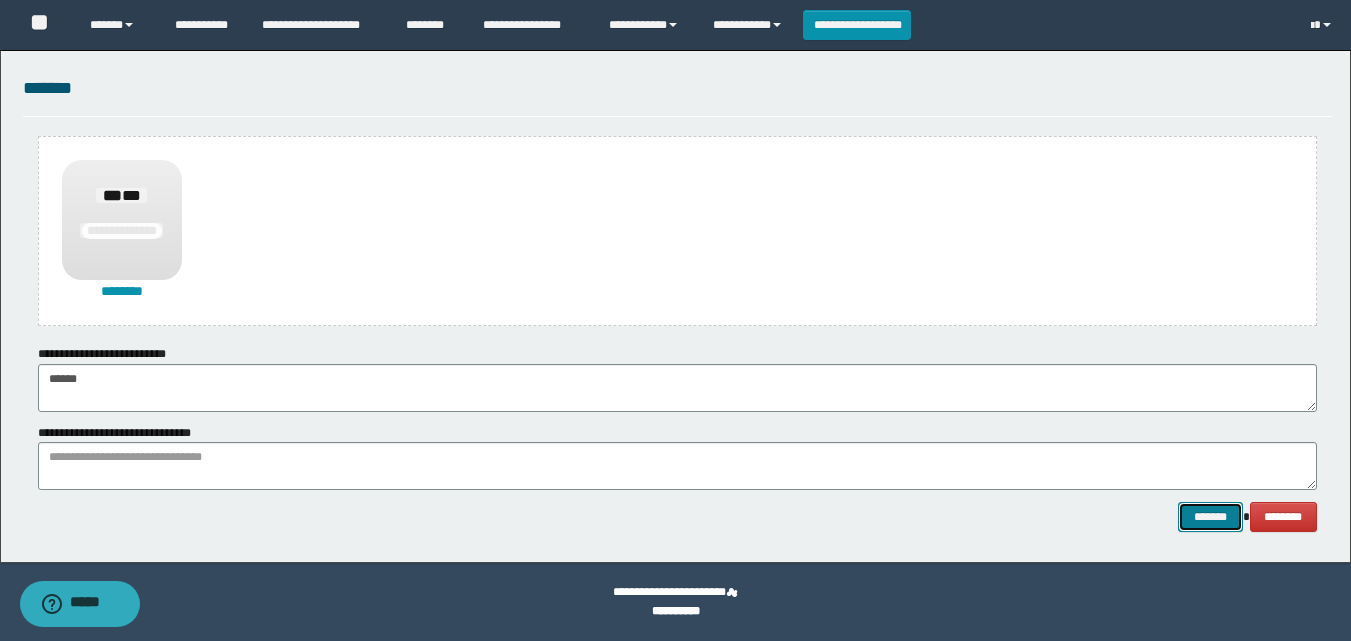drag, startPoint x: 1222, startPoint y: 508, endPoint x: 1138, endPoint y: 496, distance: 84.85281 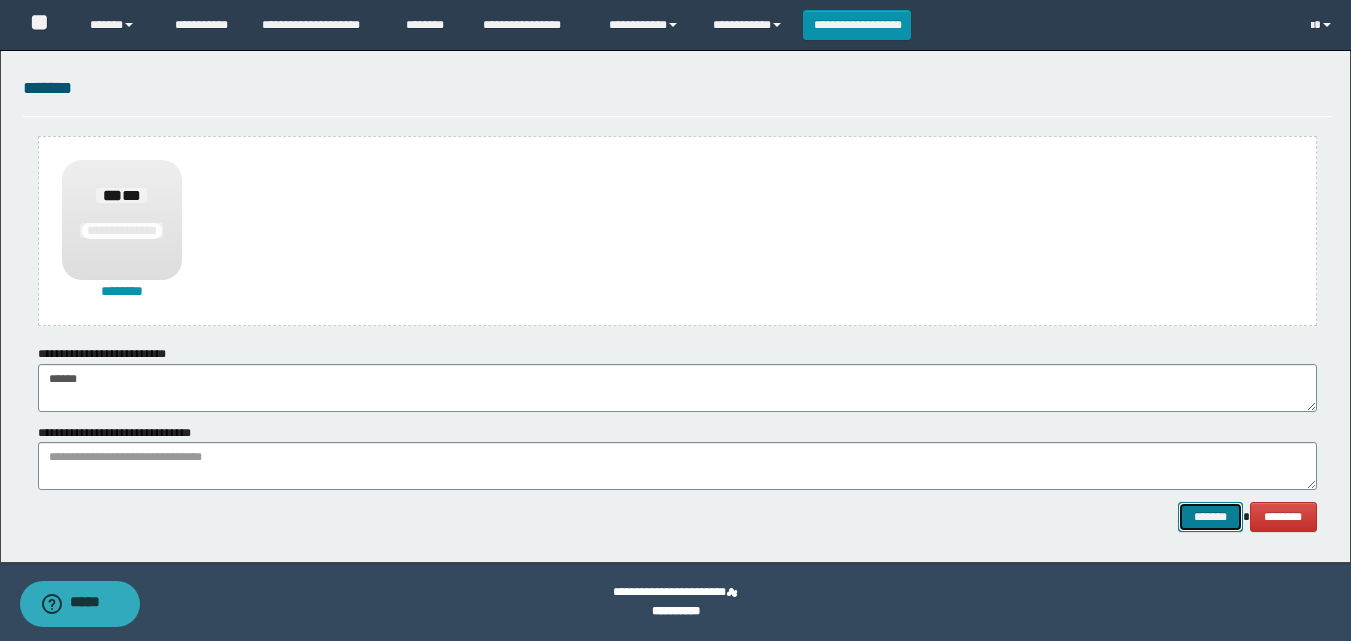 click on "*******" at bounding box center [1210, 517] 